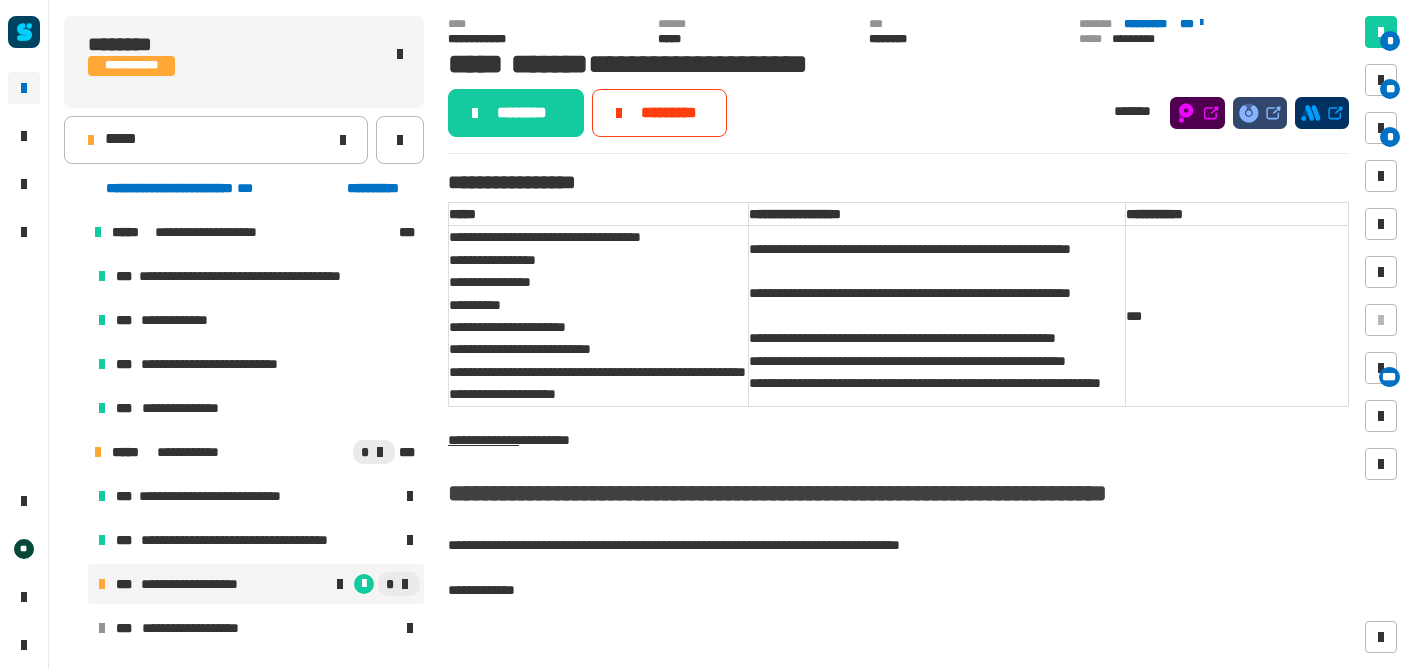 scroll, scrollTop: 0, scrollLeft: 0, axis: both 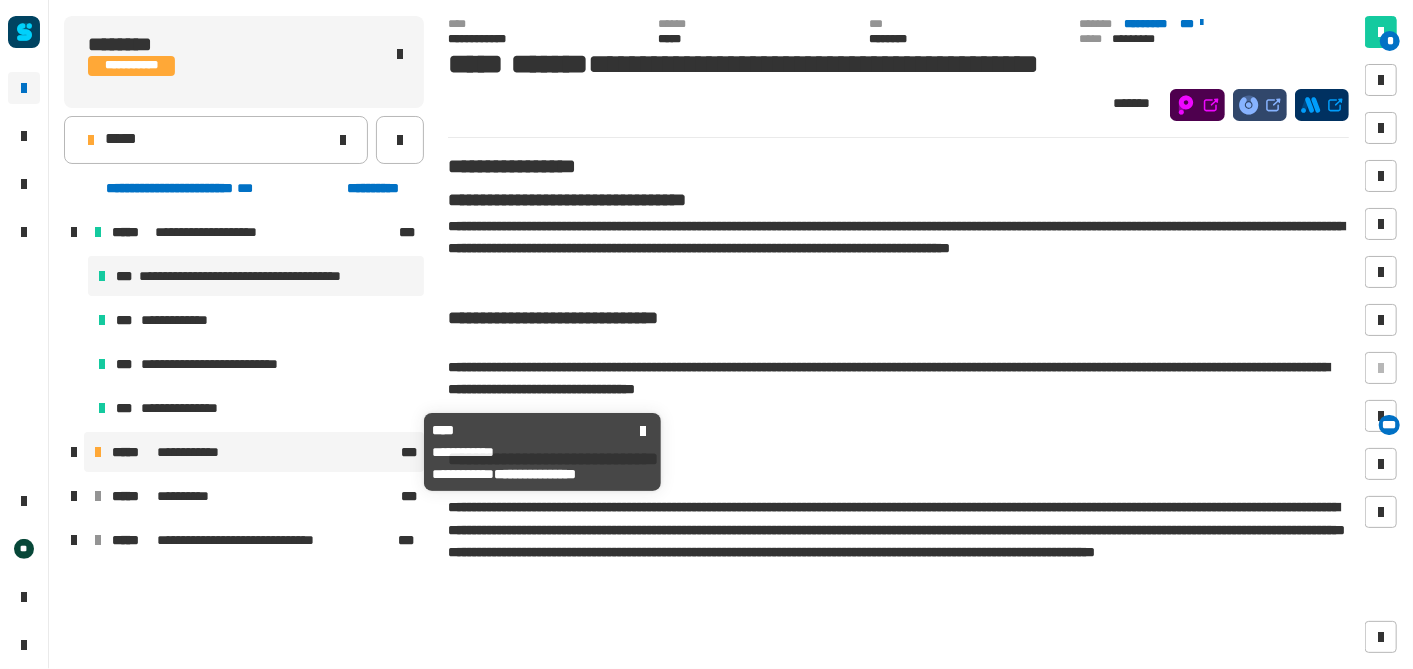 click on "**********" at bounding box center (200, 452) 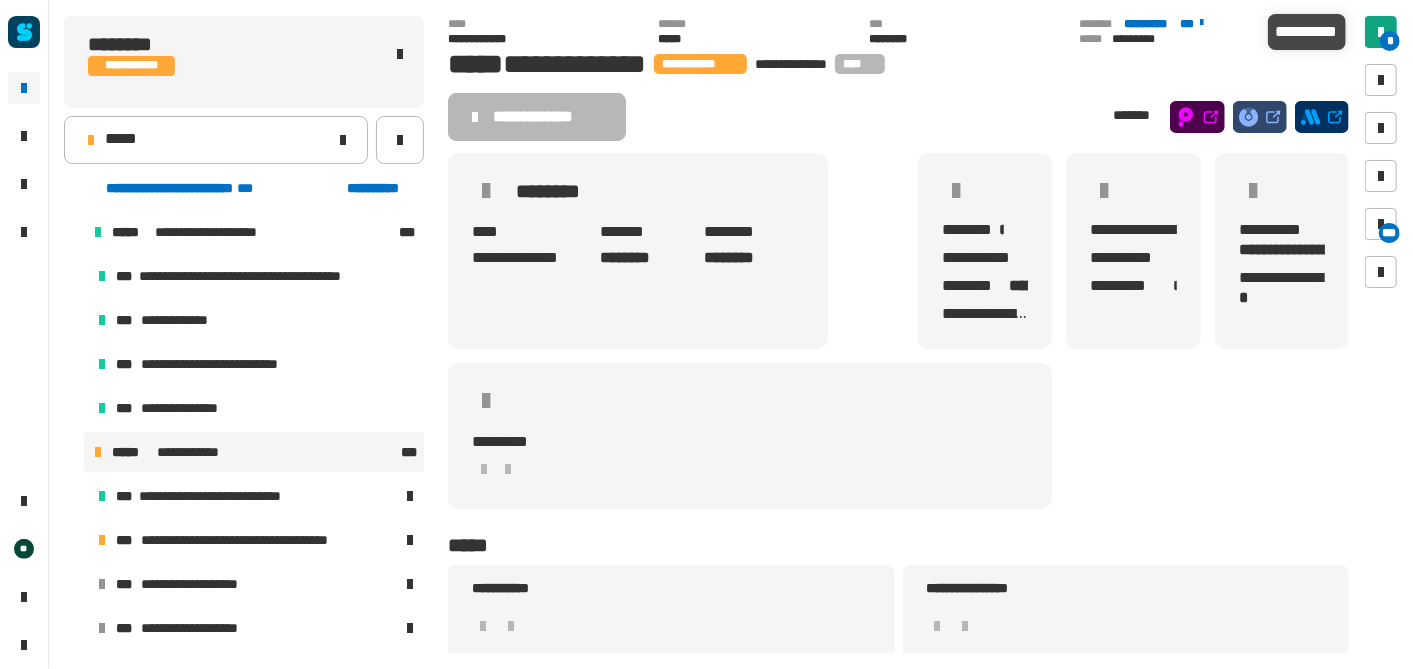 click at bounding box center (1381, 32) 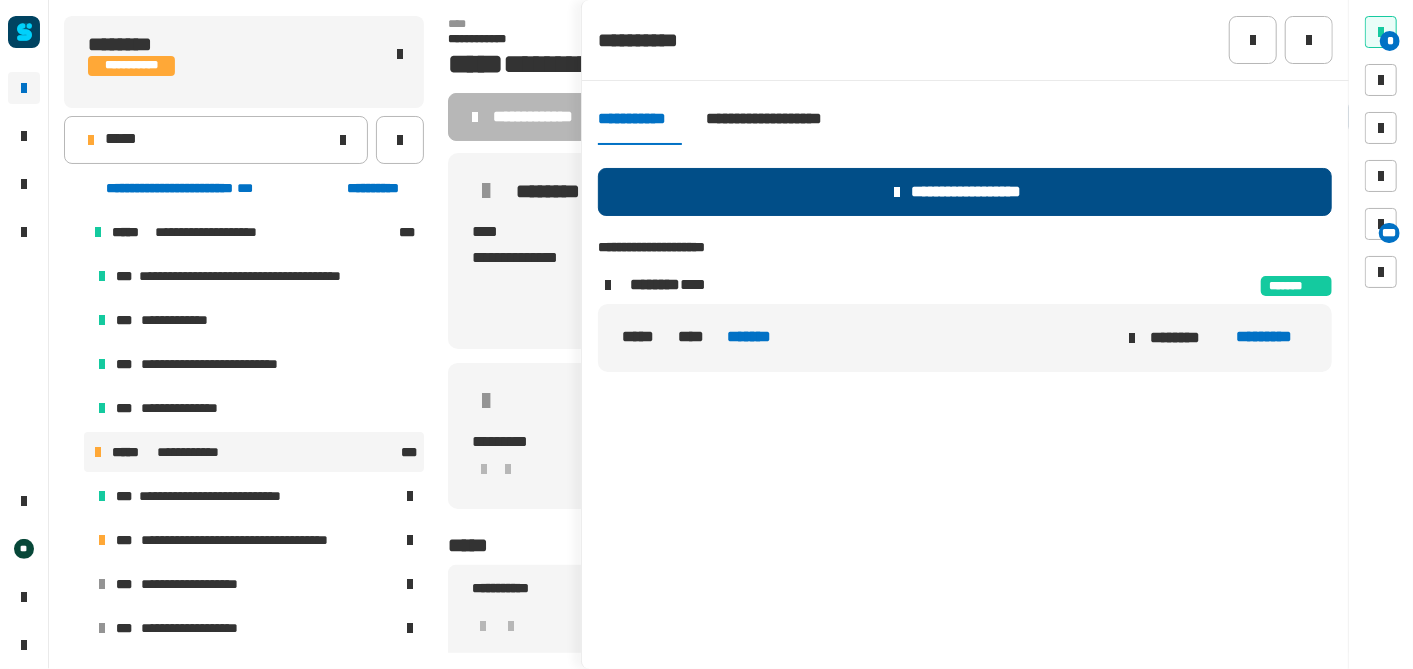 click on "**********" 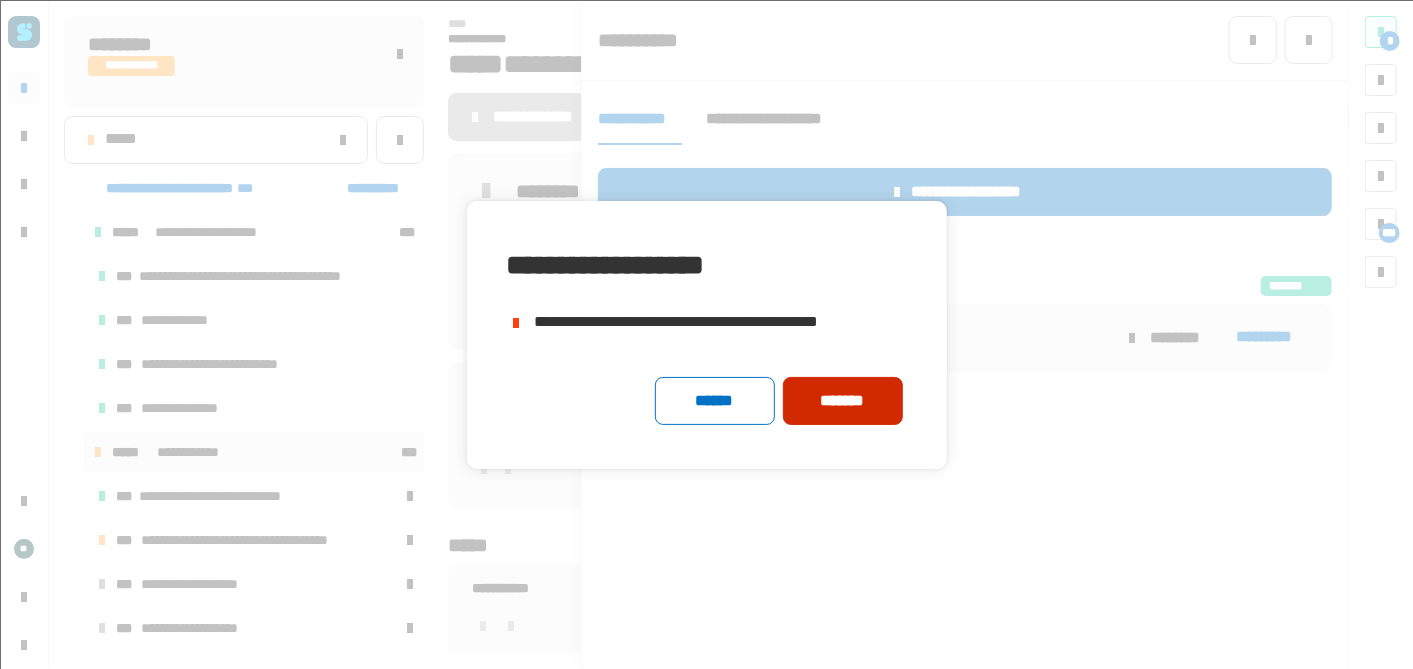 click on "*******" 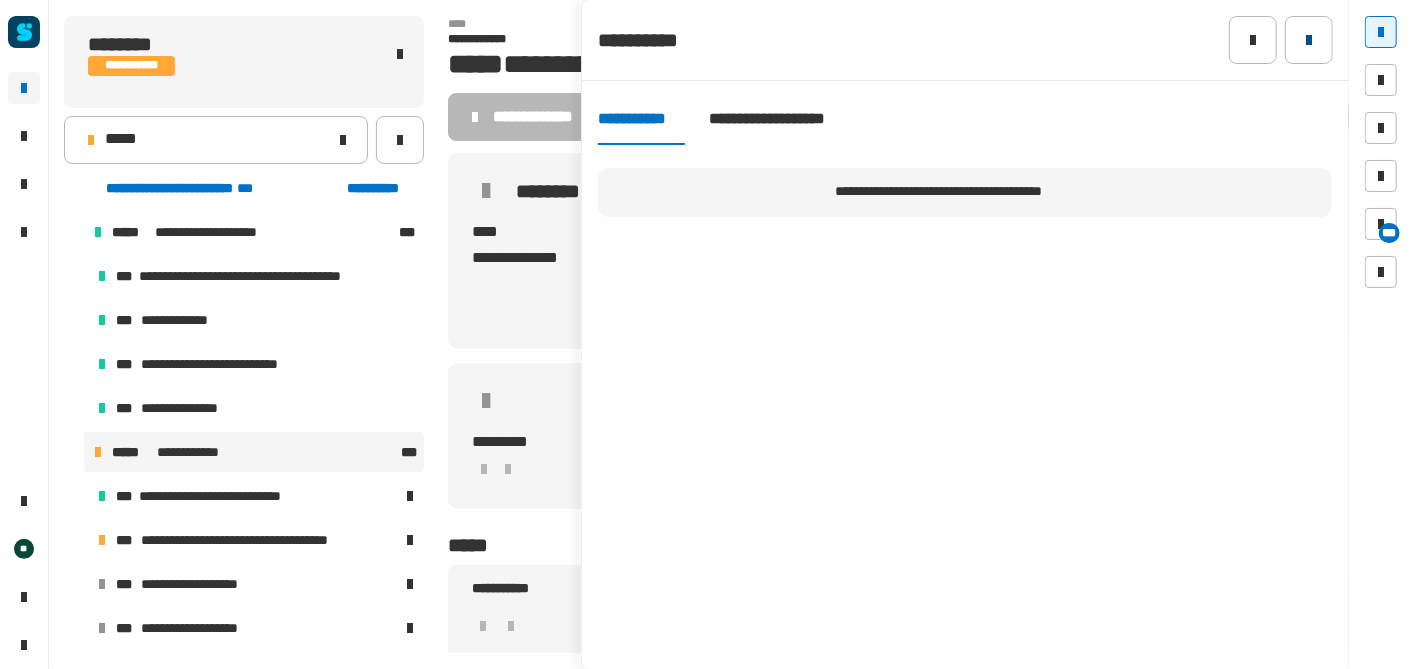 click 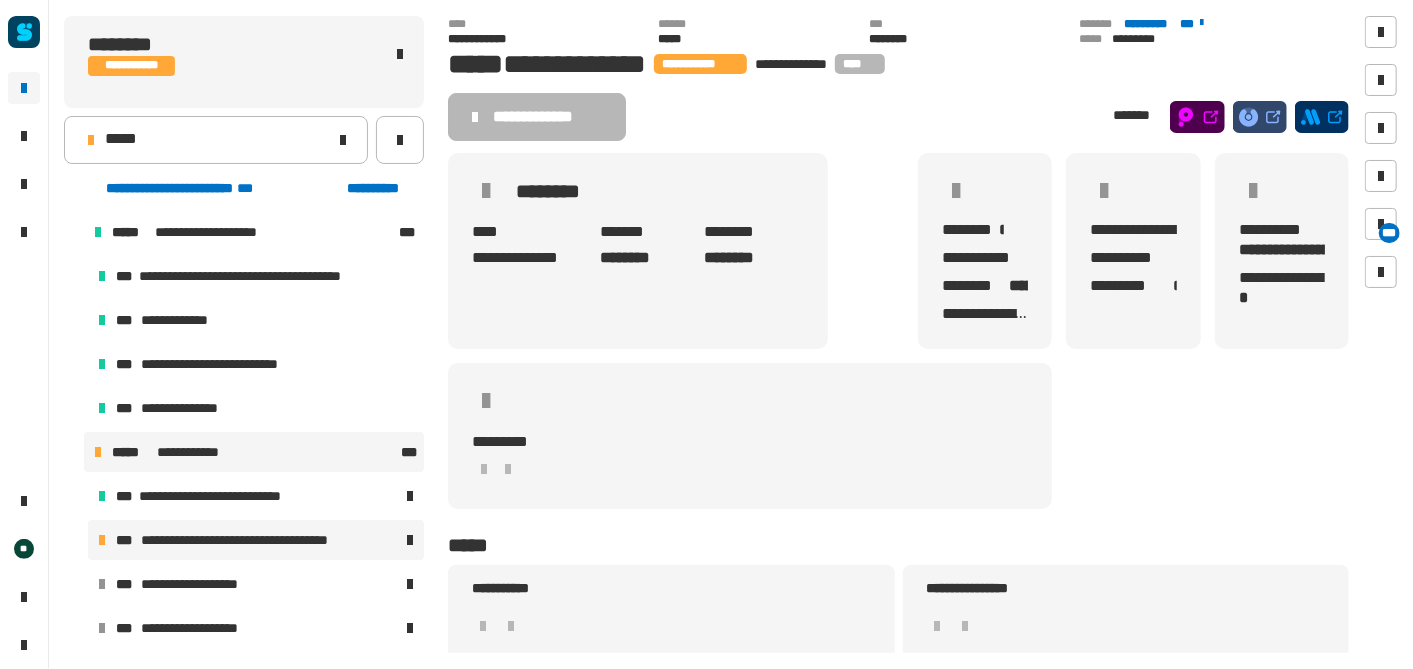 click on "**********" at bounding box center [261, 540] 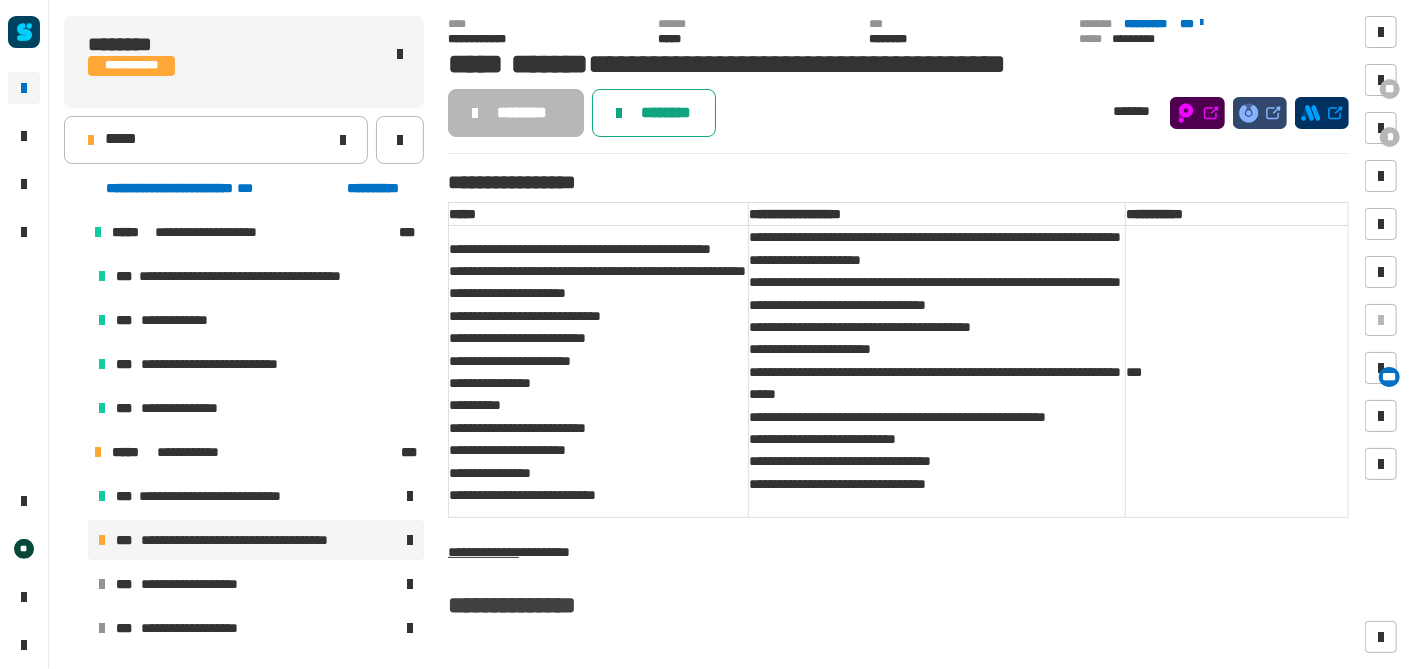 click on "********" 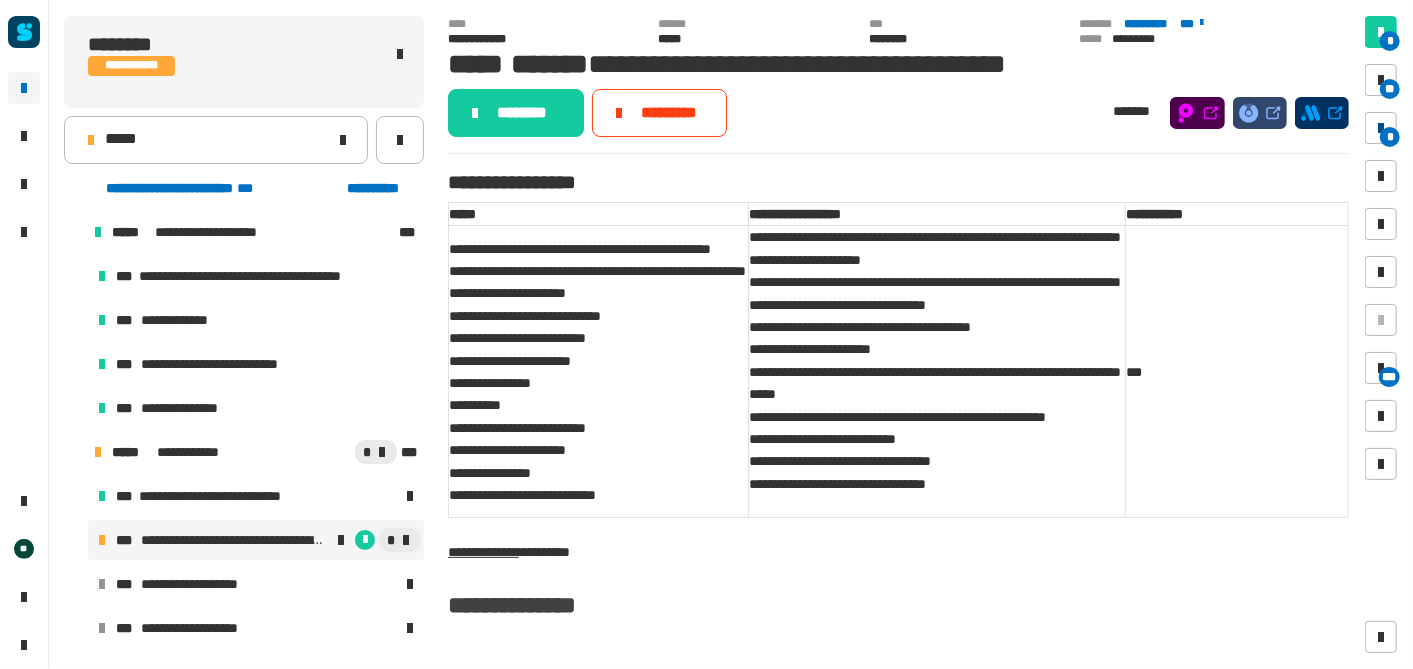 click on "*" at bounding box center [1390, 137] 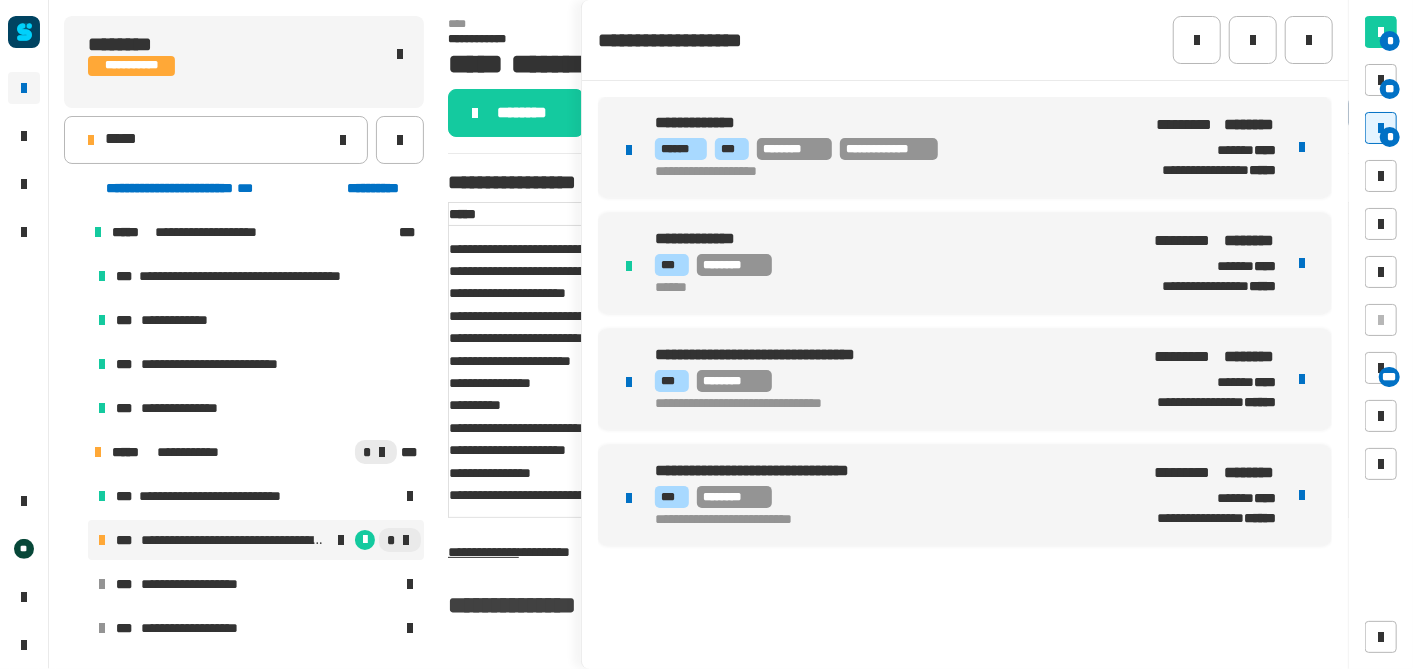 click on "******" at bounding box center (887, 288) 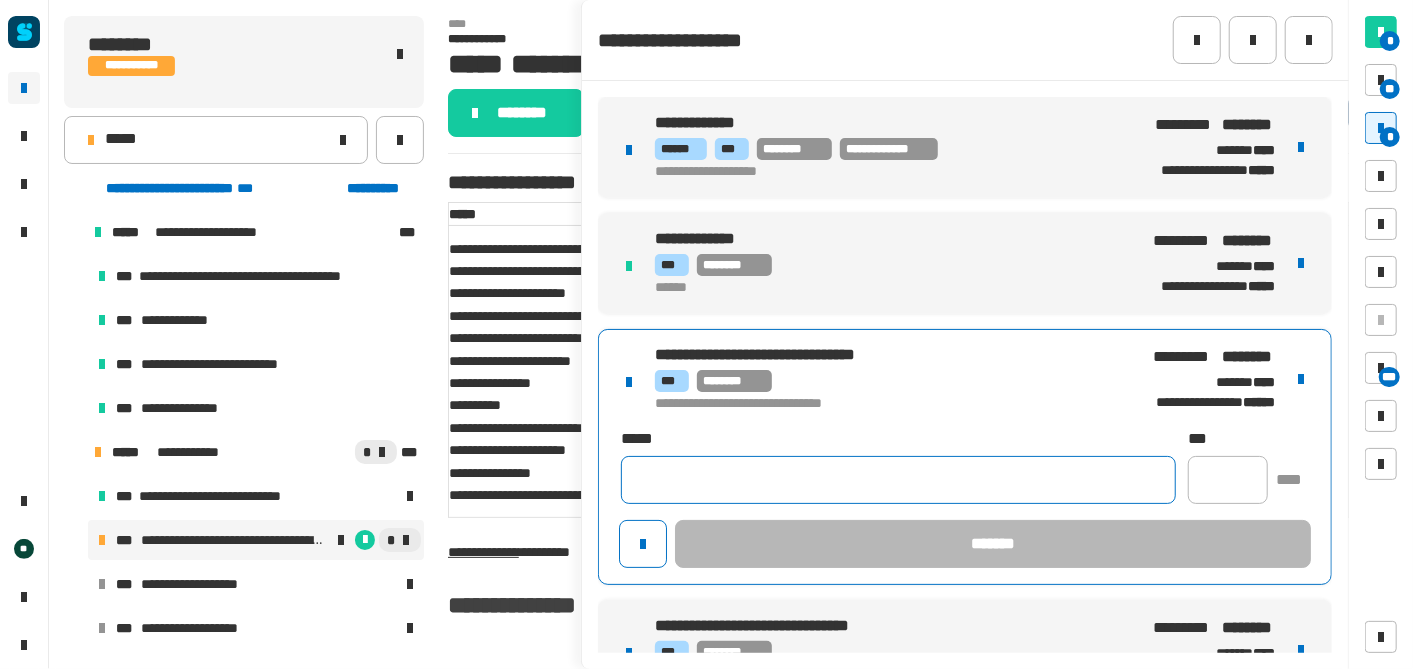 click on "**********" at bounding box center (965, 457) 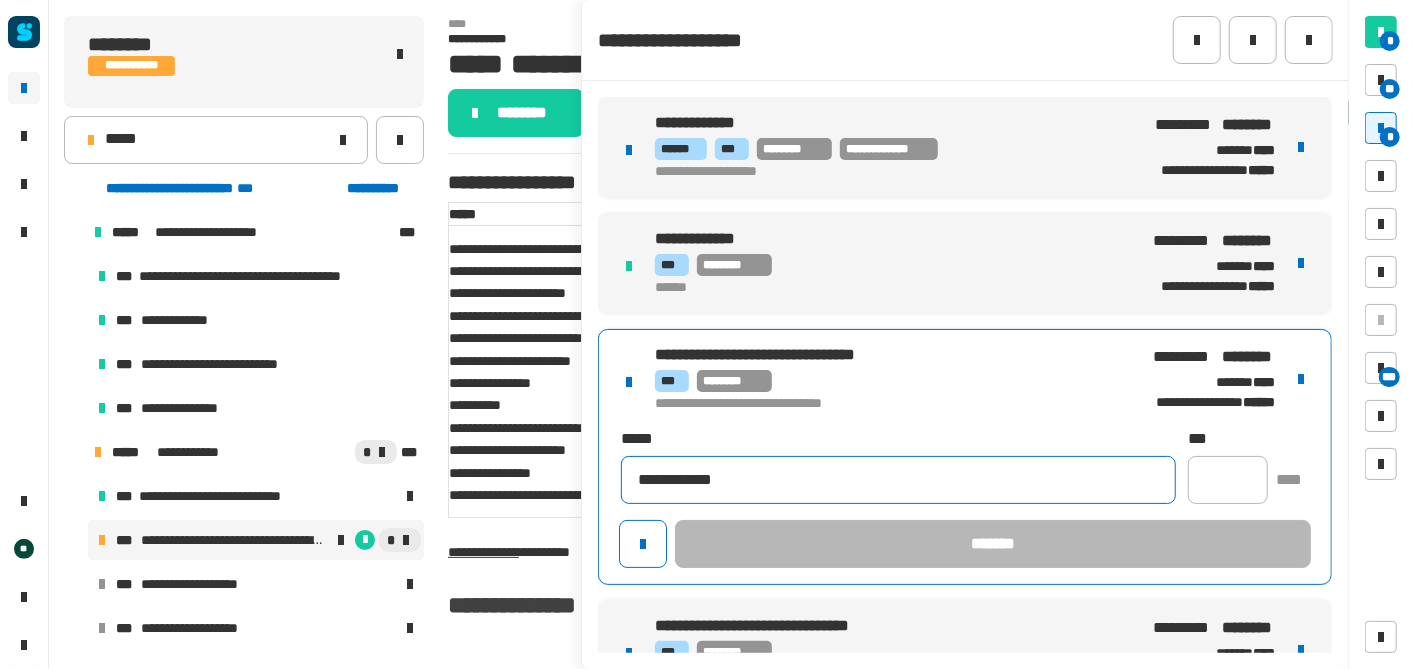 type on "**********" 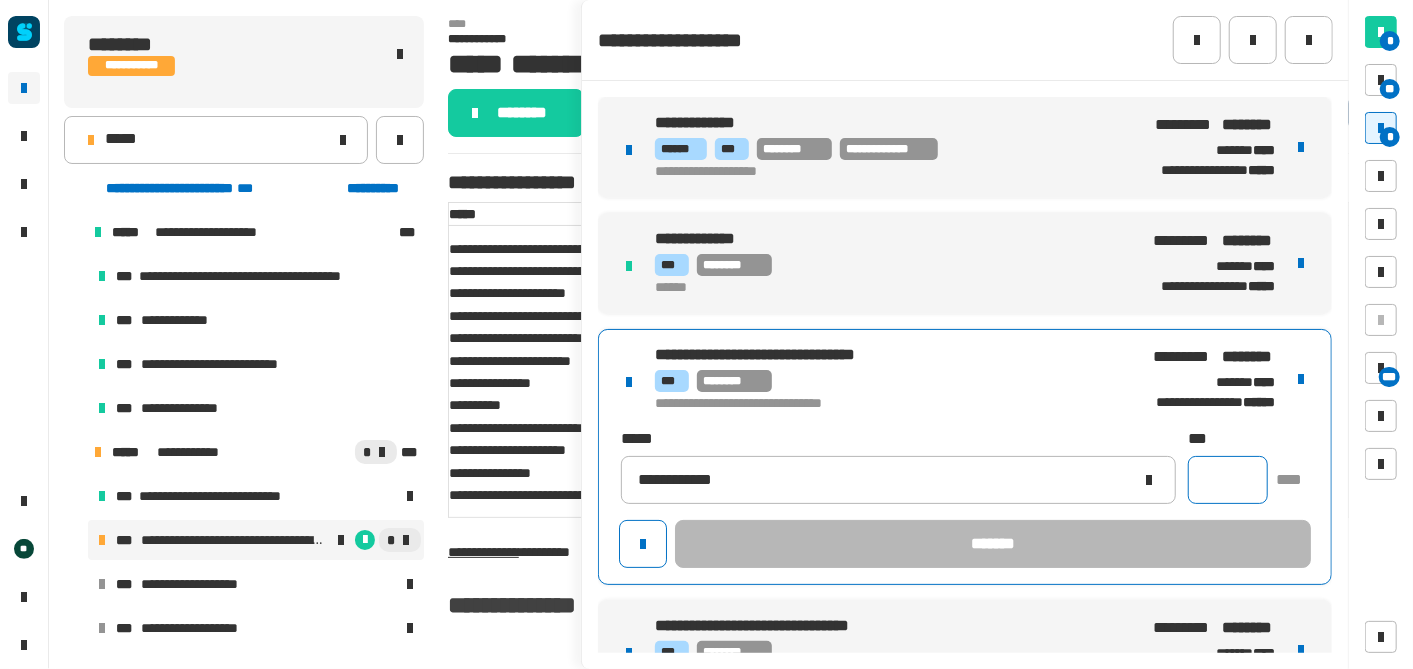 click 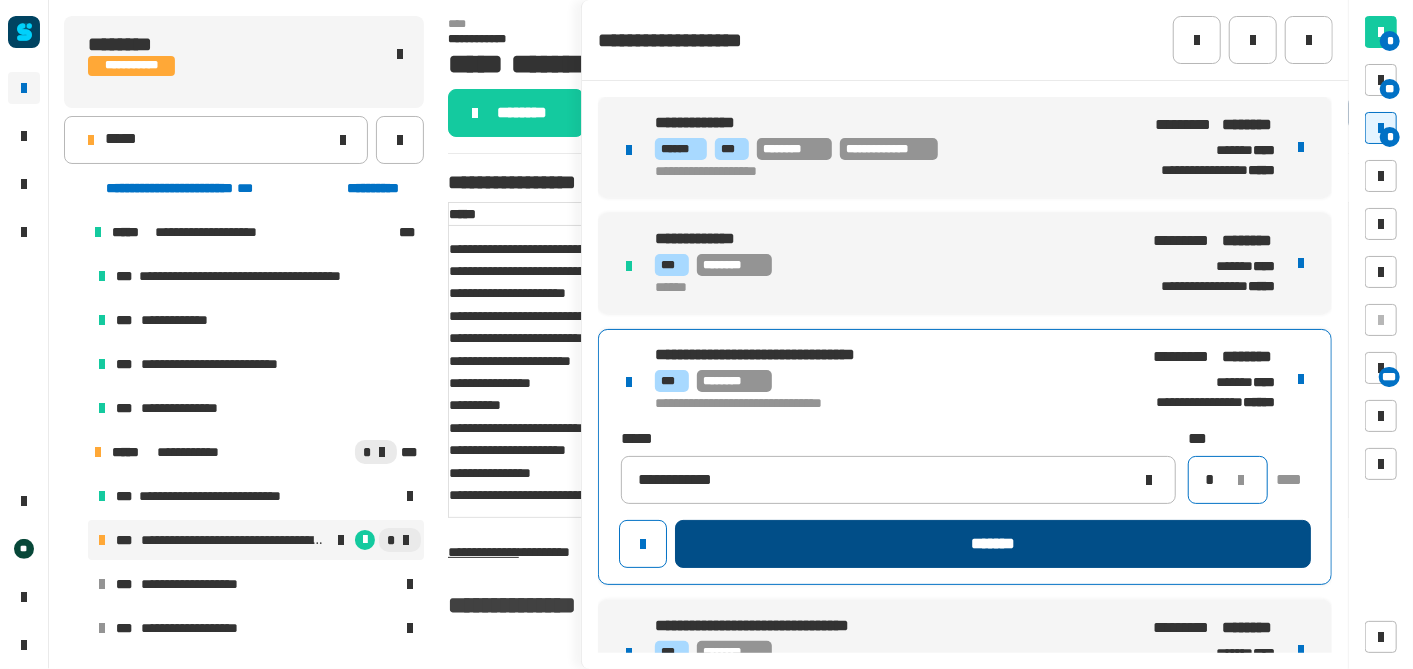 type on "*" 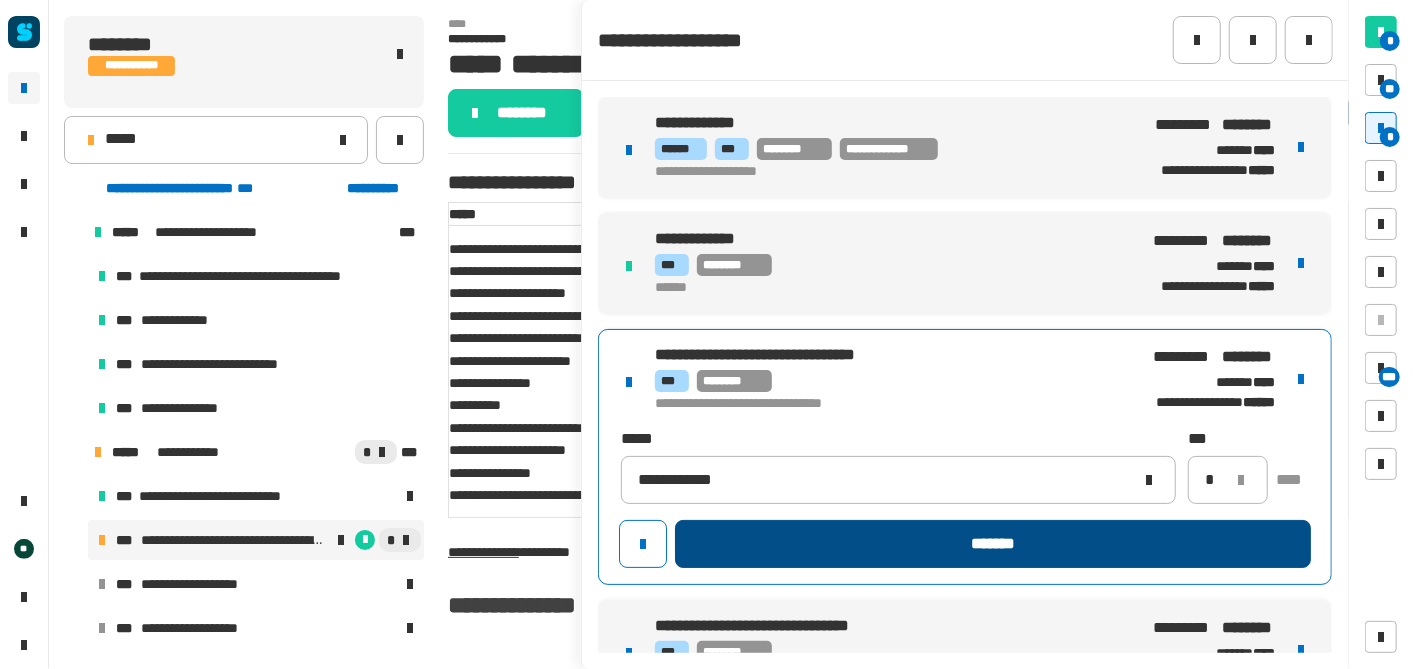 click on "*******" 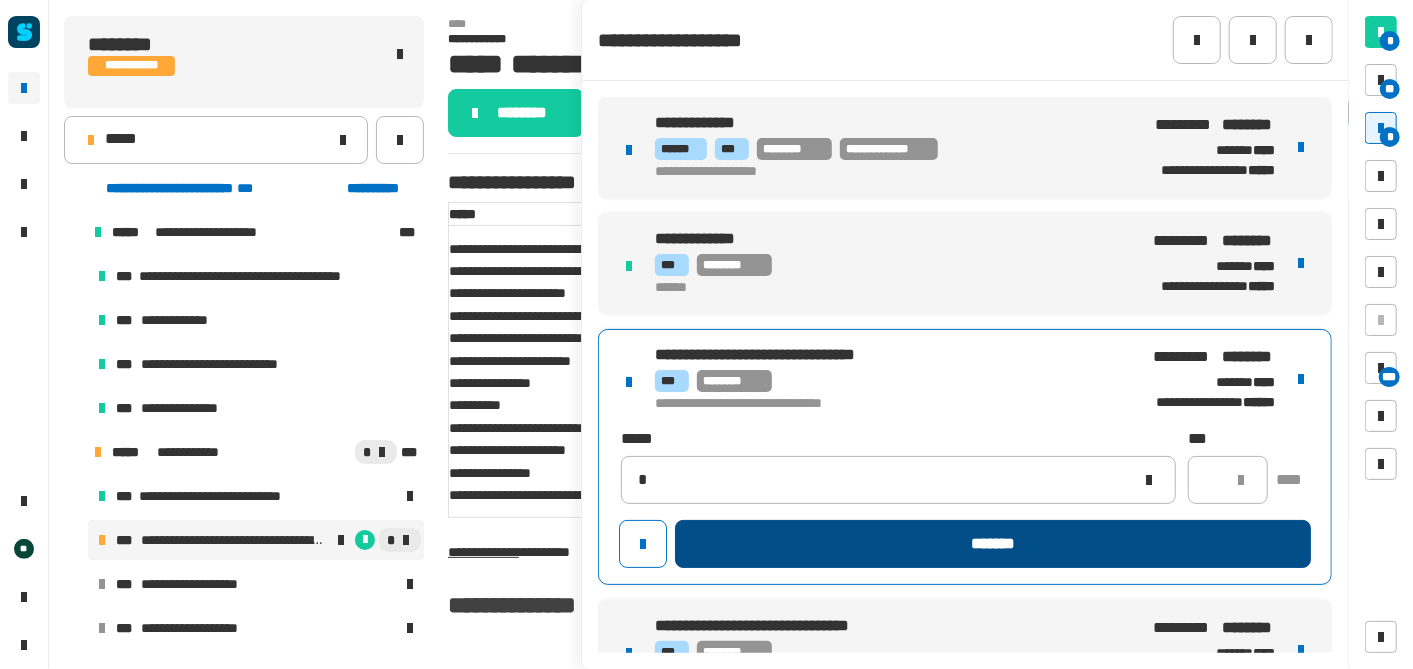type 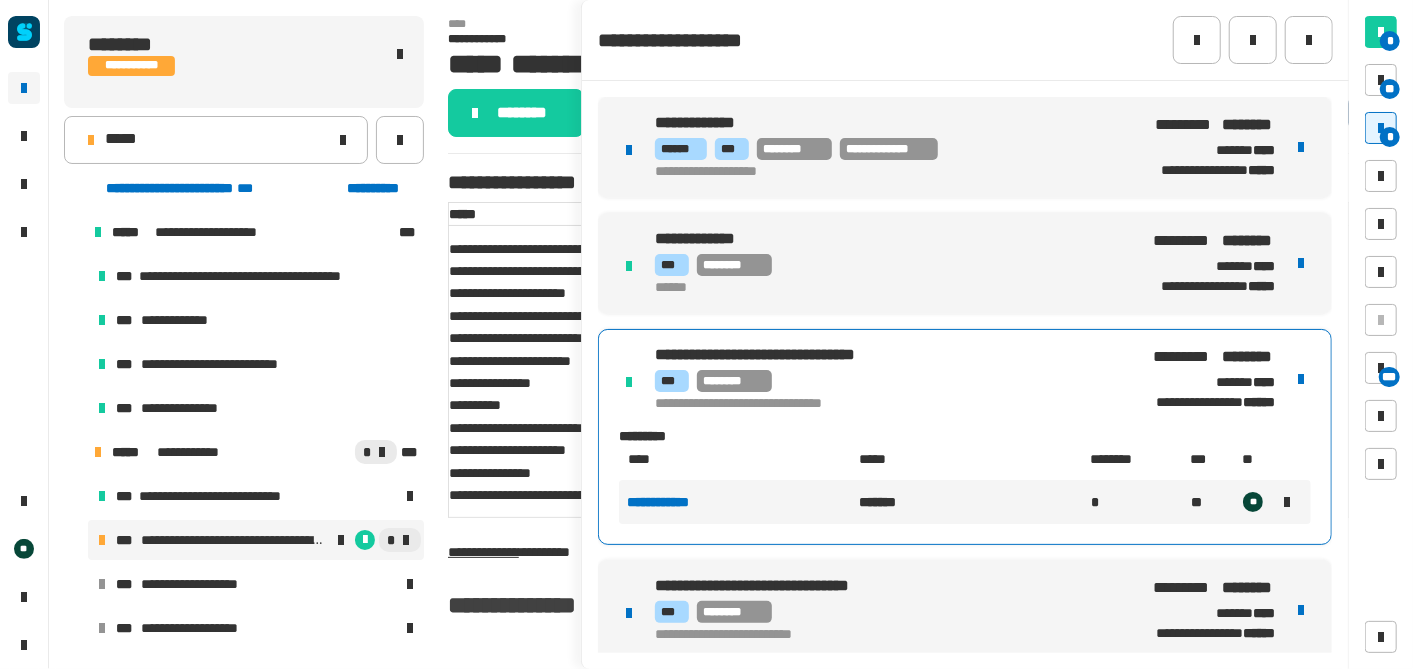 click on "**********" at bounding box center (965, 610) 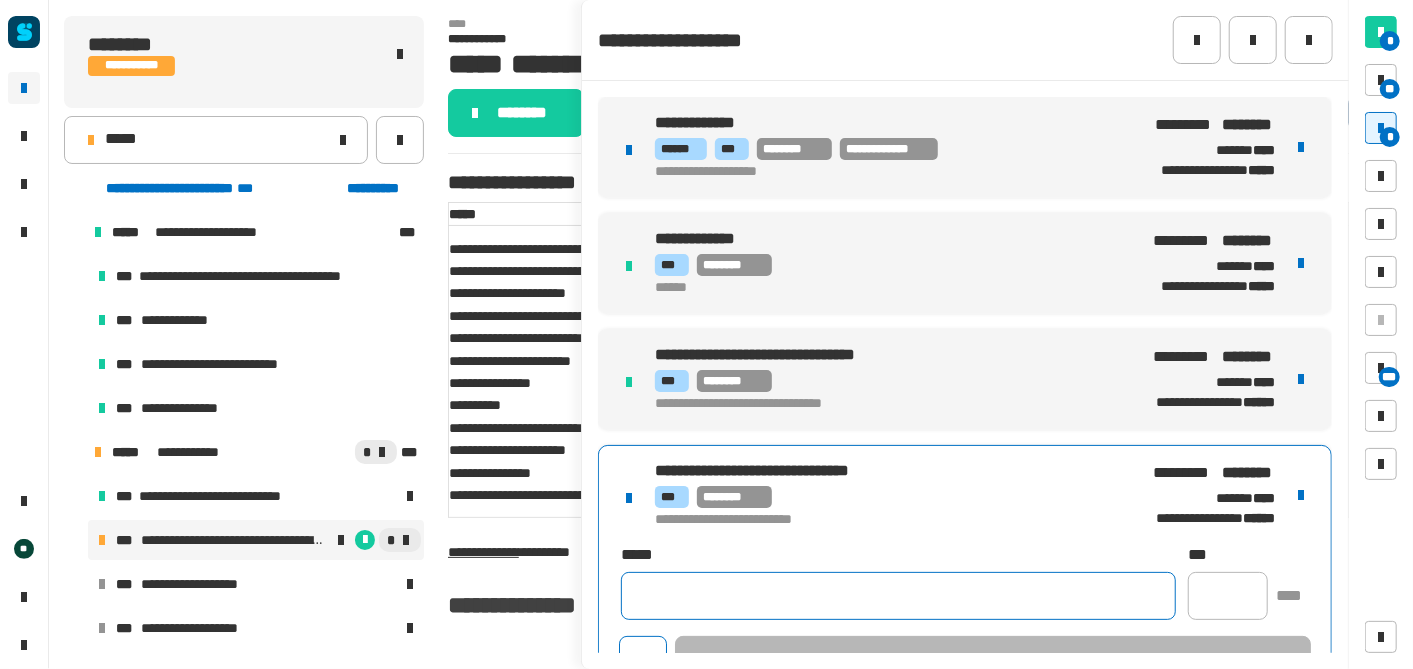 click 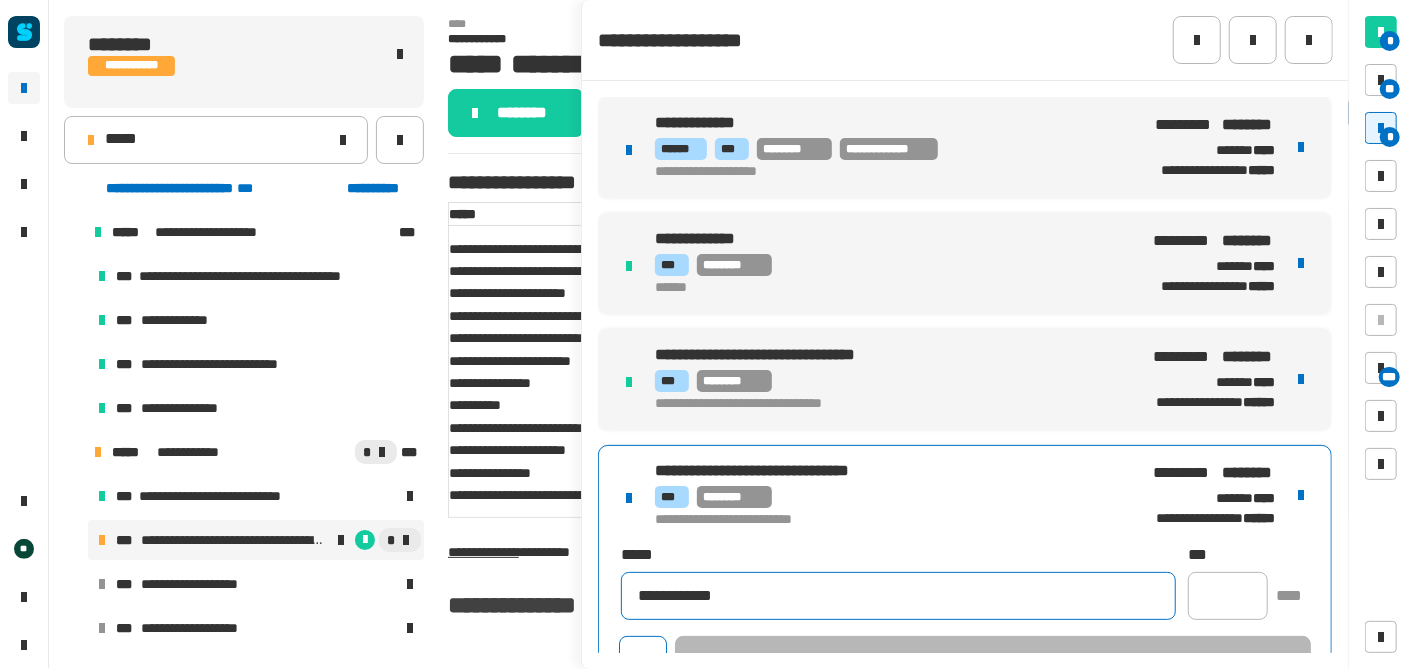 type on "**********" 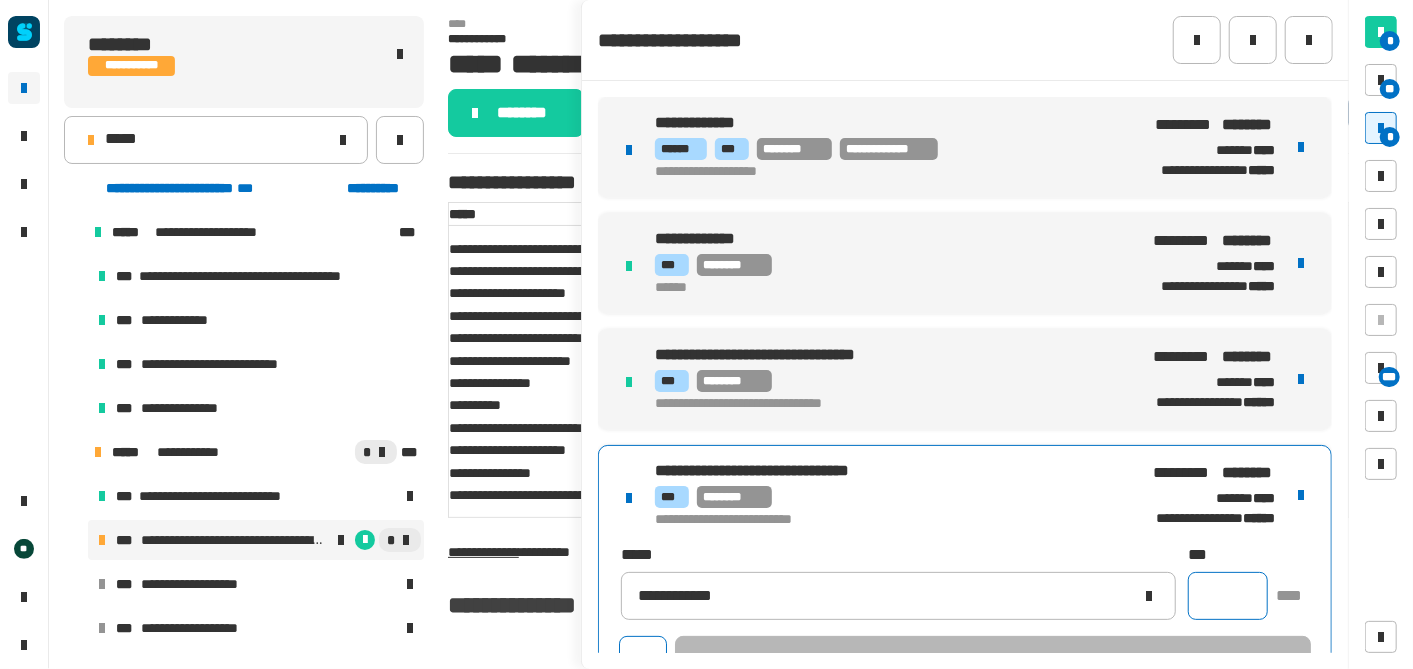 click 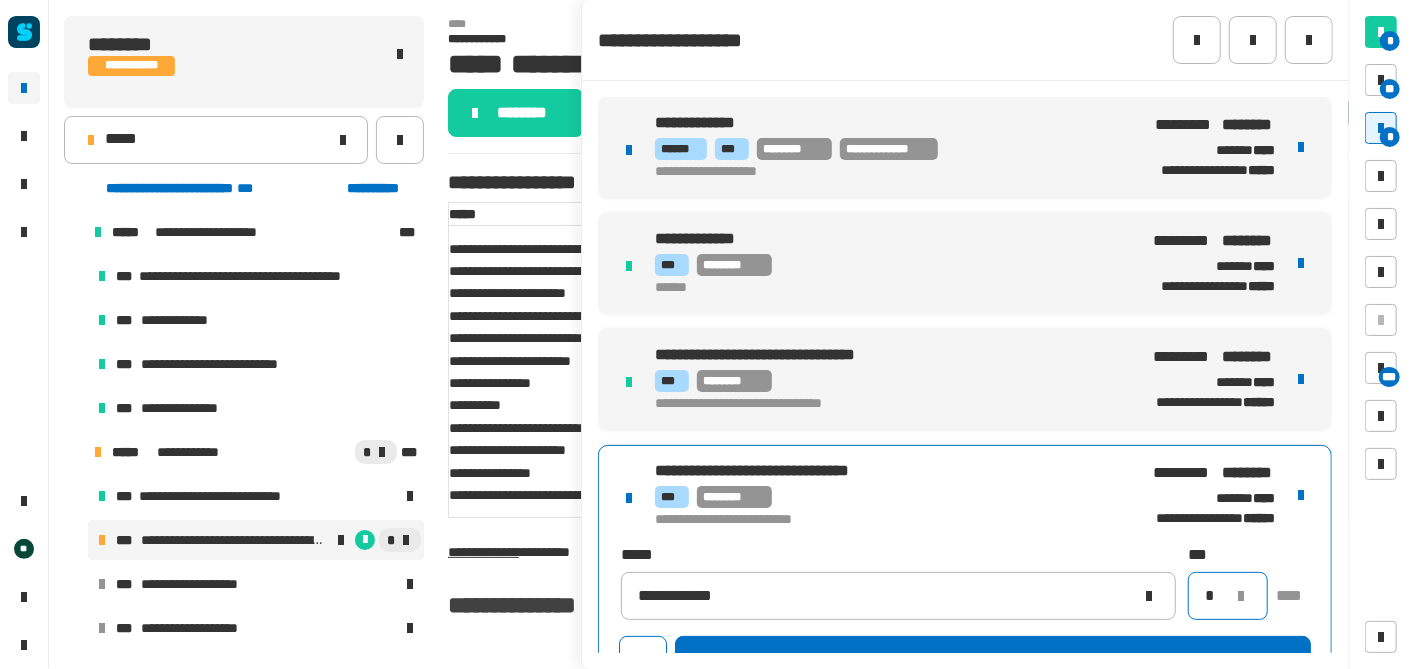 scroll, scrollTop: 45, scrollLeft: 0, axis: vertical 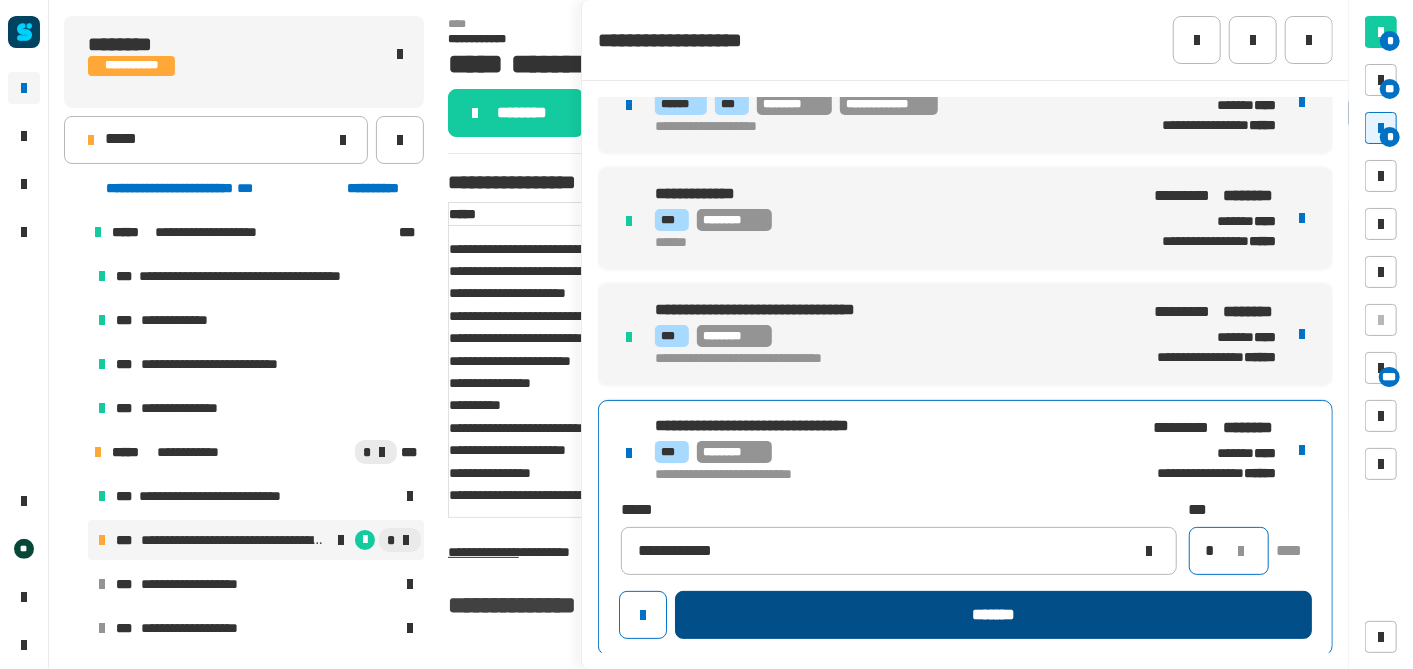 type on "*" 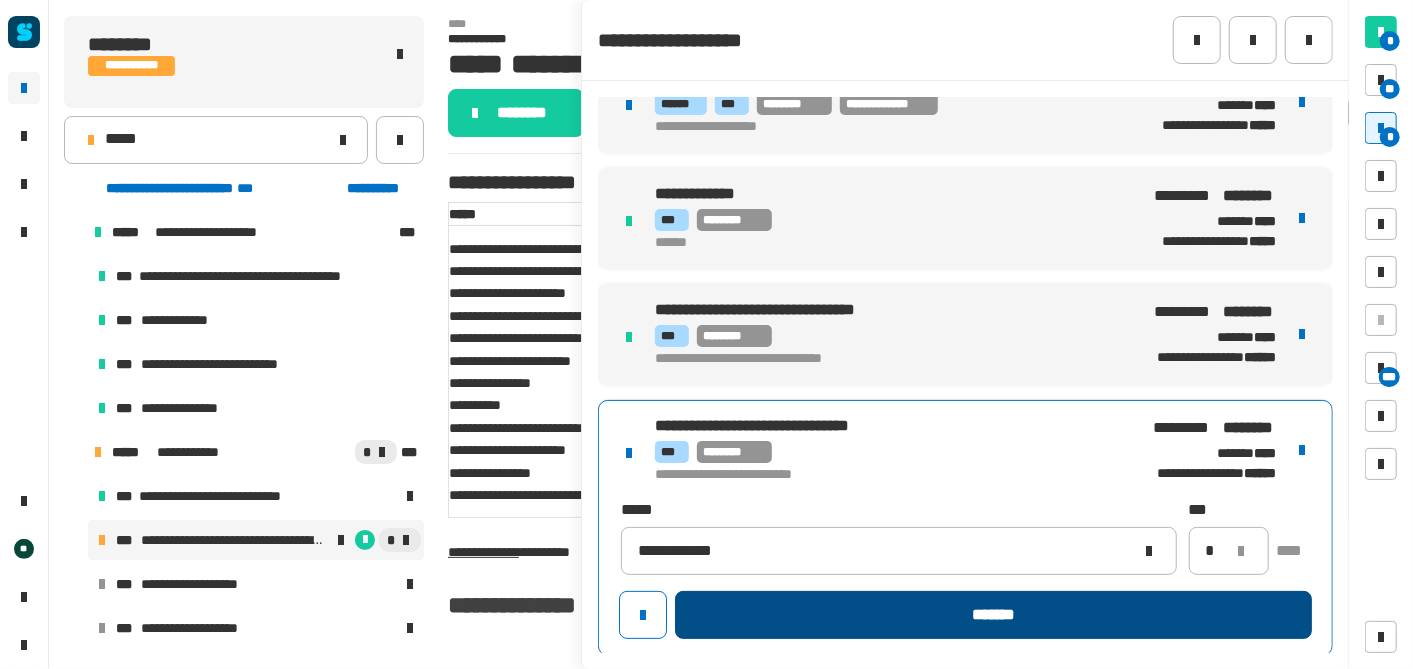 click on "*******" 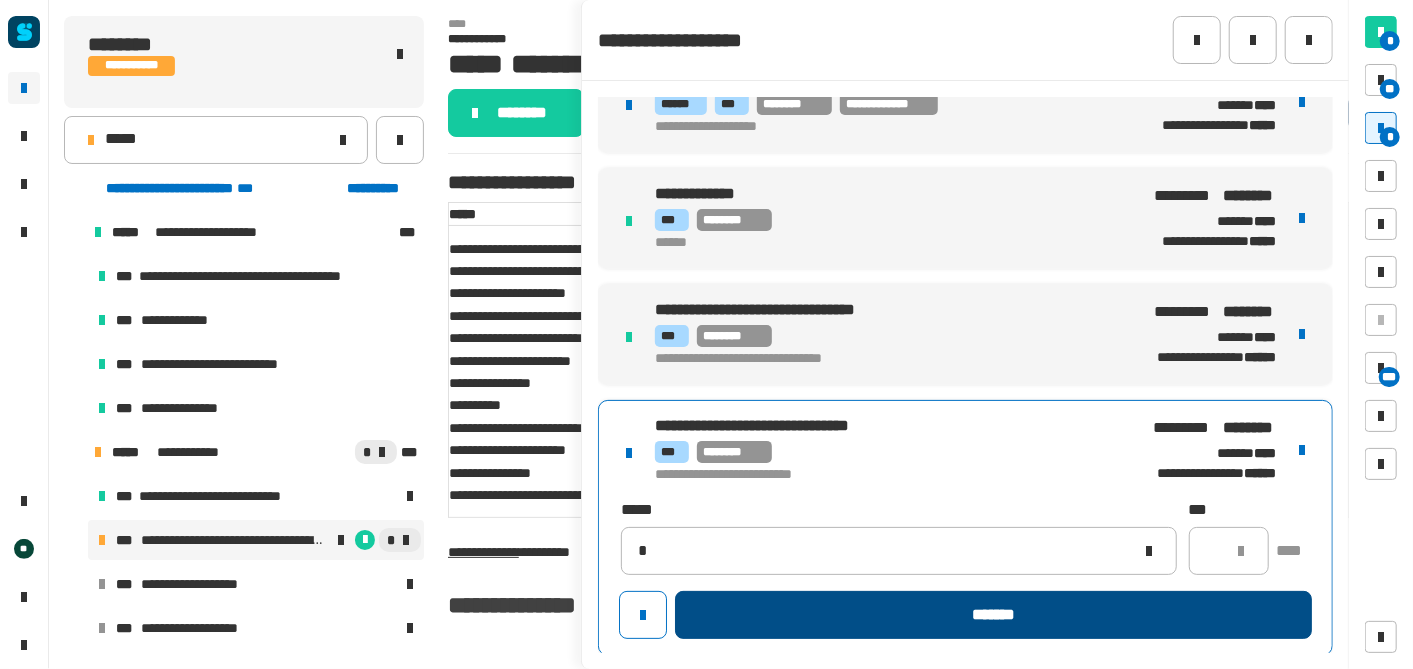 type 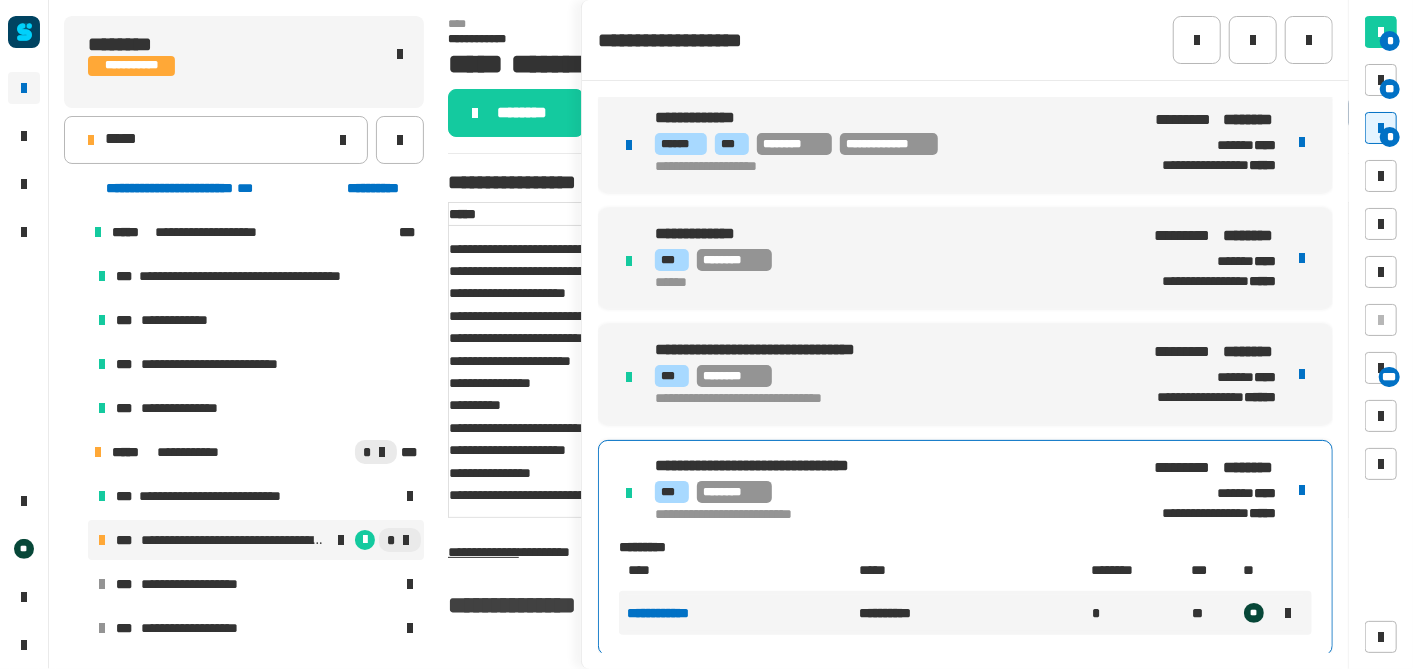 scroll, scrollTop: 0, scrollLeft: 0, axis: both 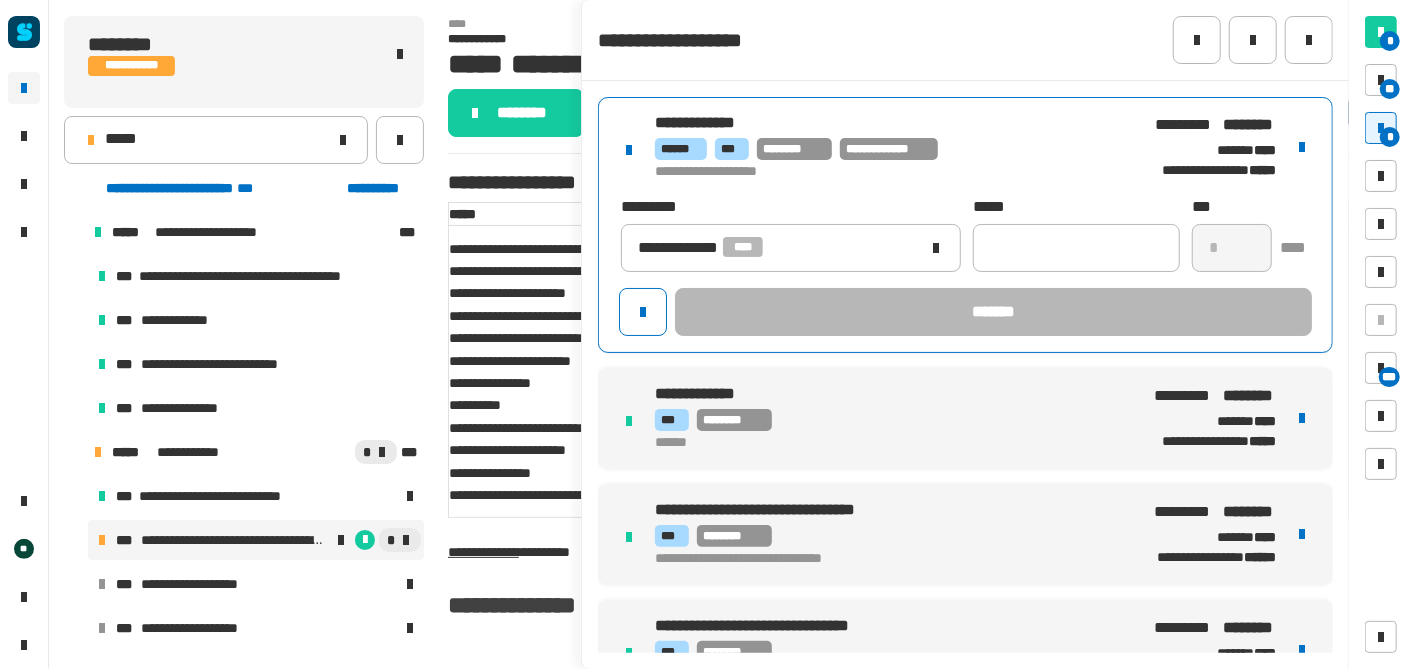 click on "**********" at bounding box center [887, 149] 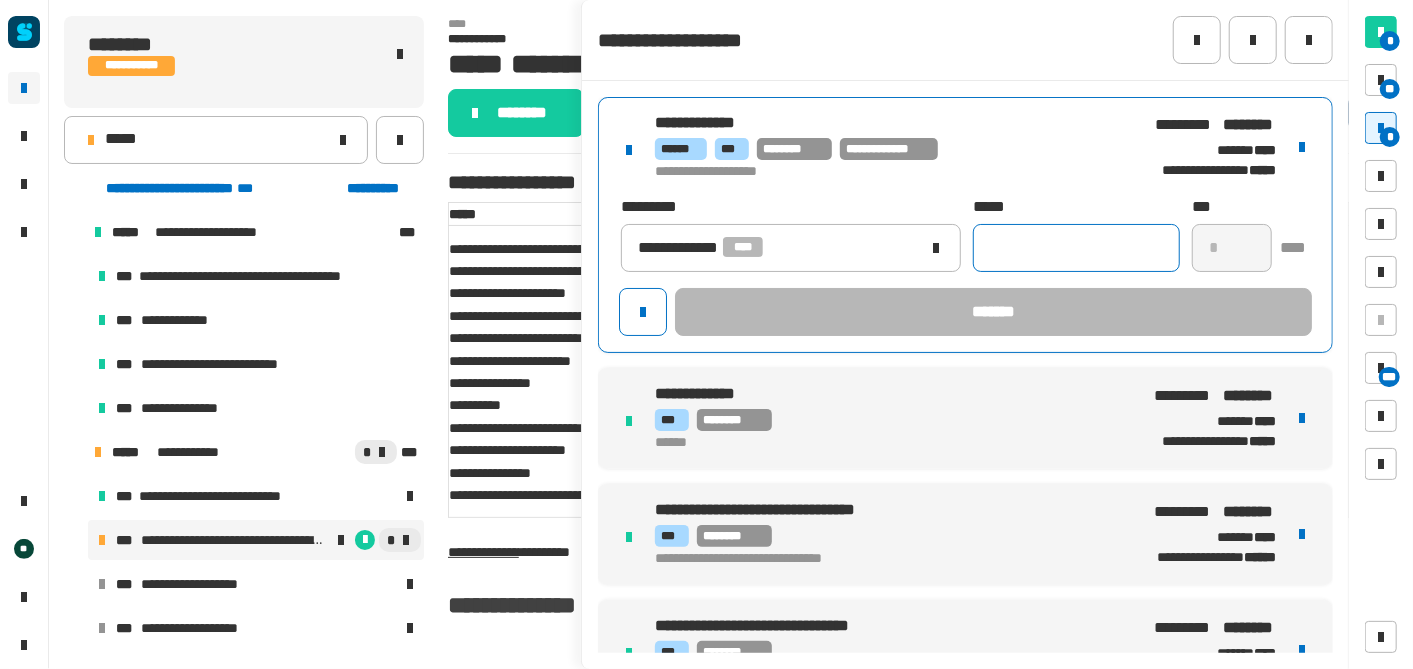 click 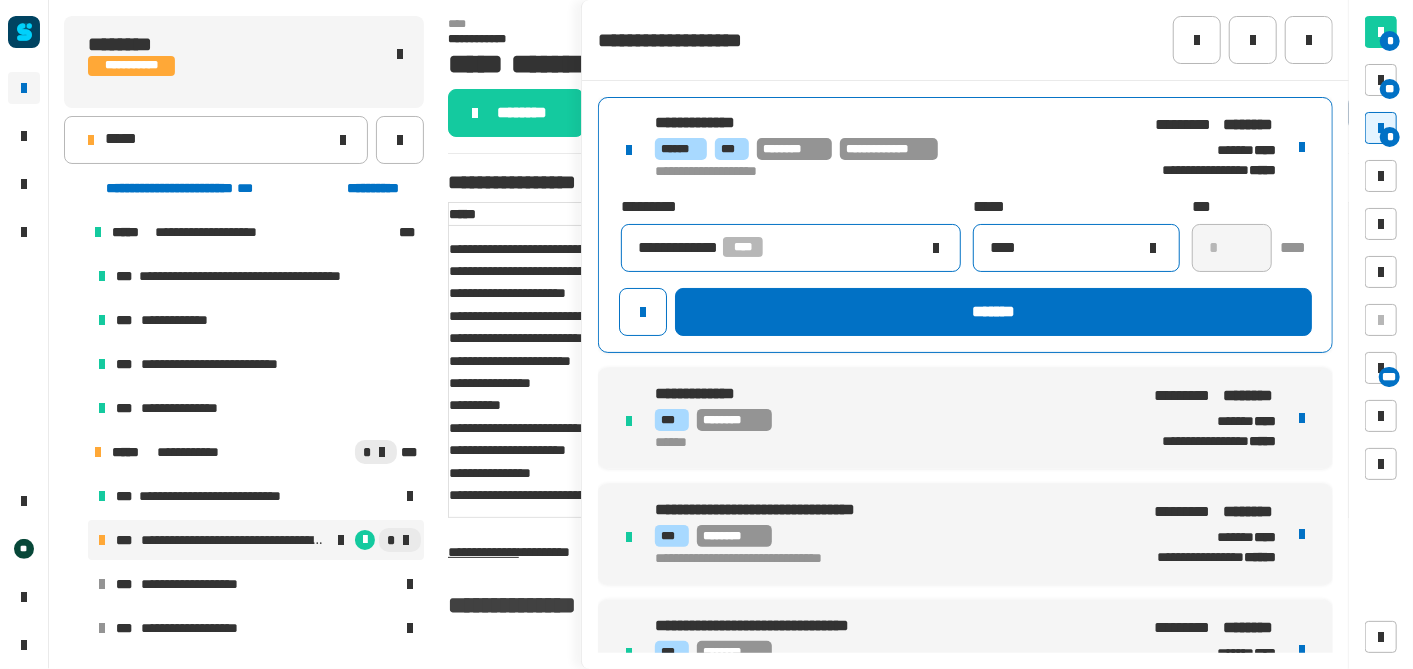 type on "****" 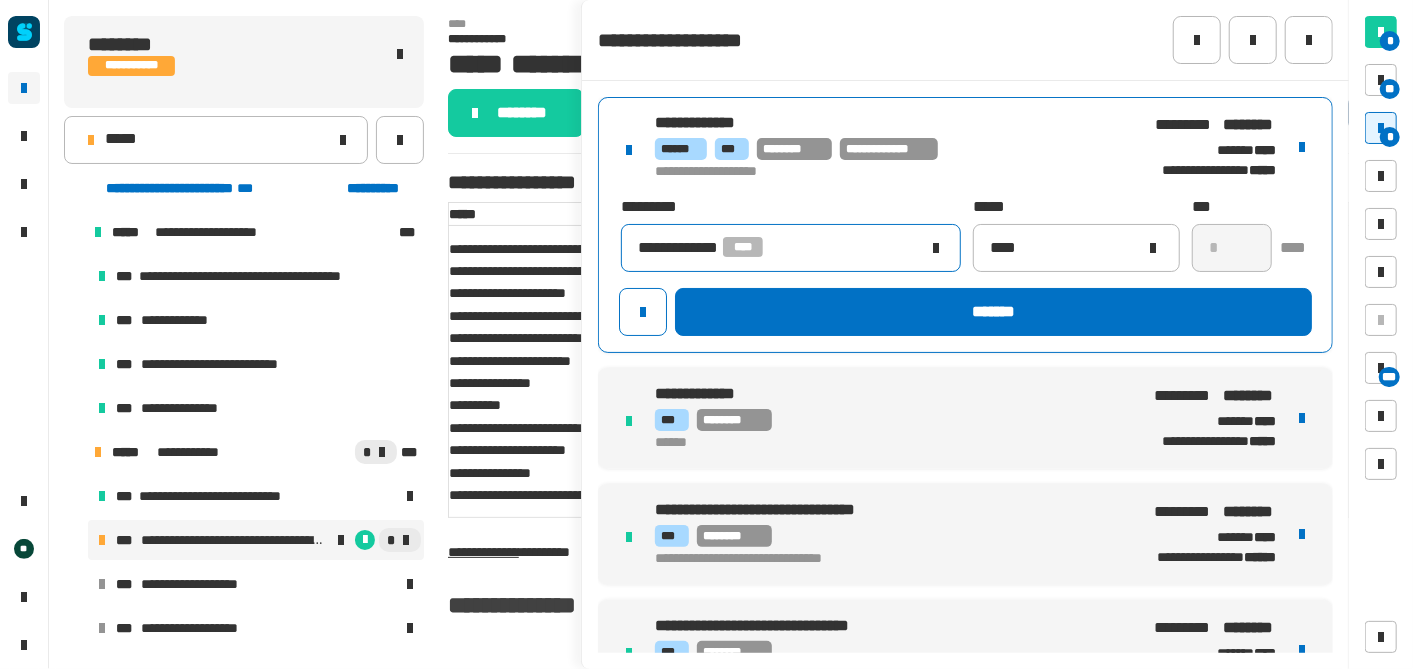 click on "**********" 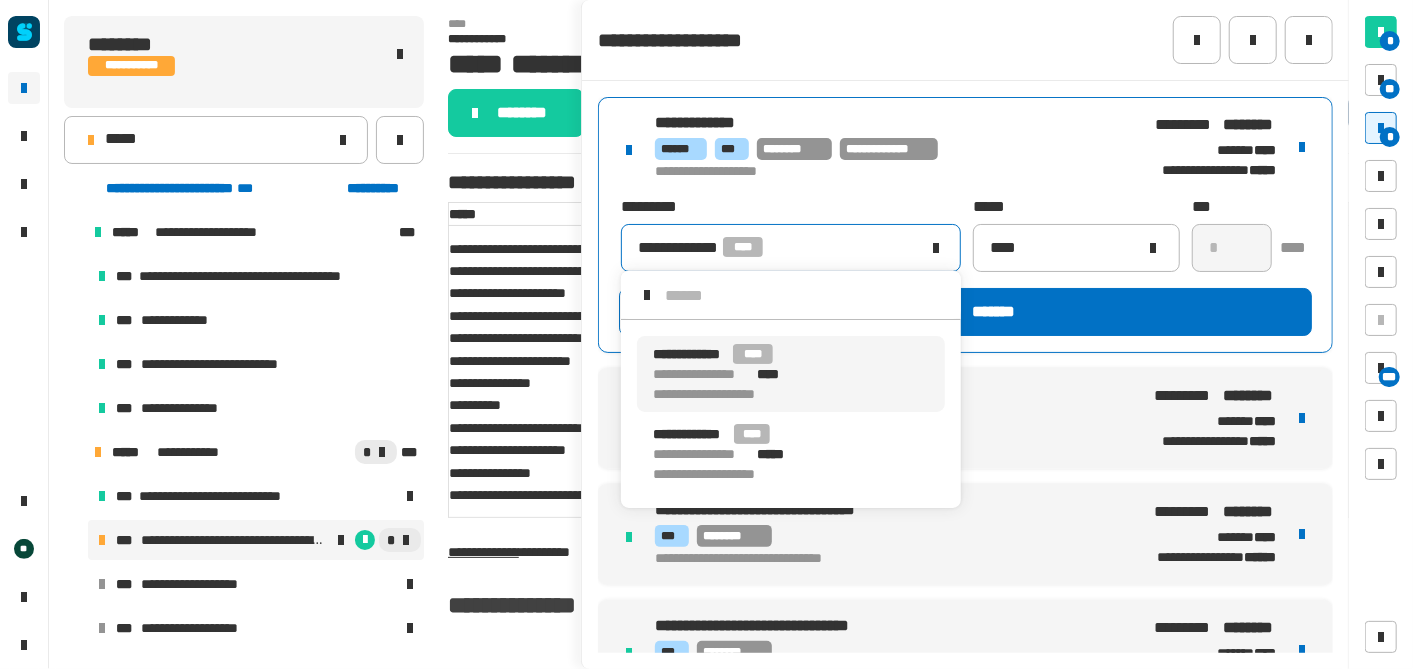 click on "**********" 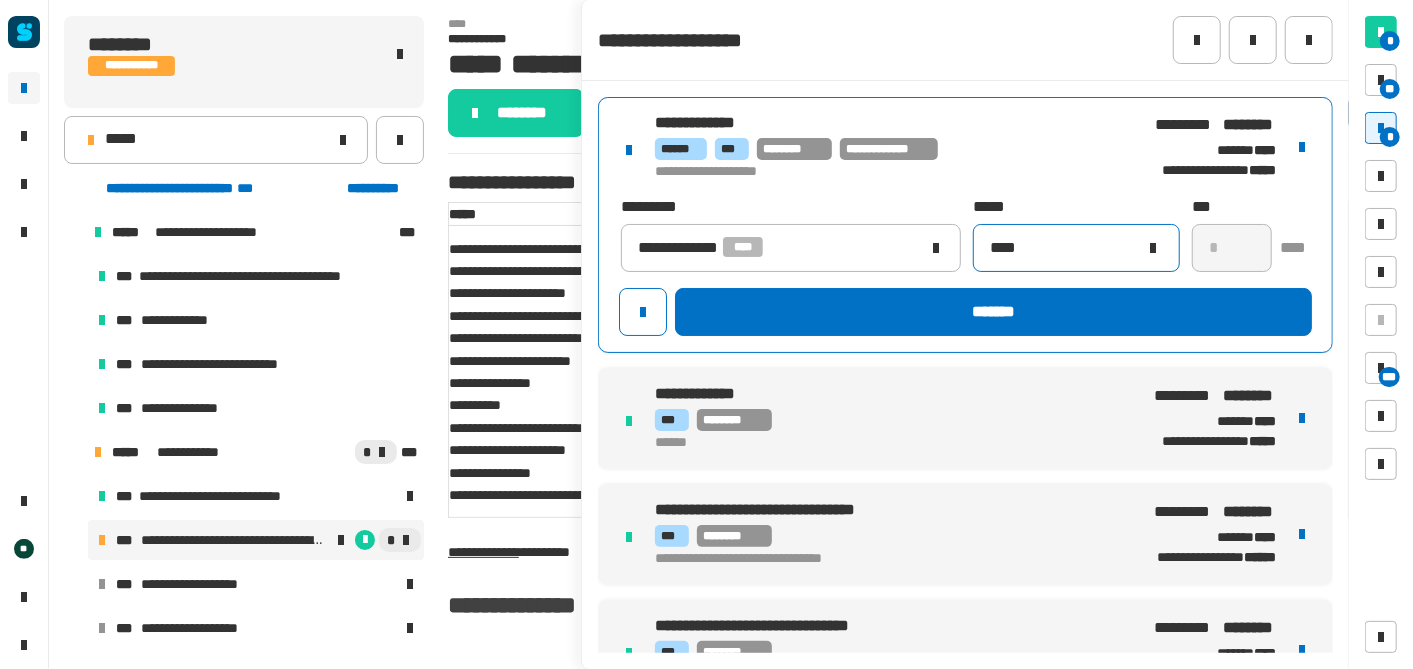 click on "****" 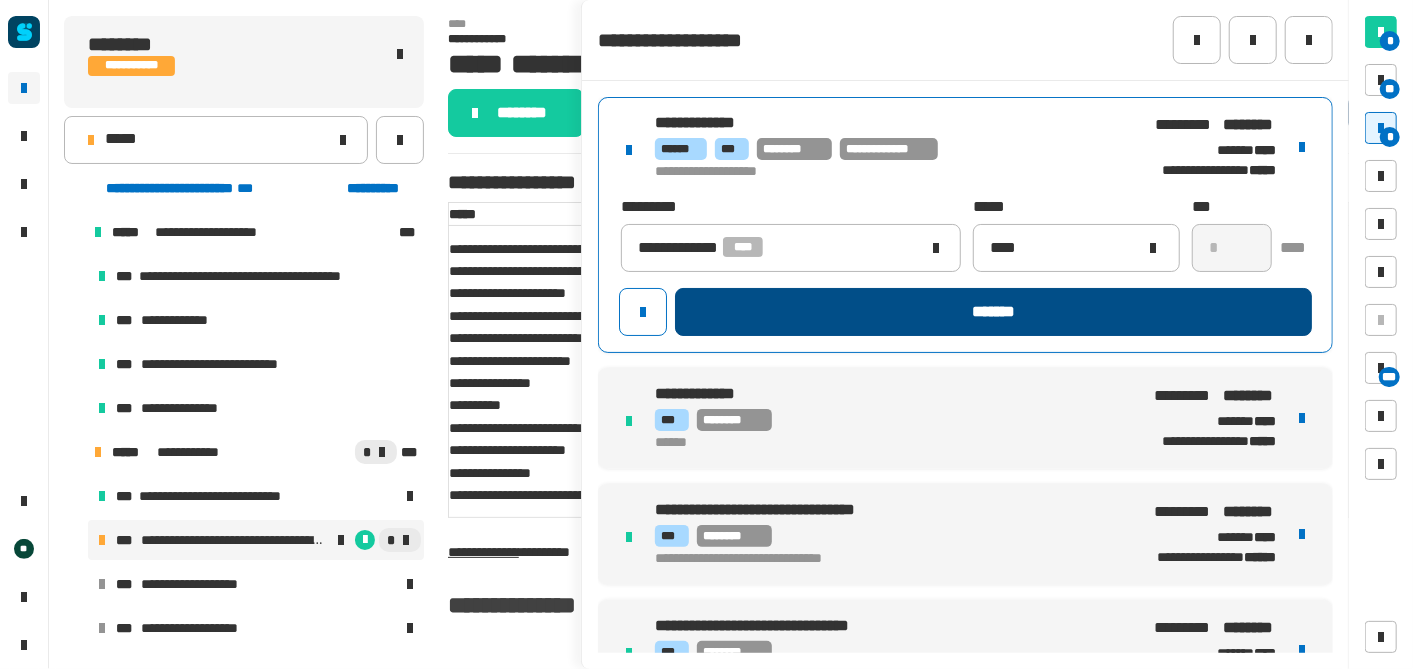 click on "*******" 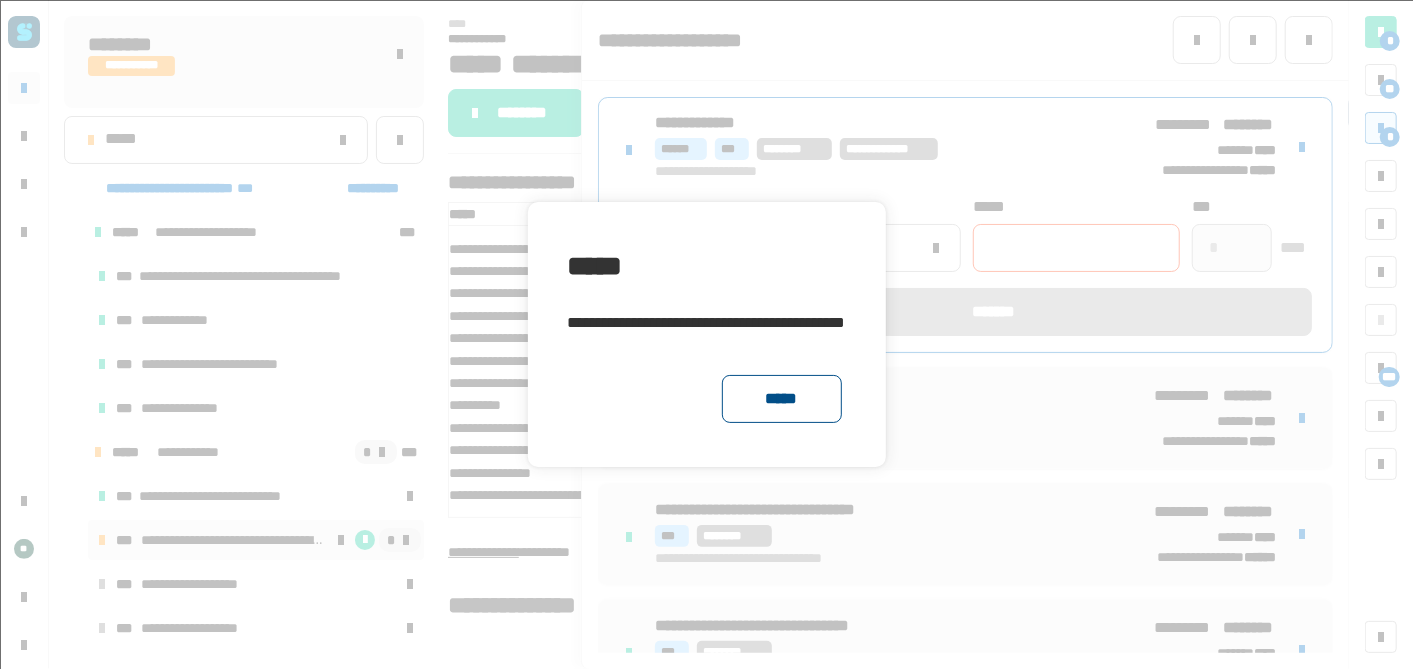 click on "*****" 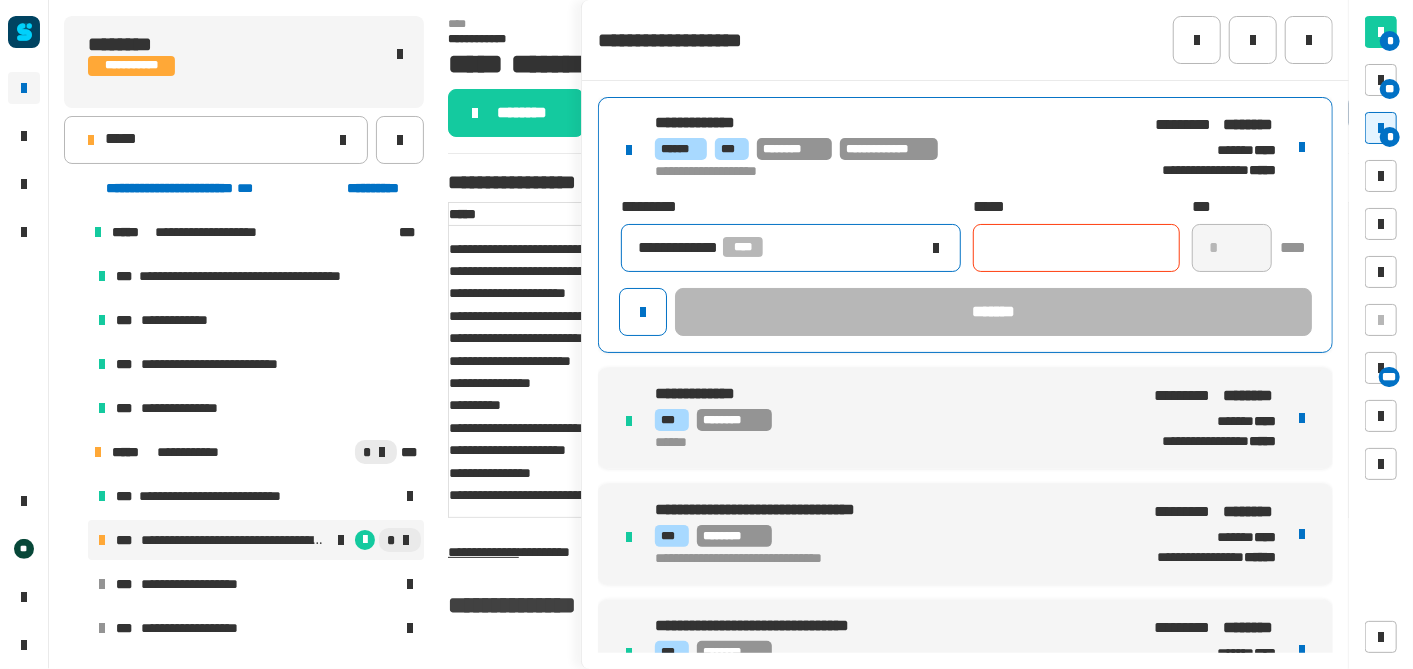 click on "**********" 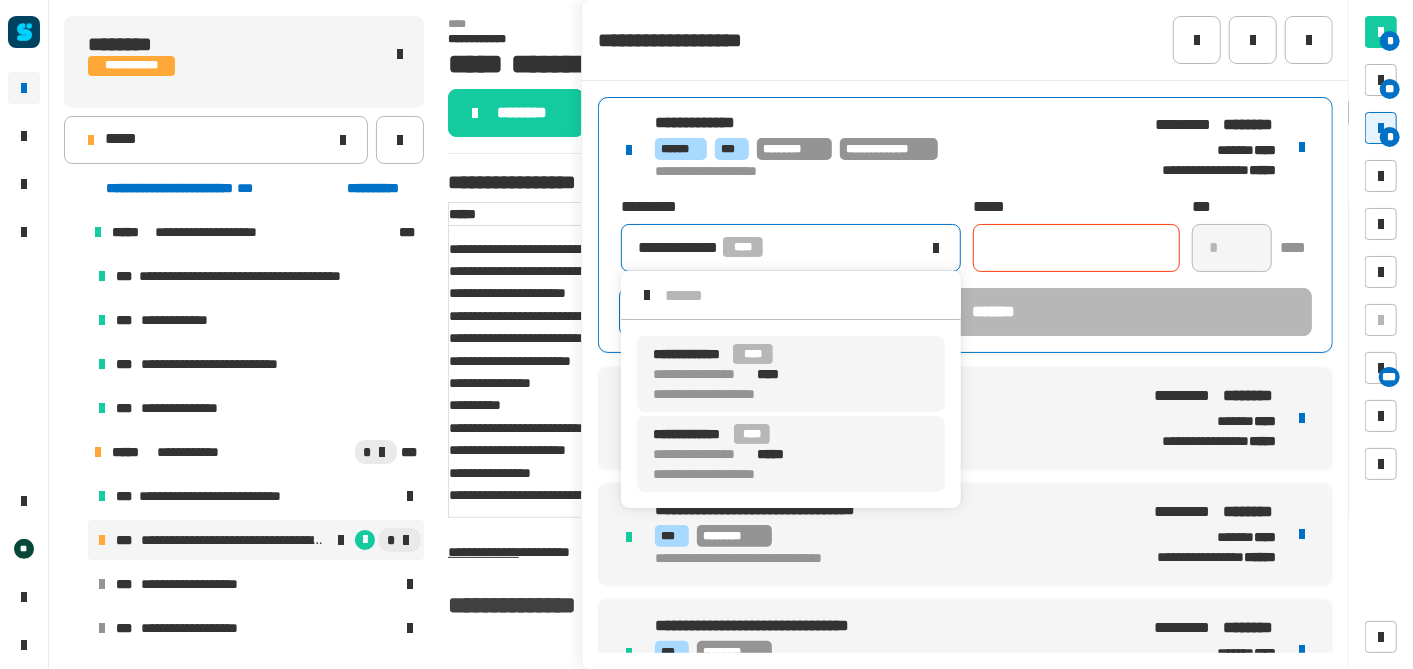 click on "**********" at bounding box center [791, 454] 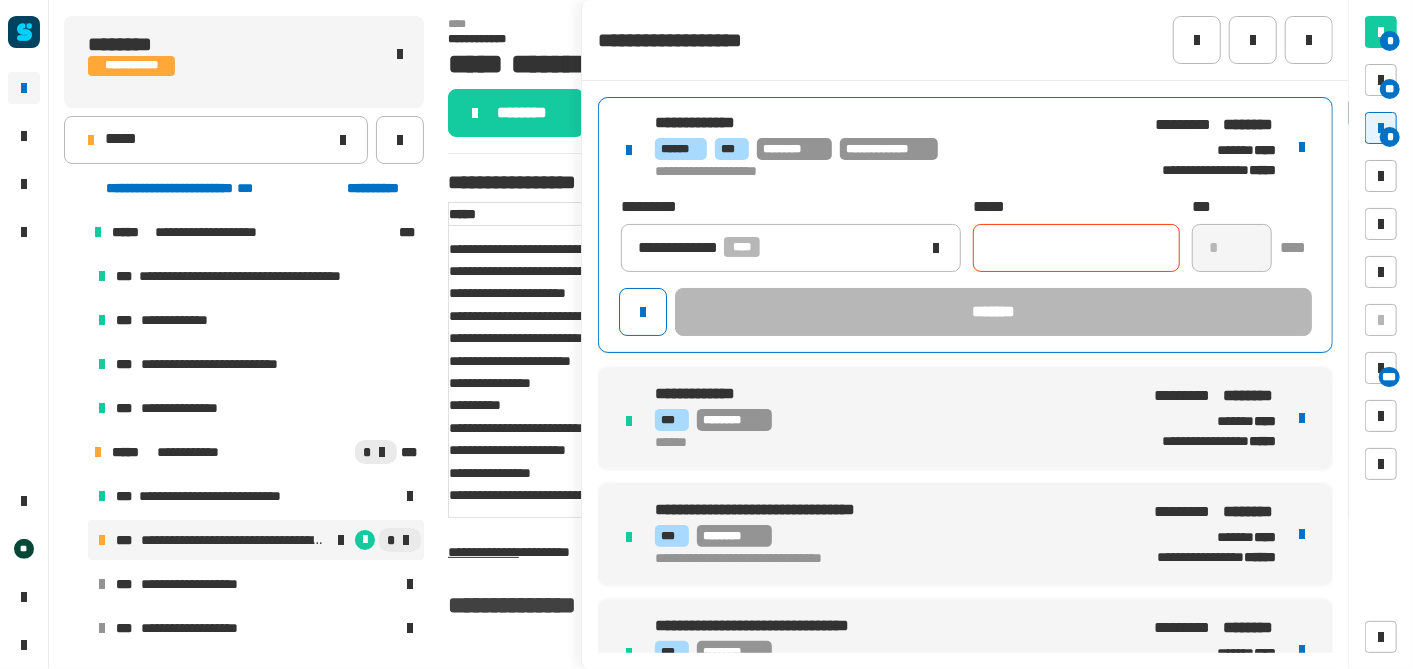 click 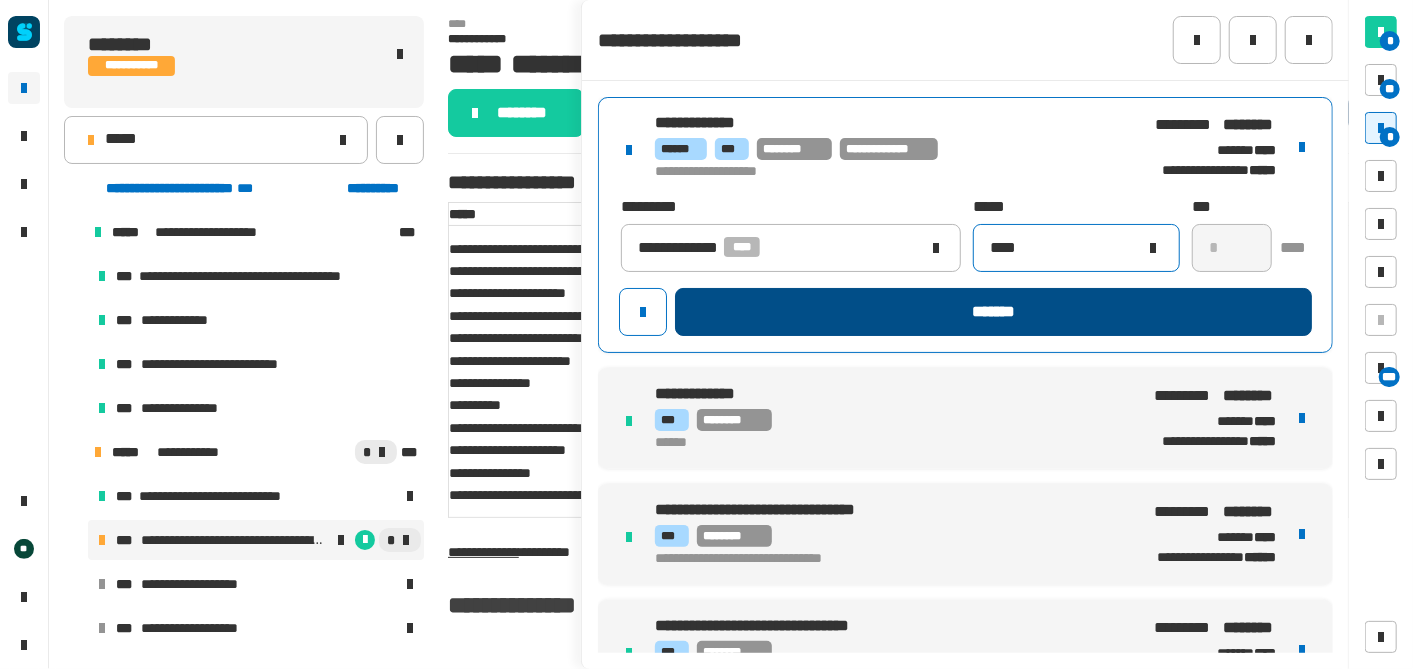 type on "****" 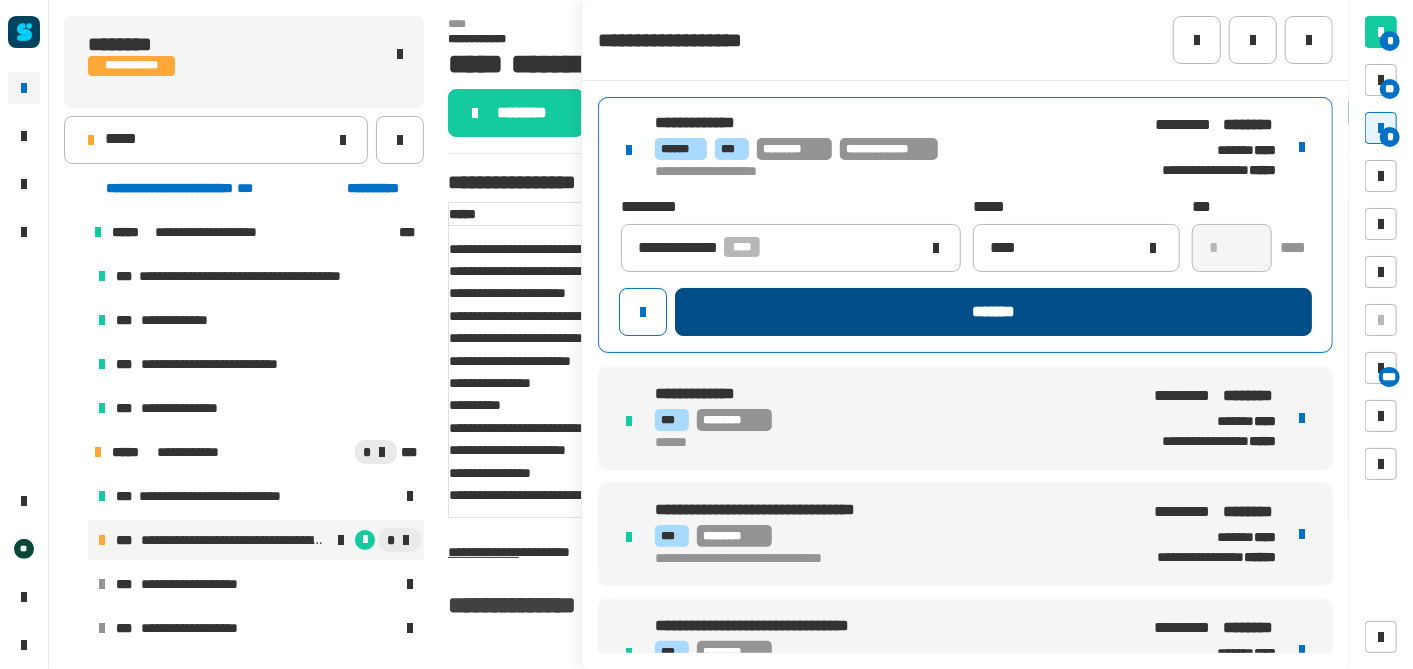 click on "*******" 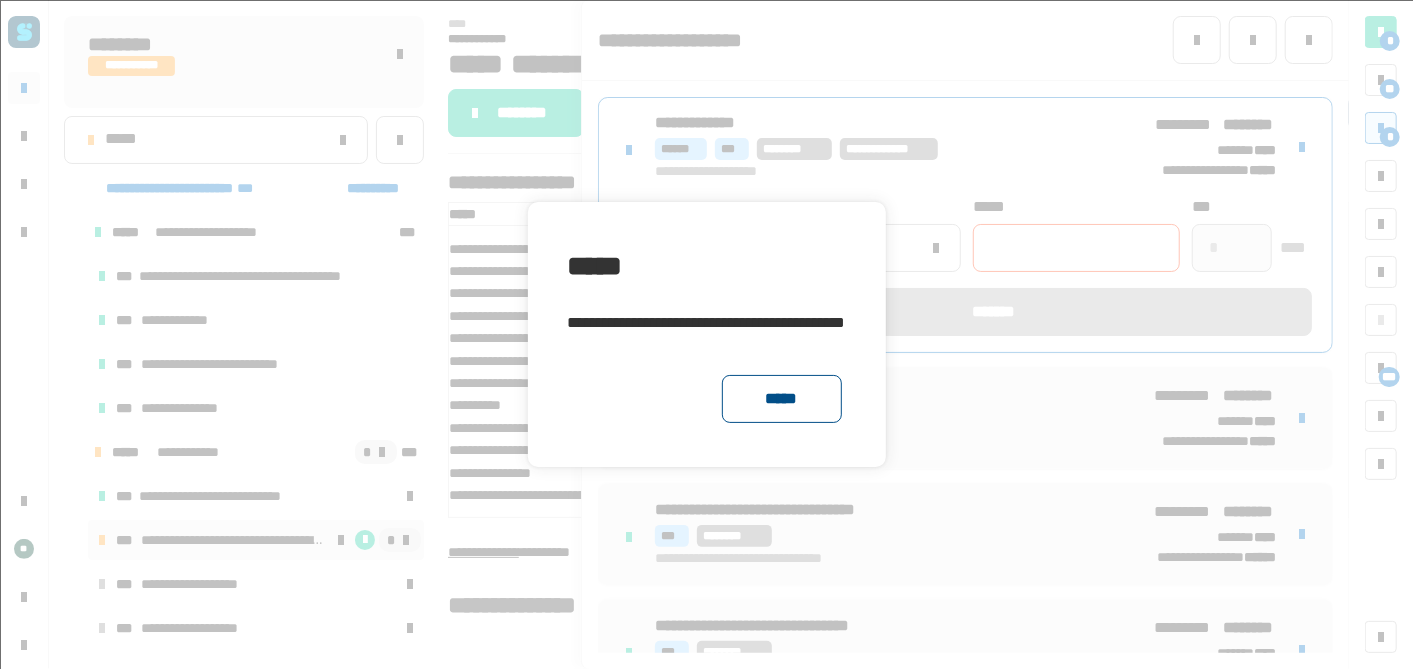 click on "*****" 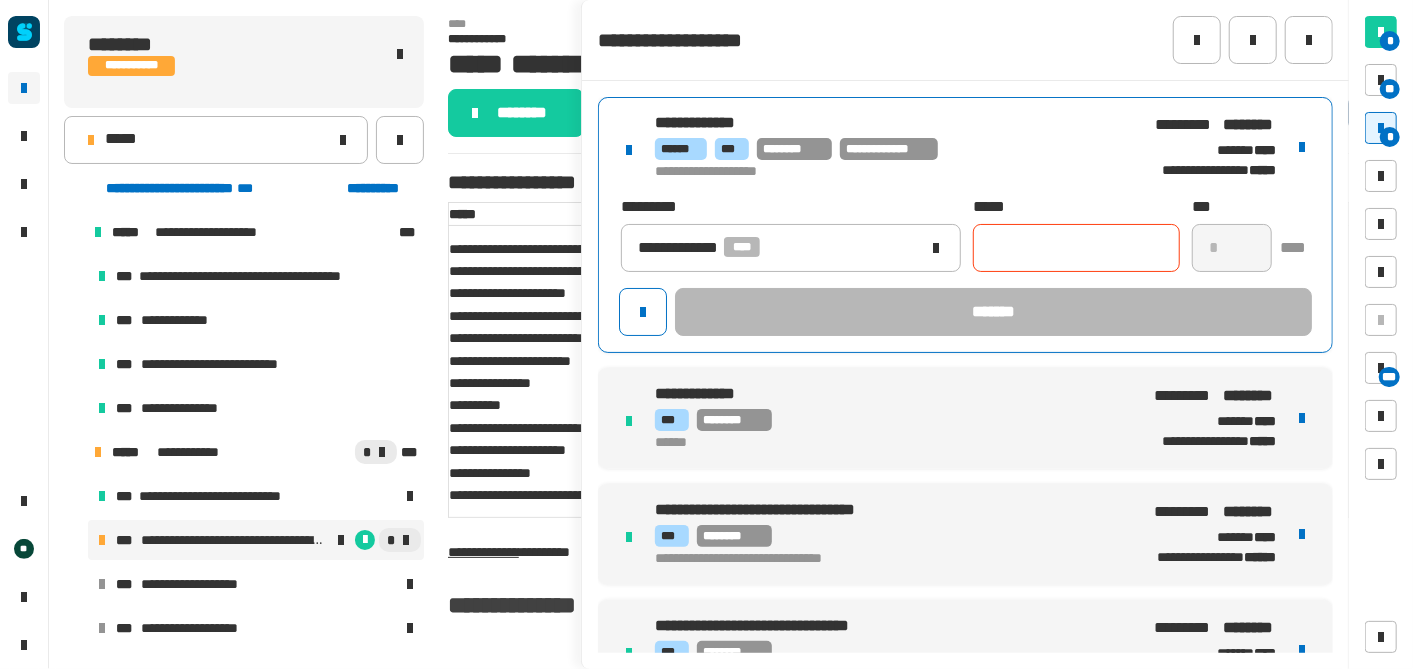 click 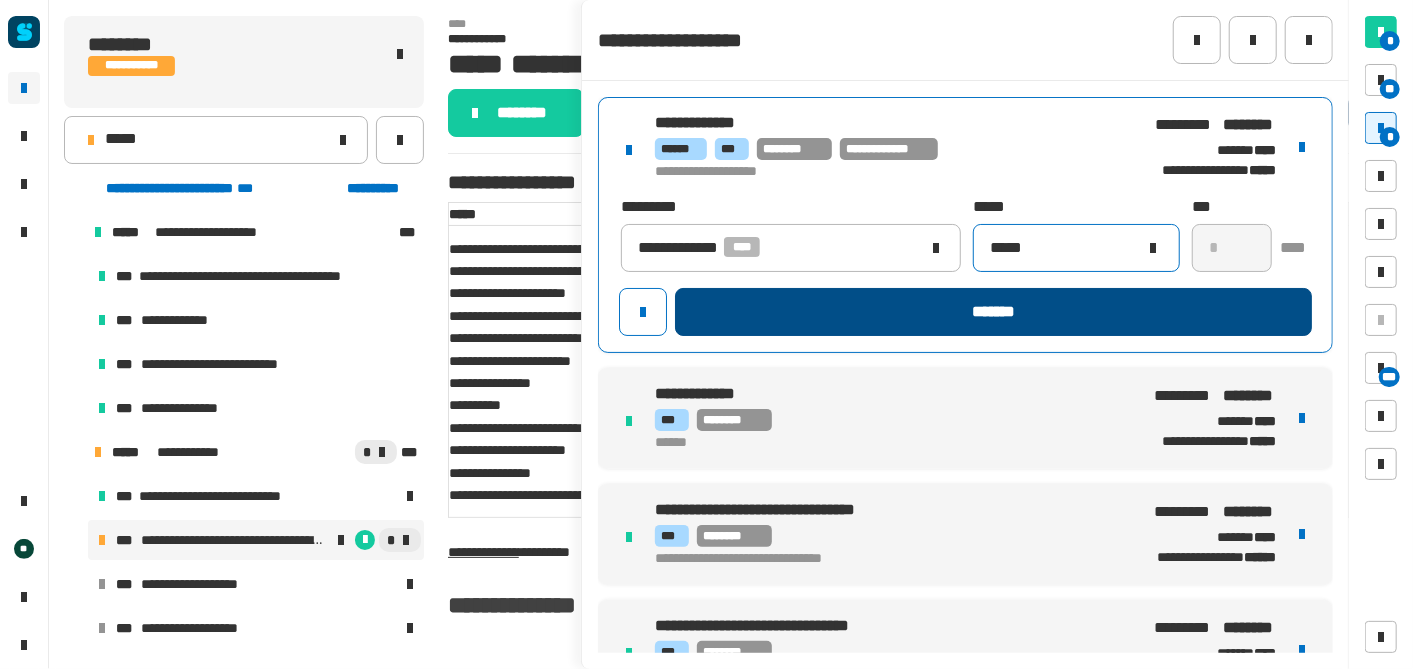 type on "*****" 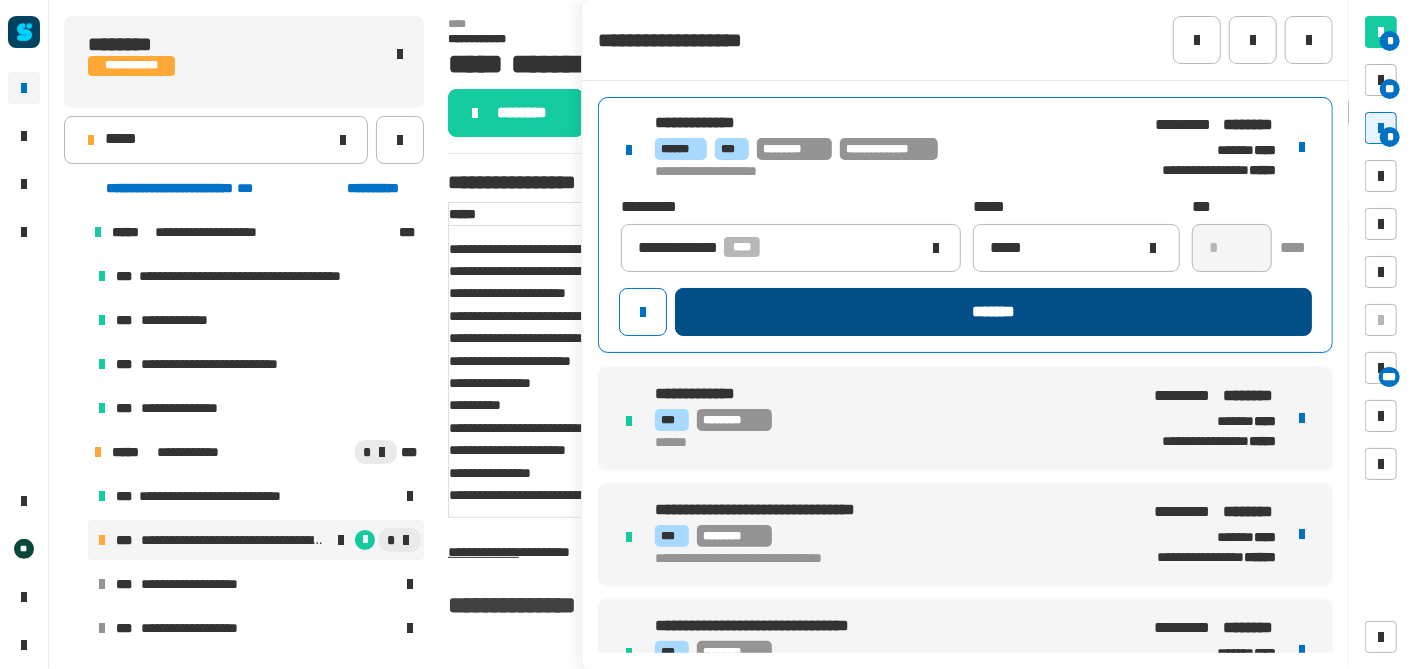 click on "*******" 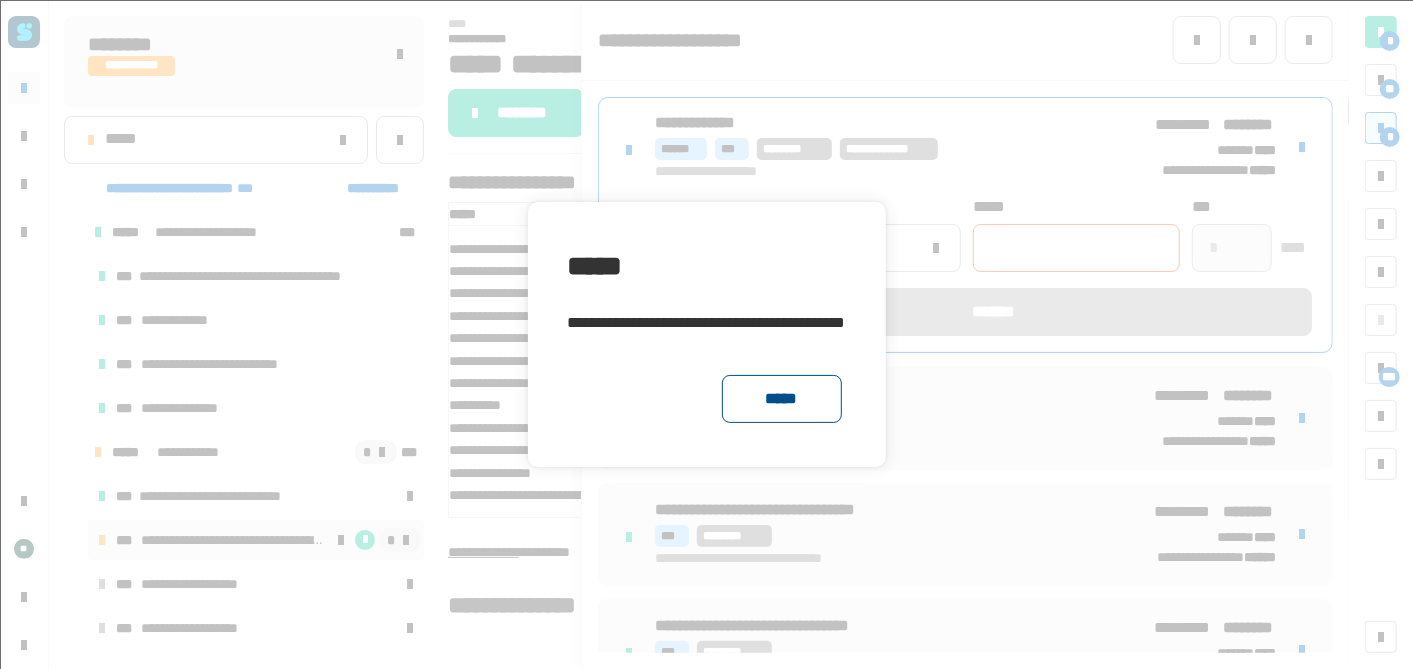 click on "*****" 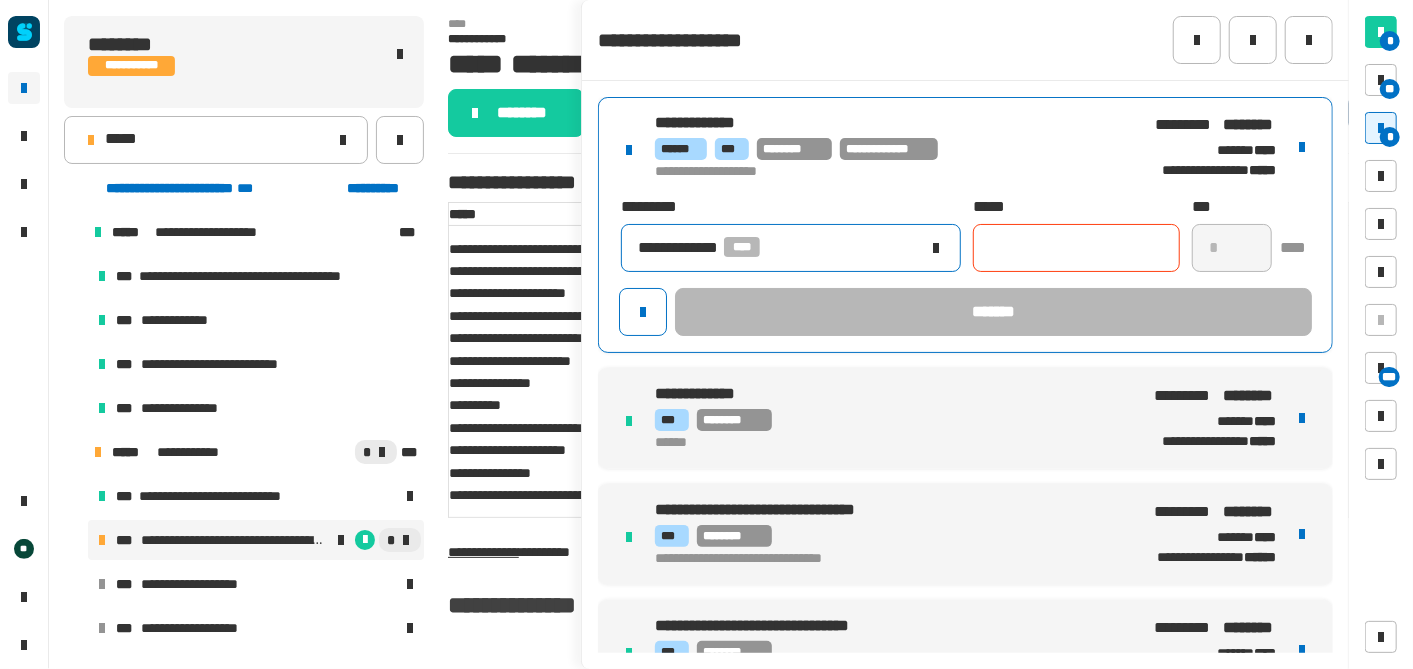 click on "**********" 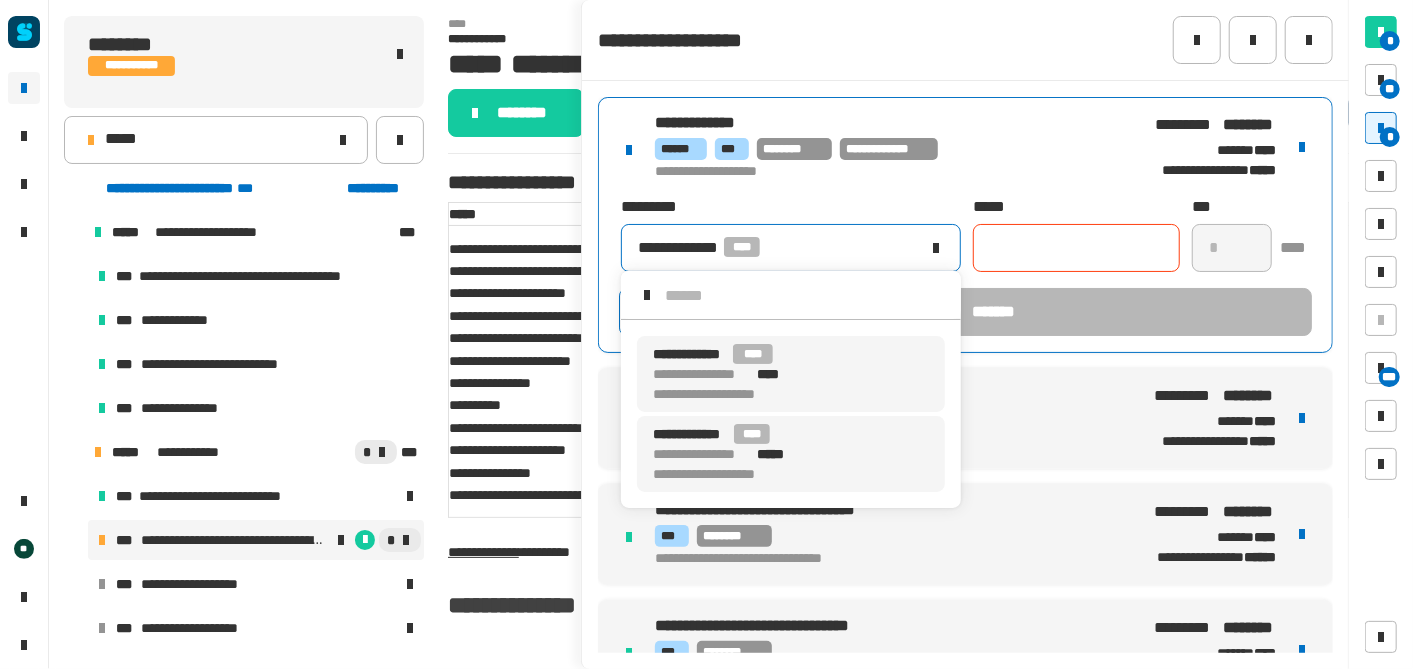 click on "**********" at bounding box center [791, 374] 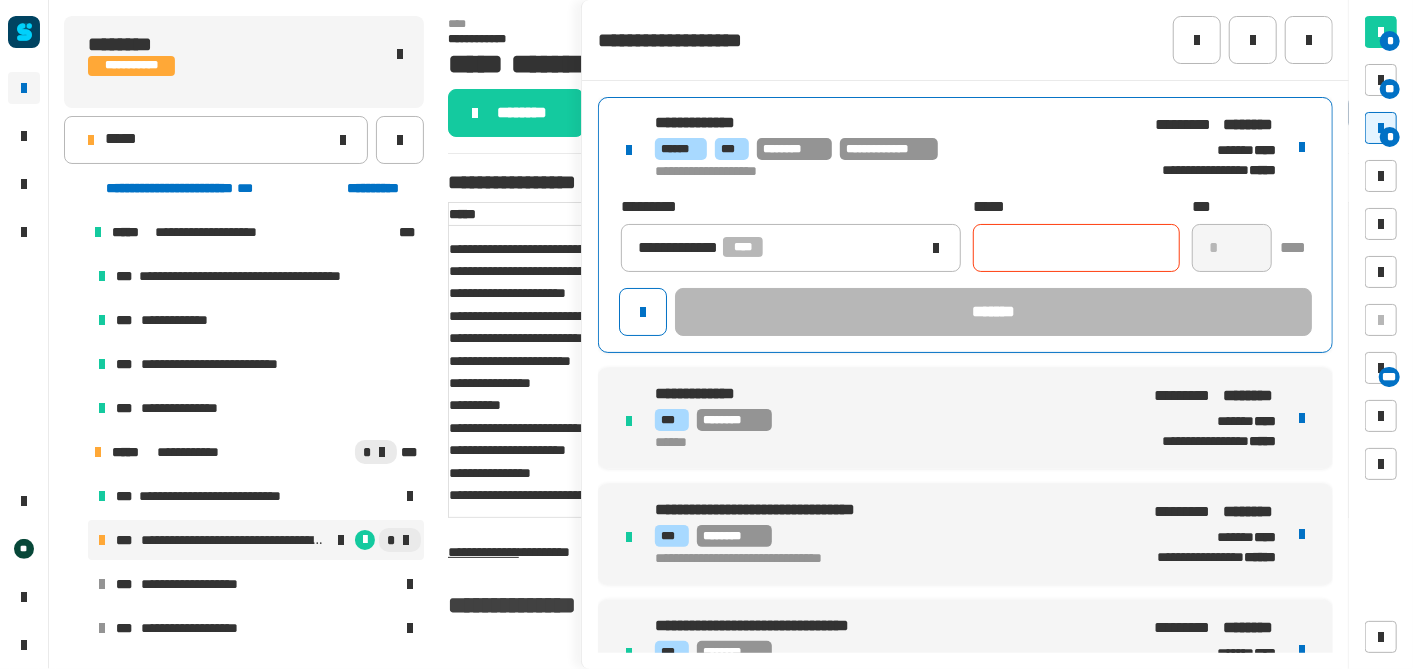click 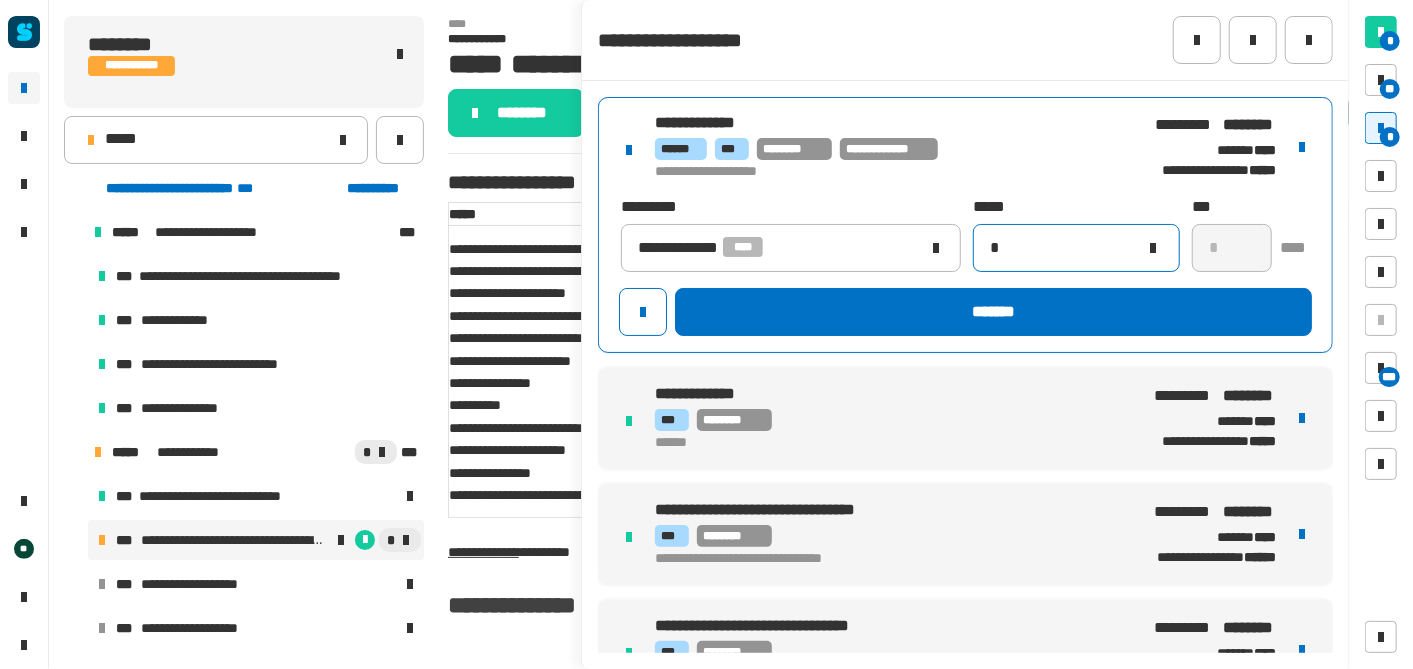 paste on "****" 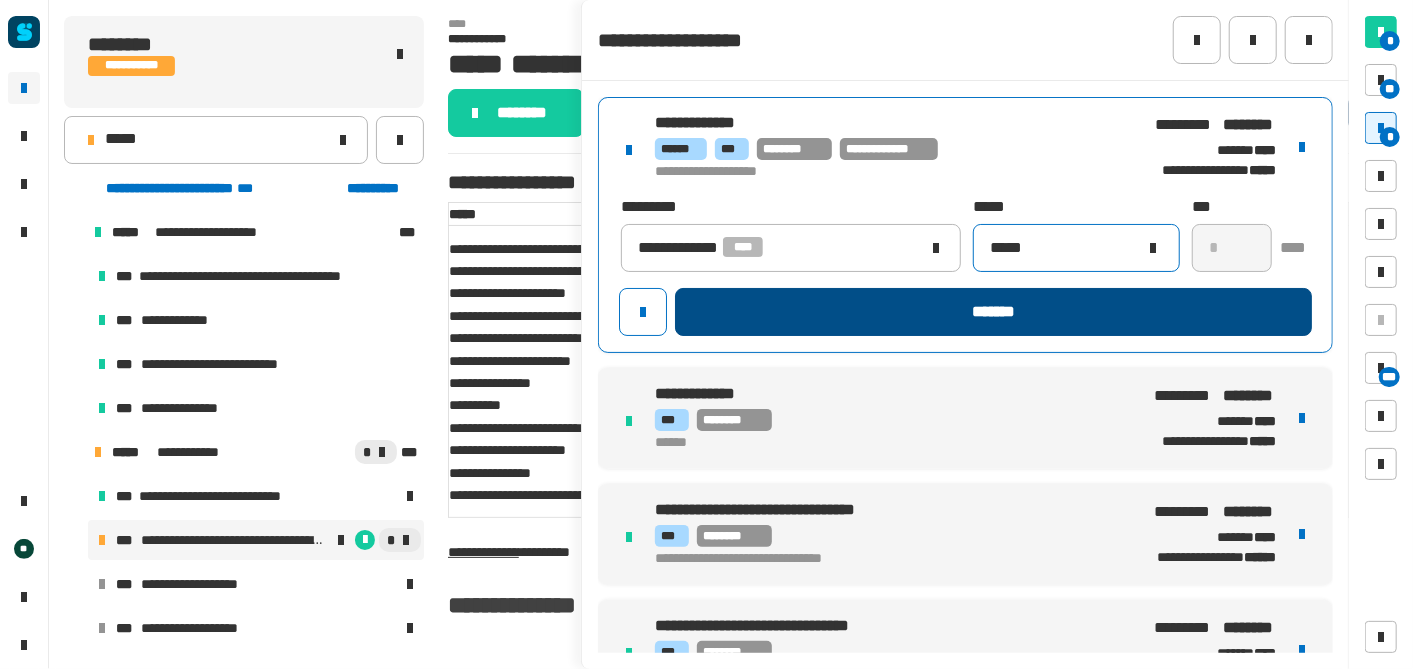 type on "*****" 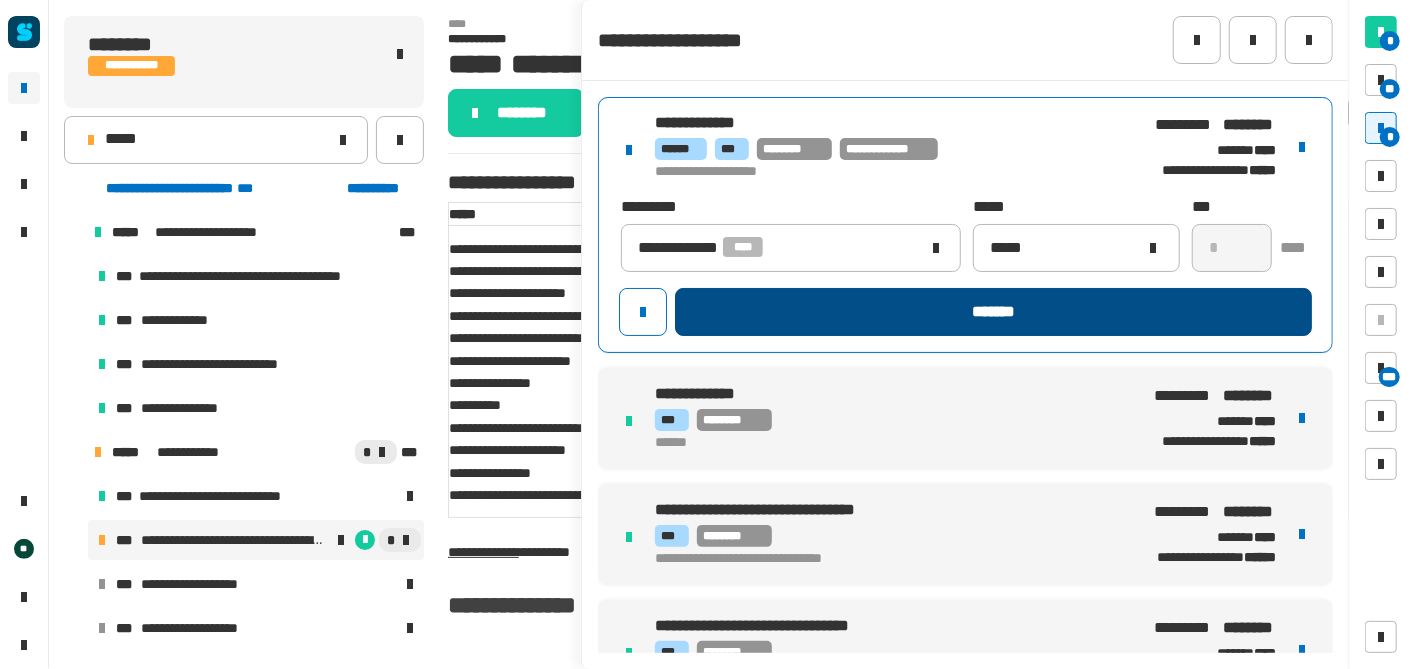 click on "*******" 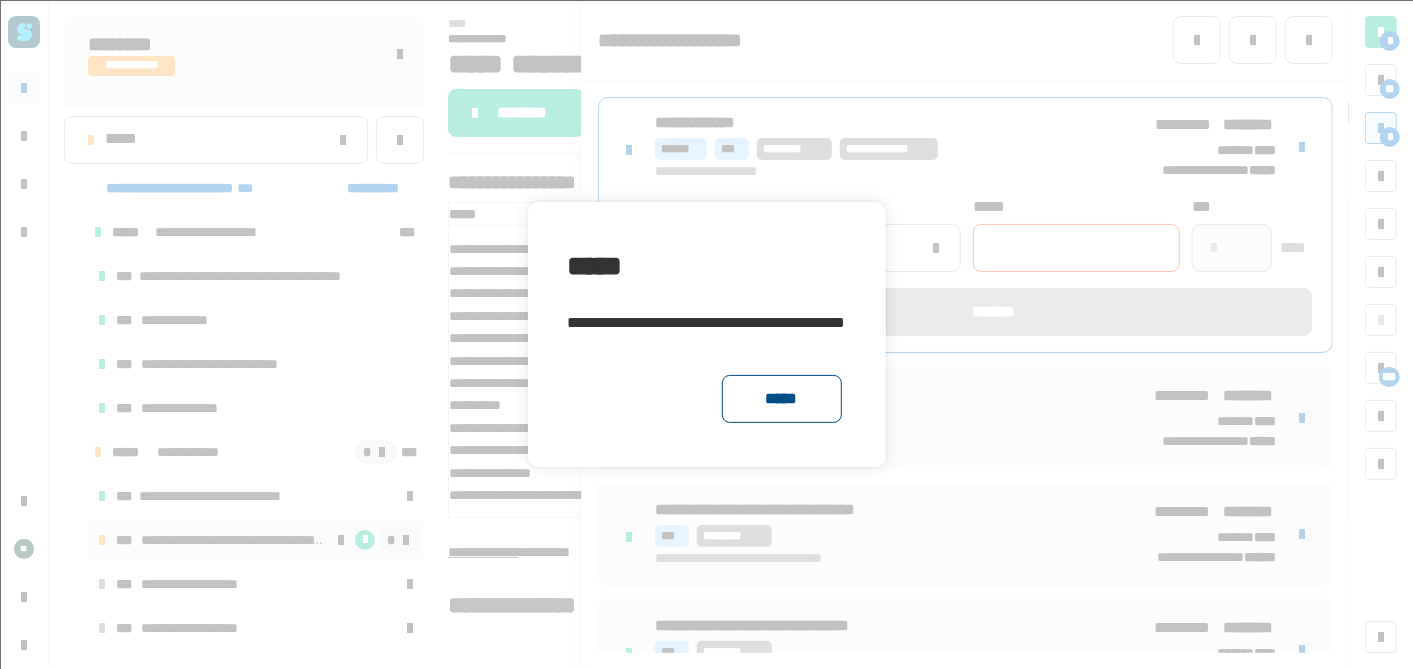 click on "*****" 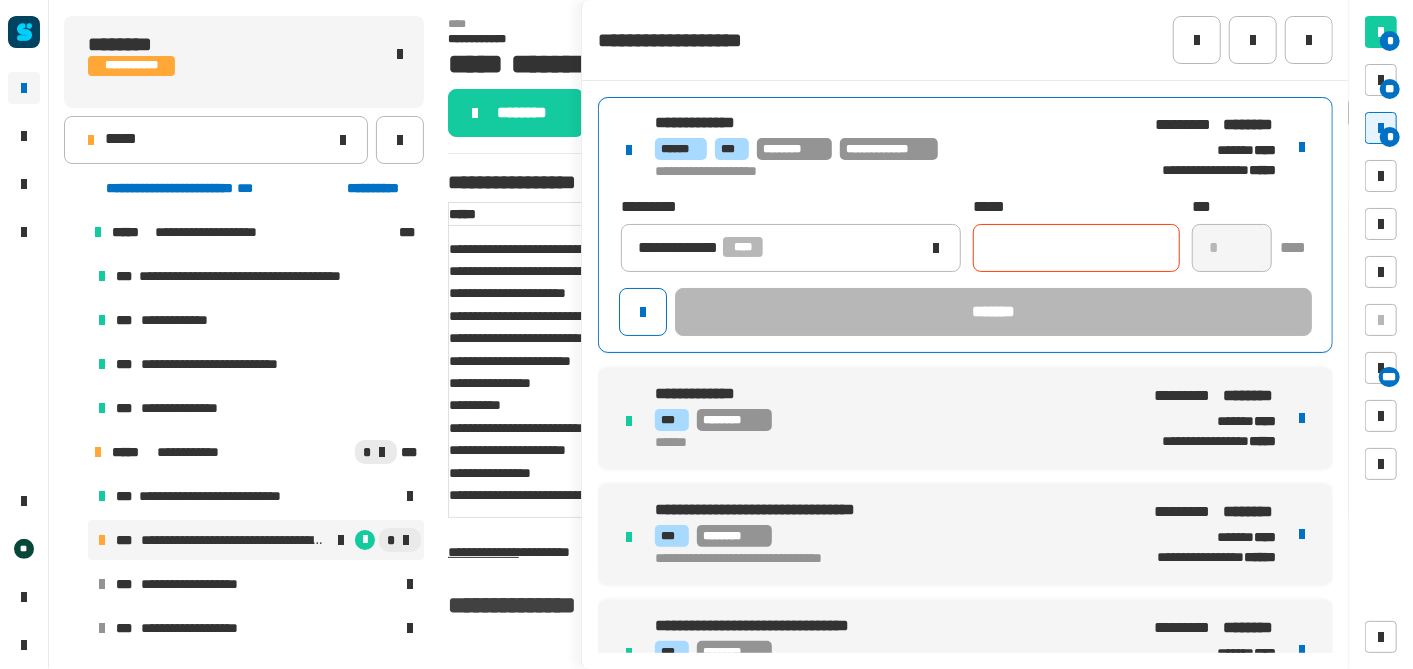 click 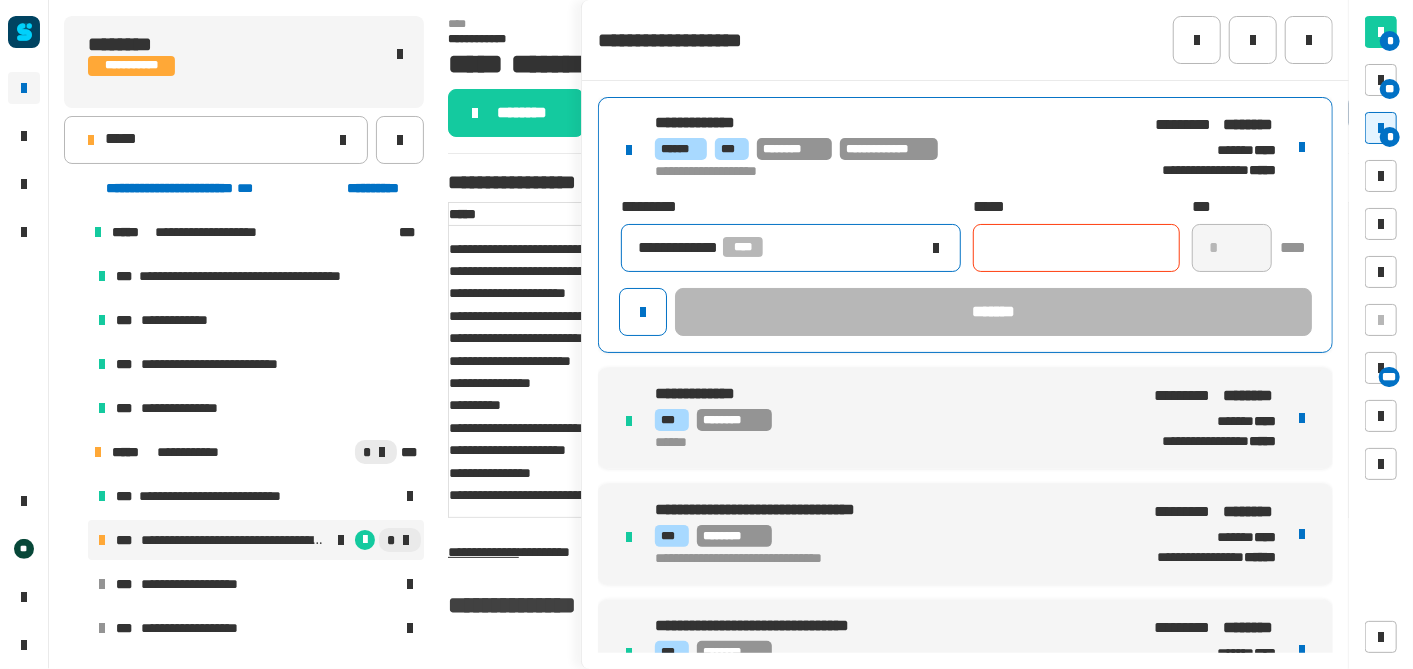click 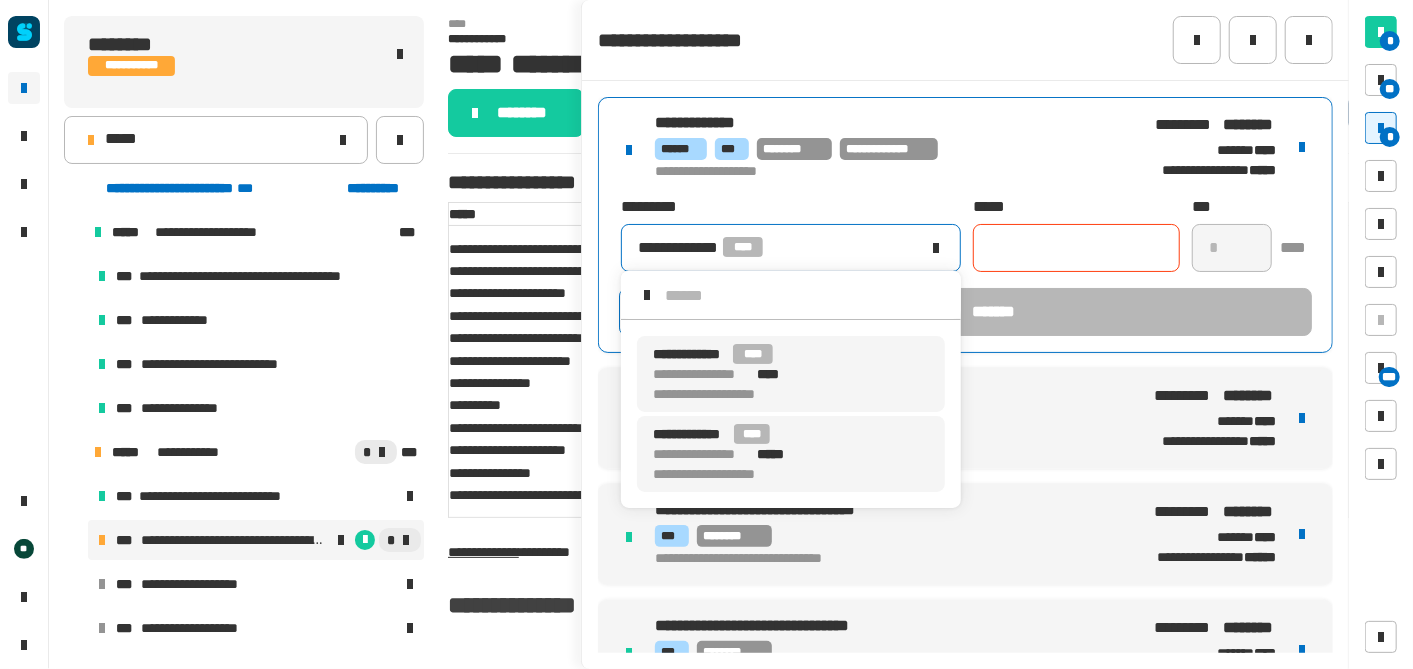 click on "**********" at bounding box center (791, 454) 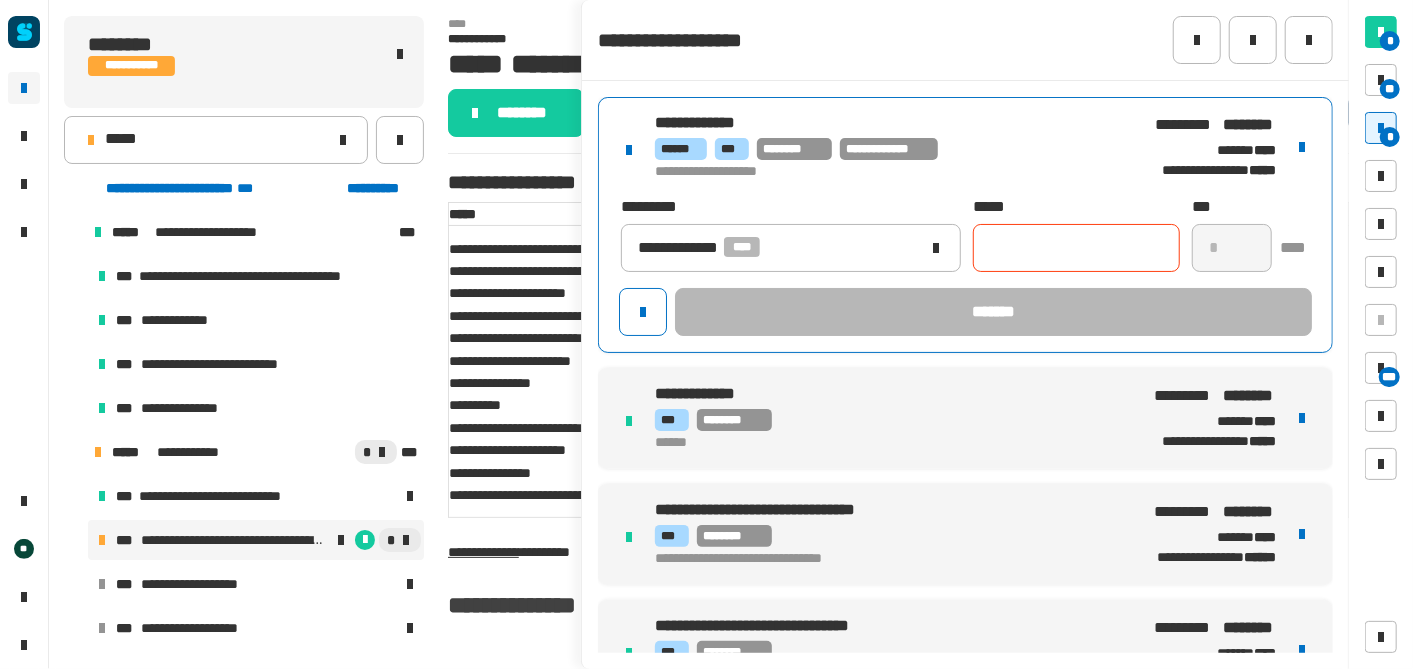 click 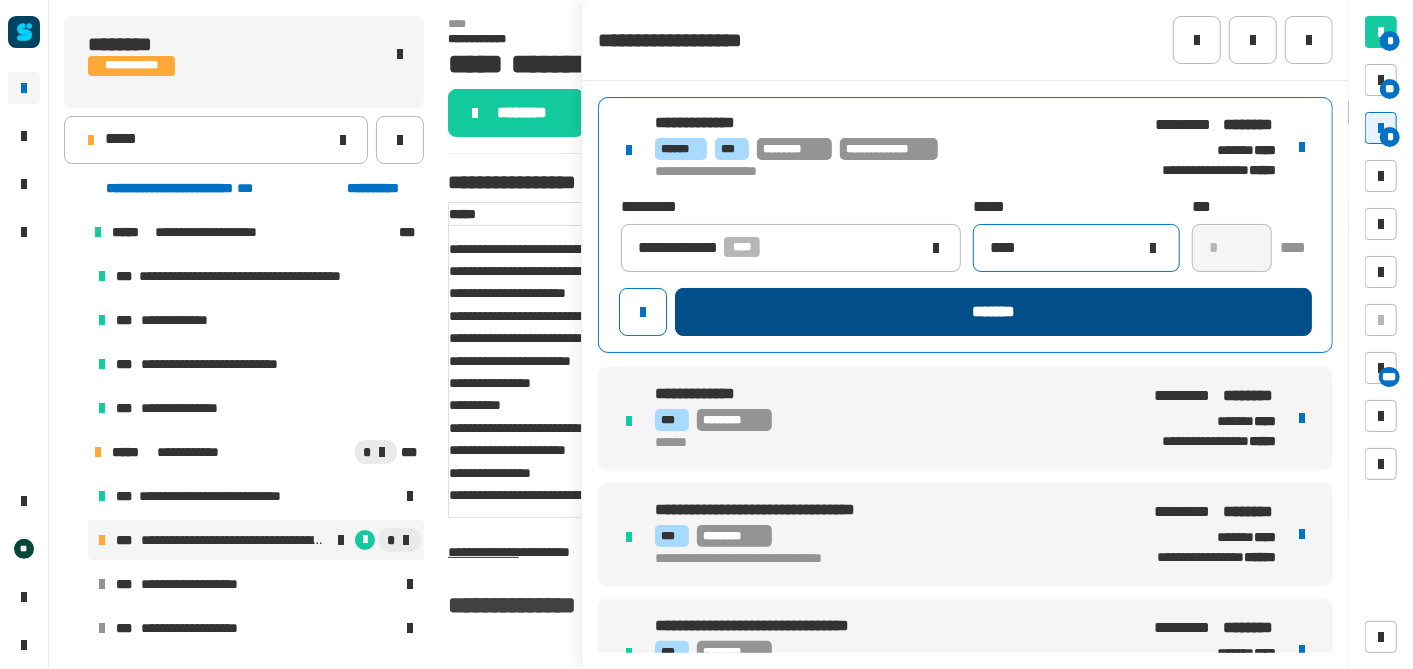 type on "****" 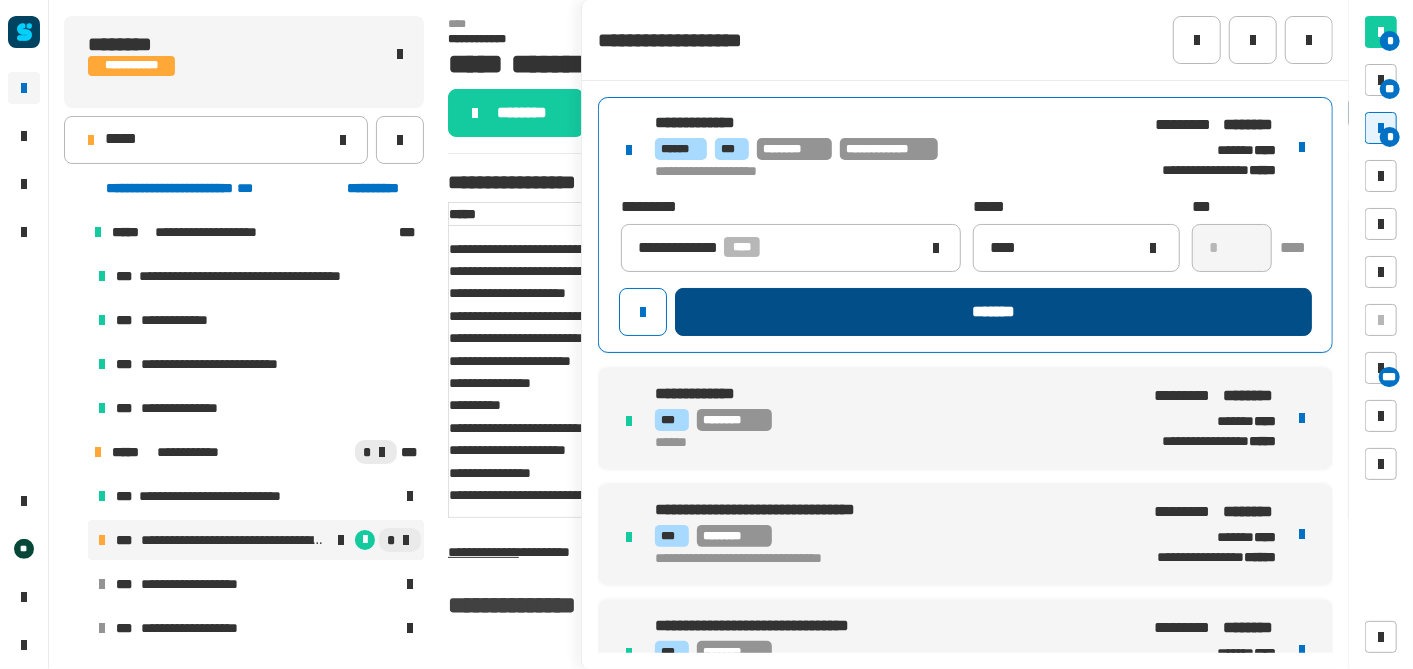 click on "*******" 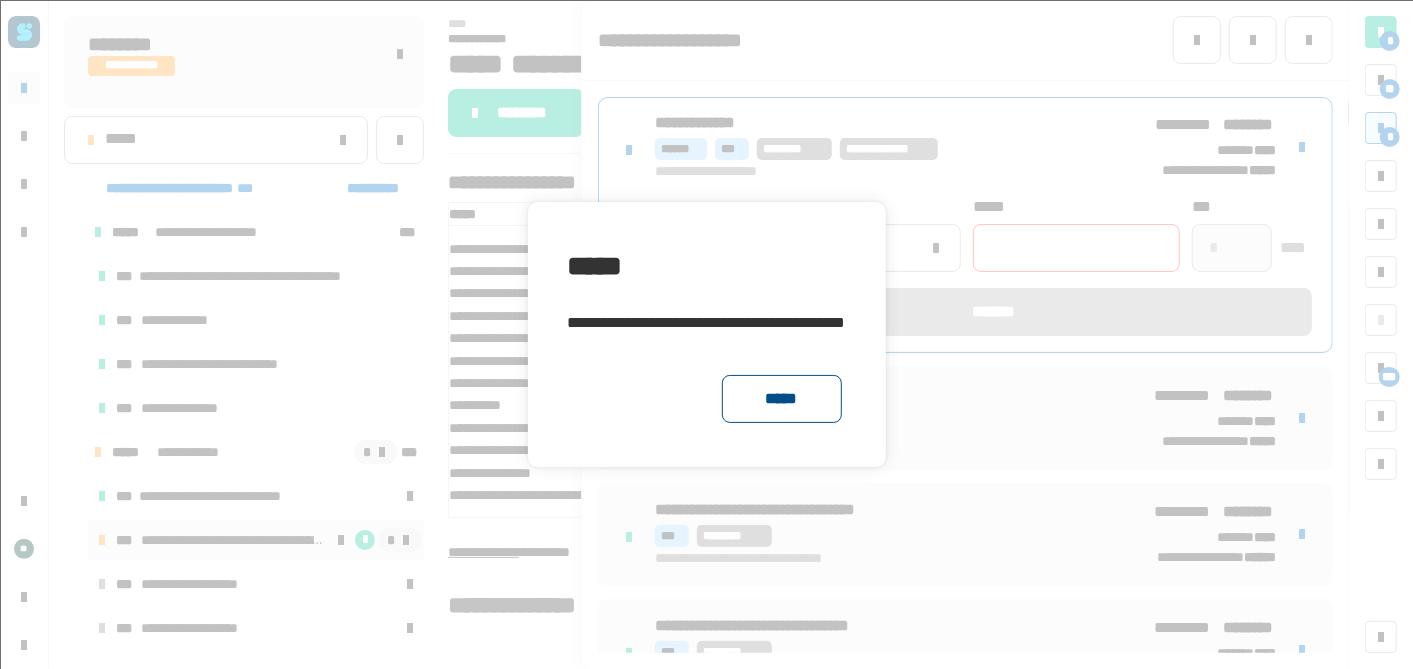 click on "*****" 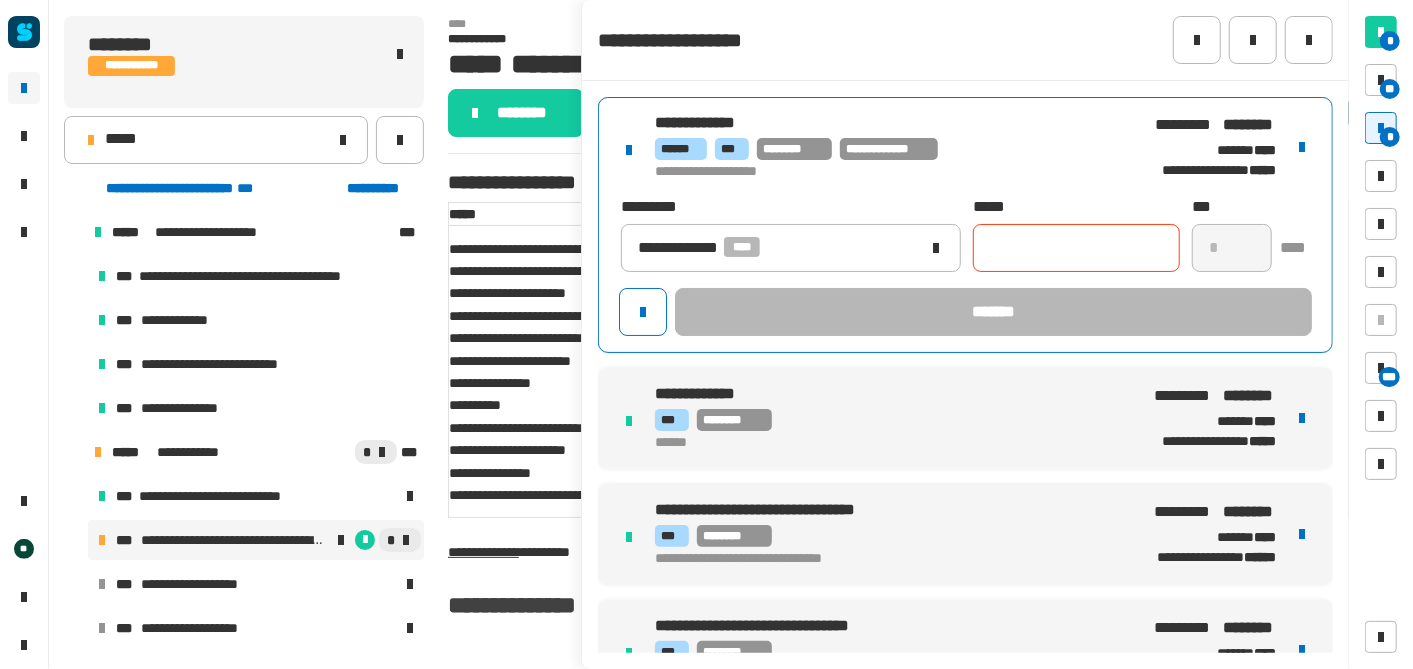 click 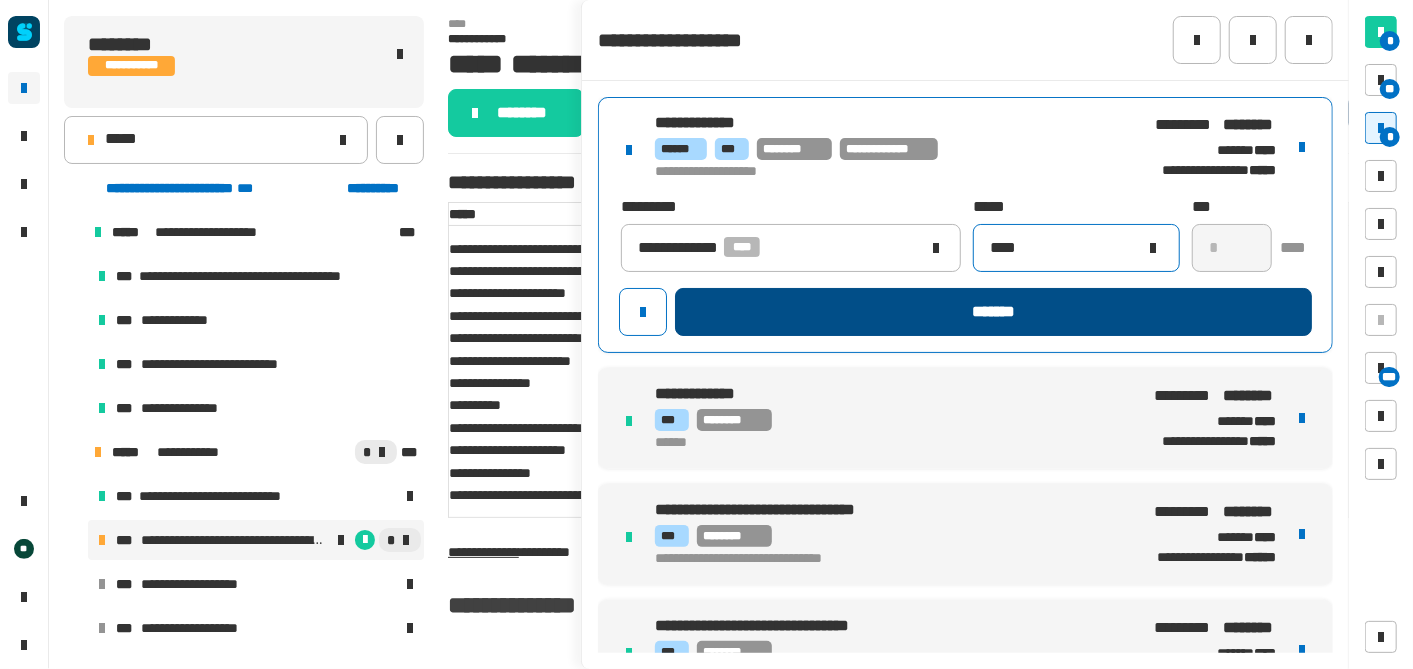 type on "****" 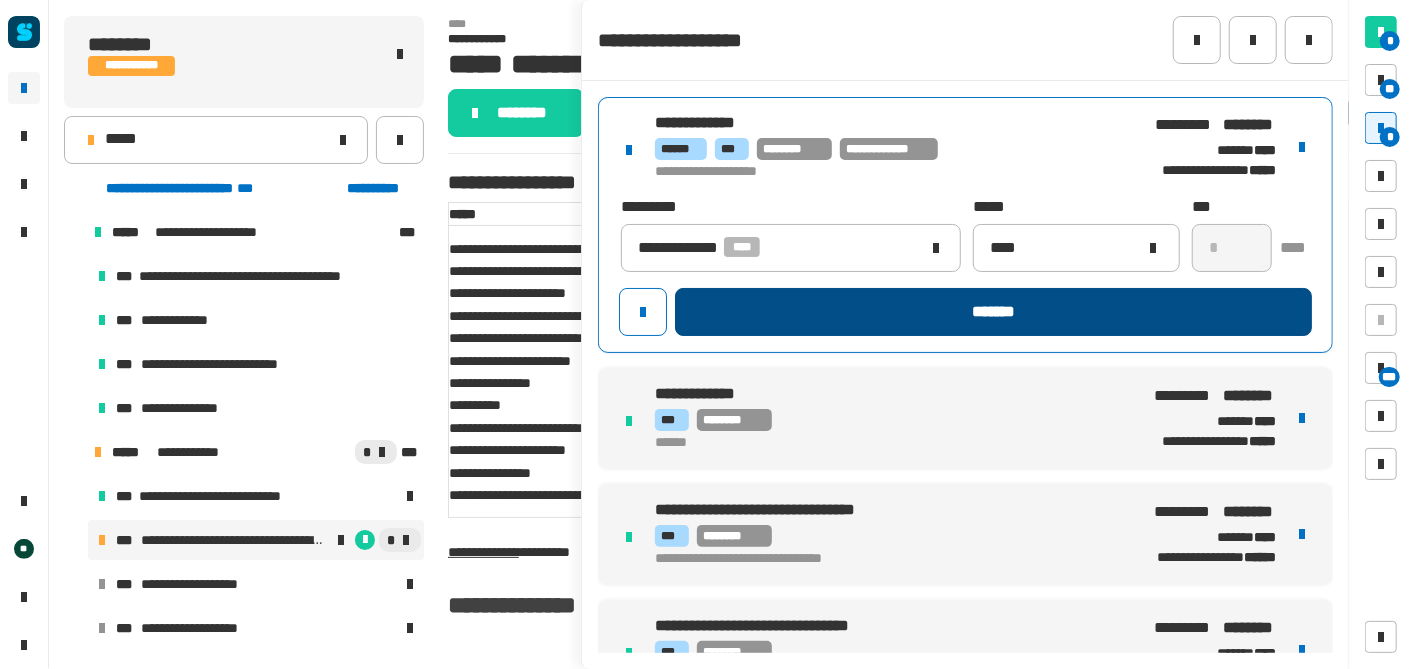 click on "*******" 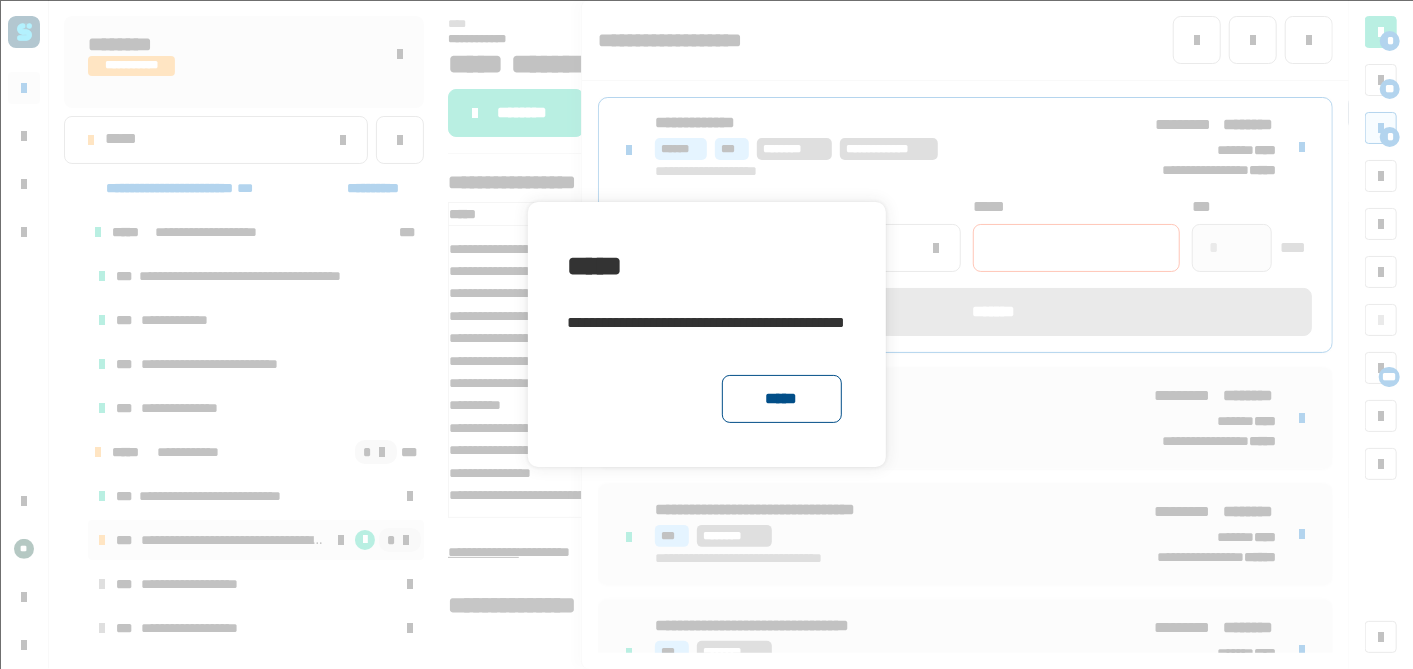 click on "*****" 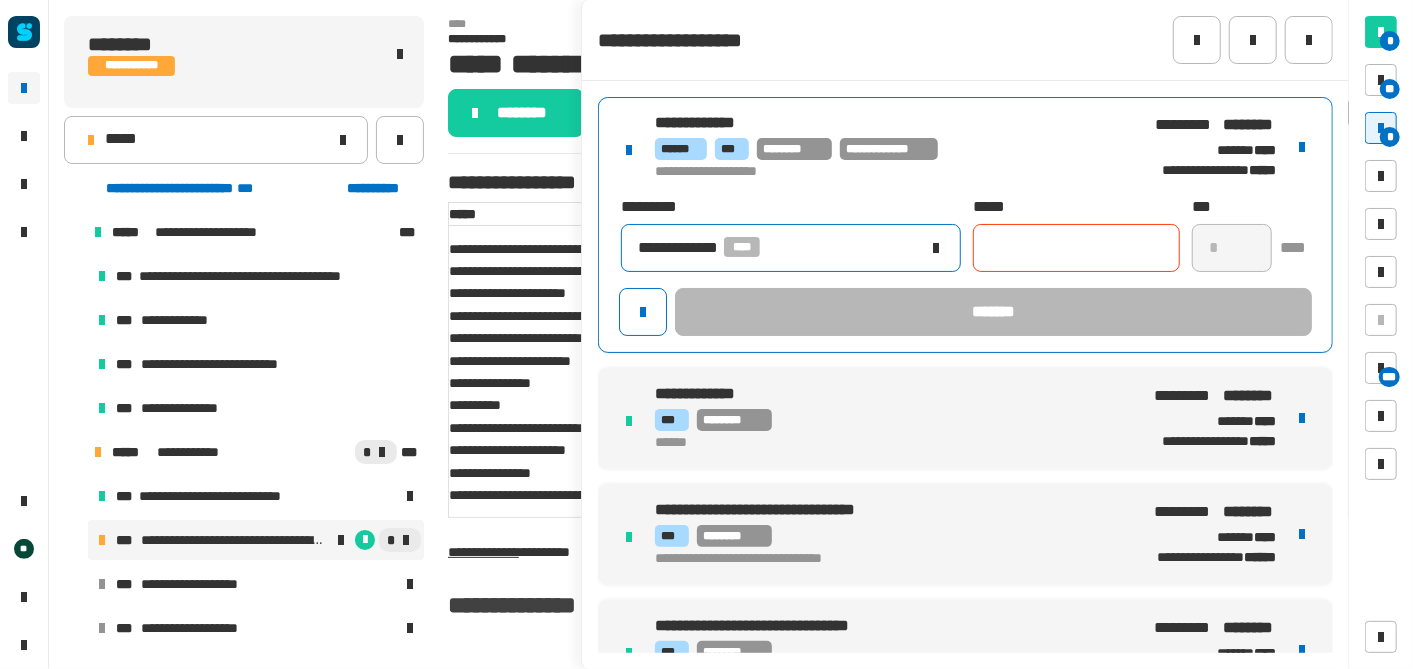 click on "**********" 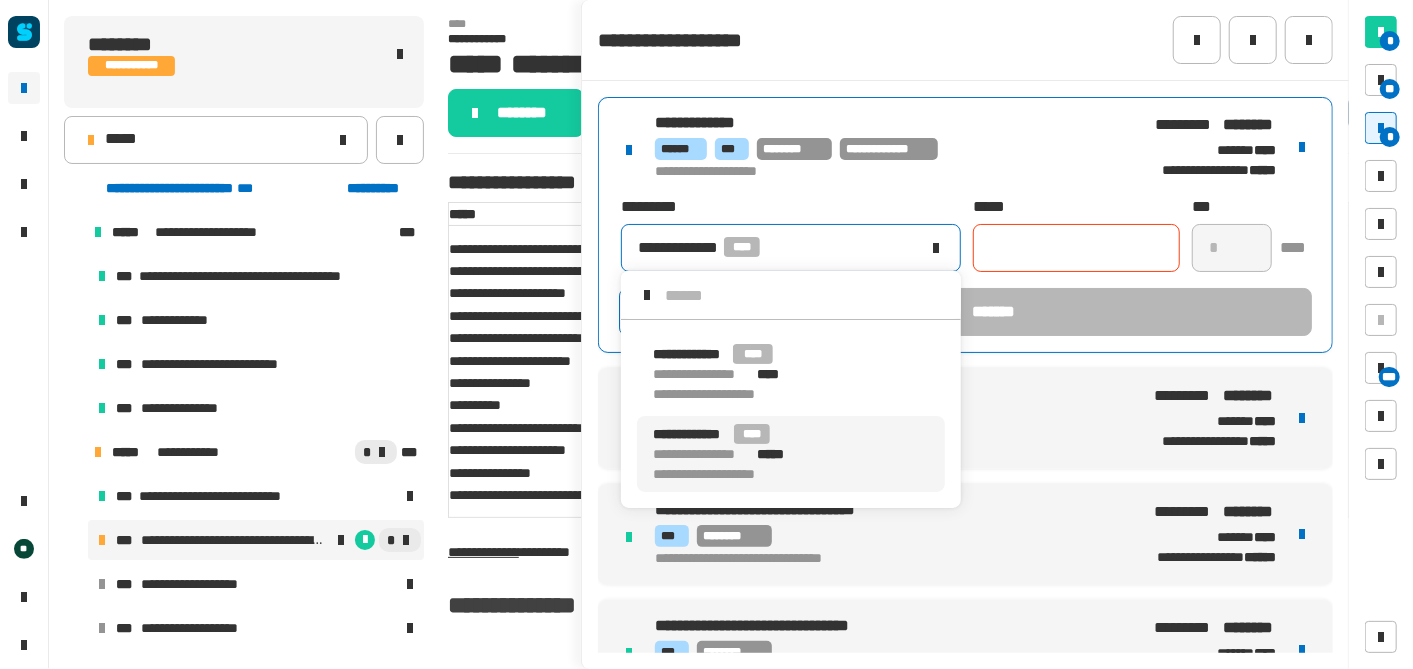 click on "**********" at bounding box center (729, 434) 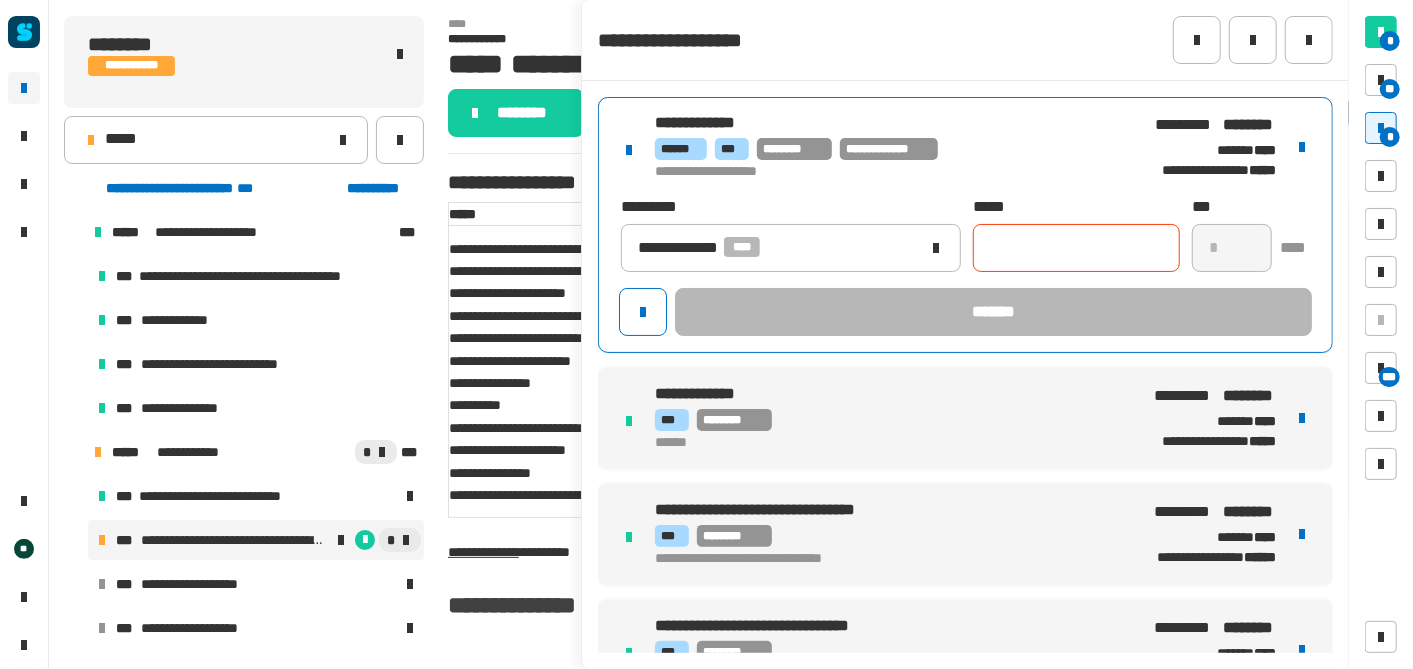 click 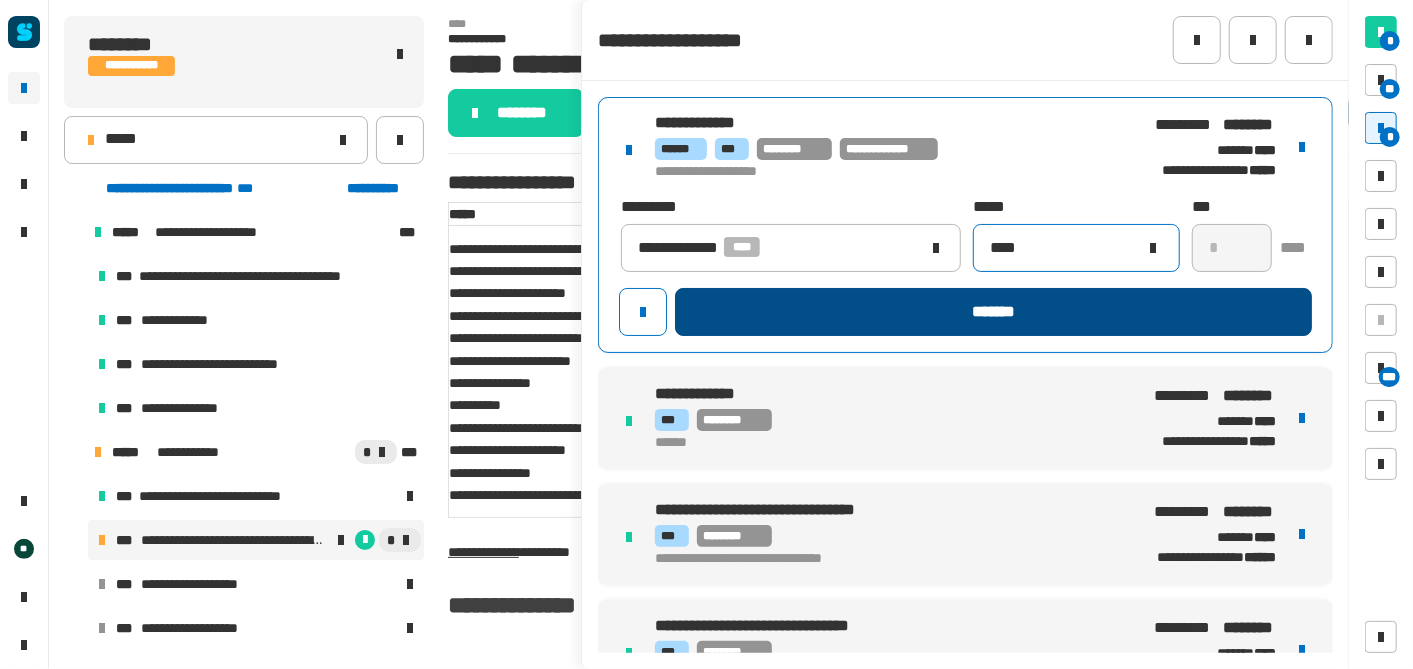 type on "****" 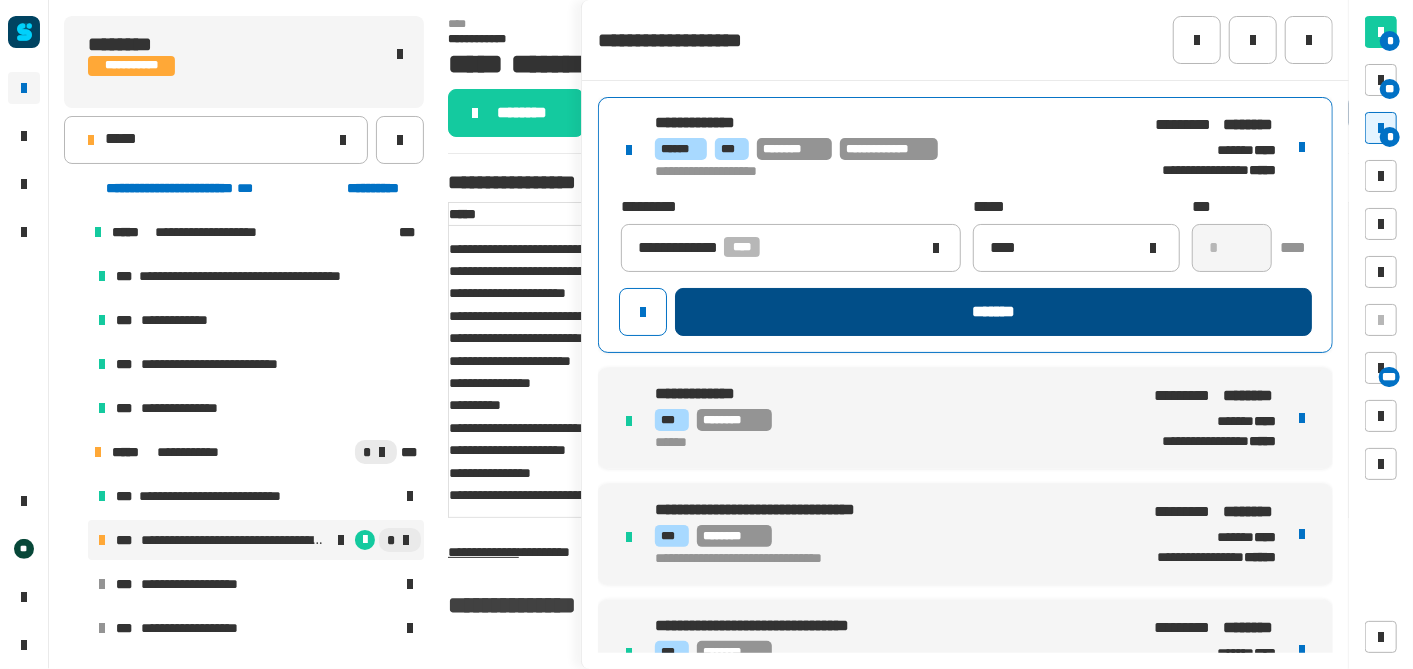 click on "*******" 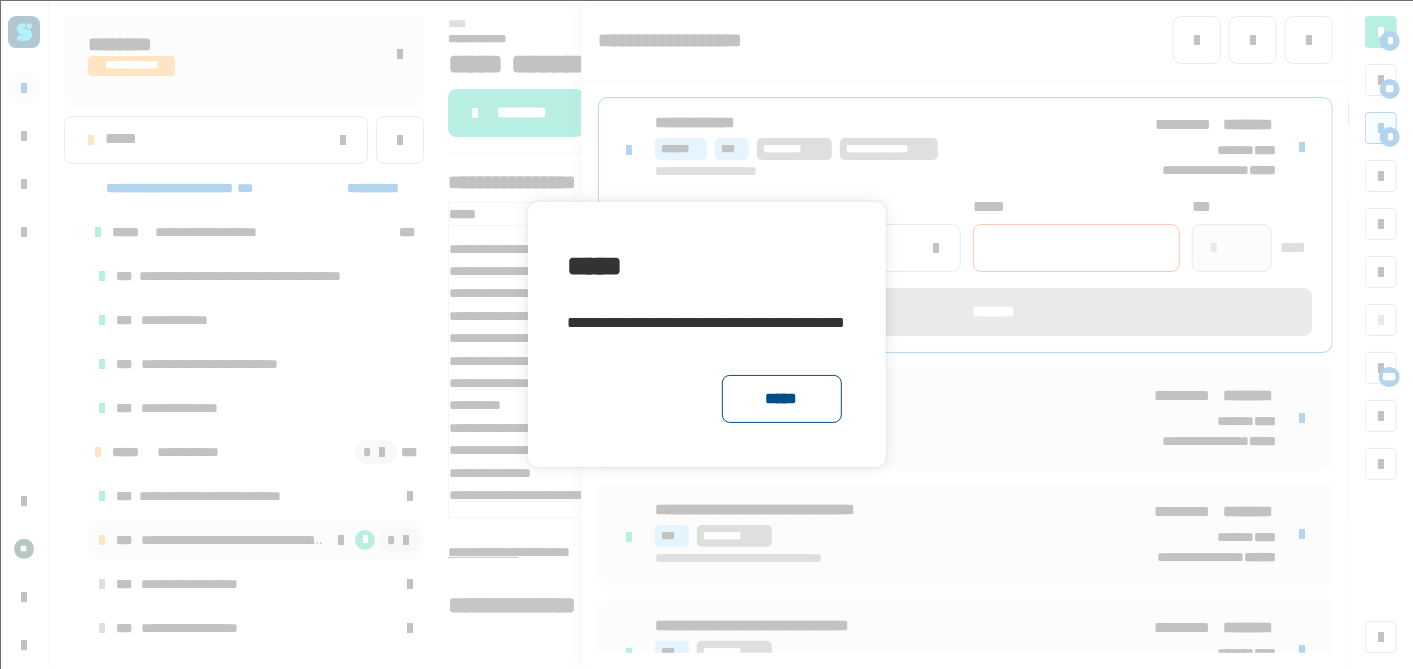 click on "*****" 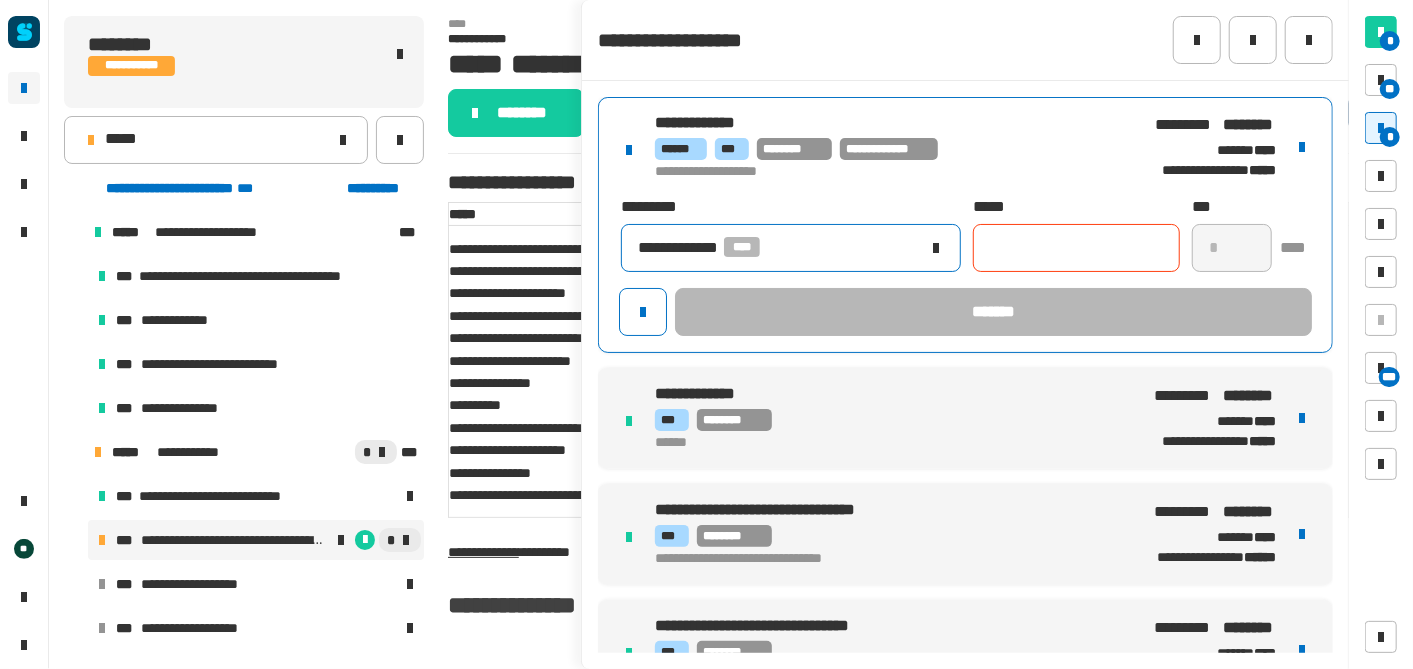 click on "**********" 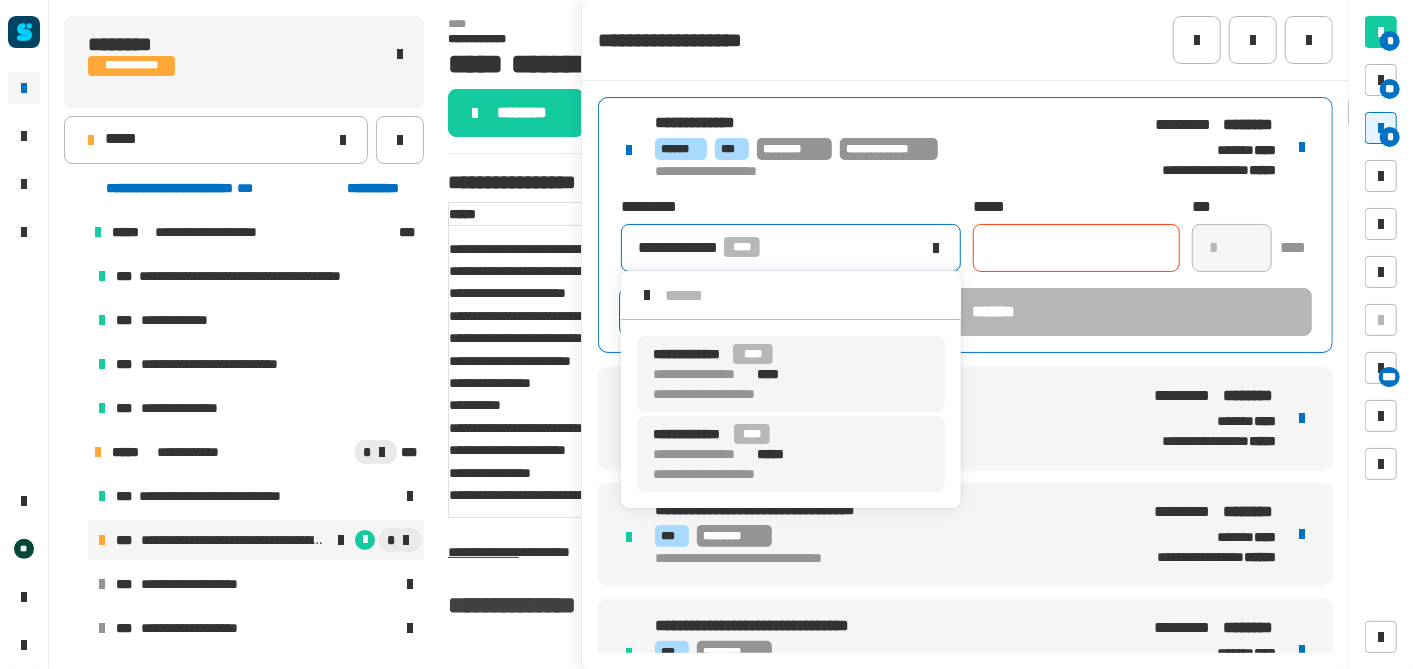 click on "****" at bounding box center (772, 374) 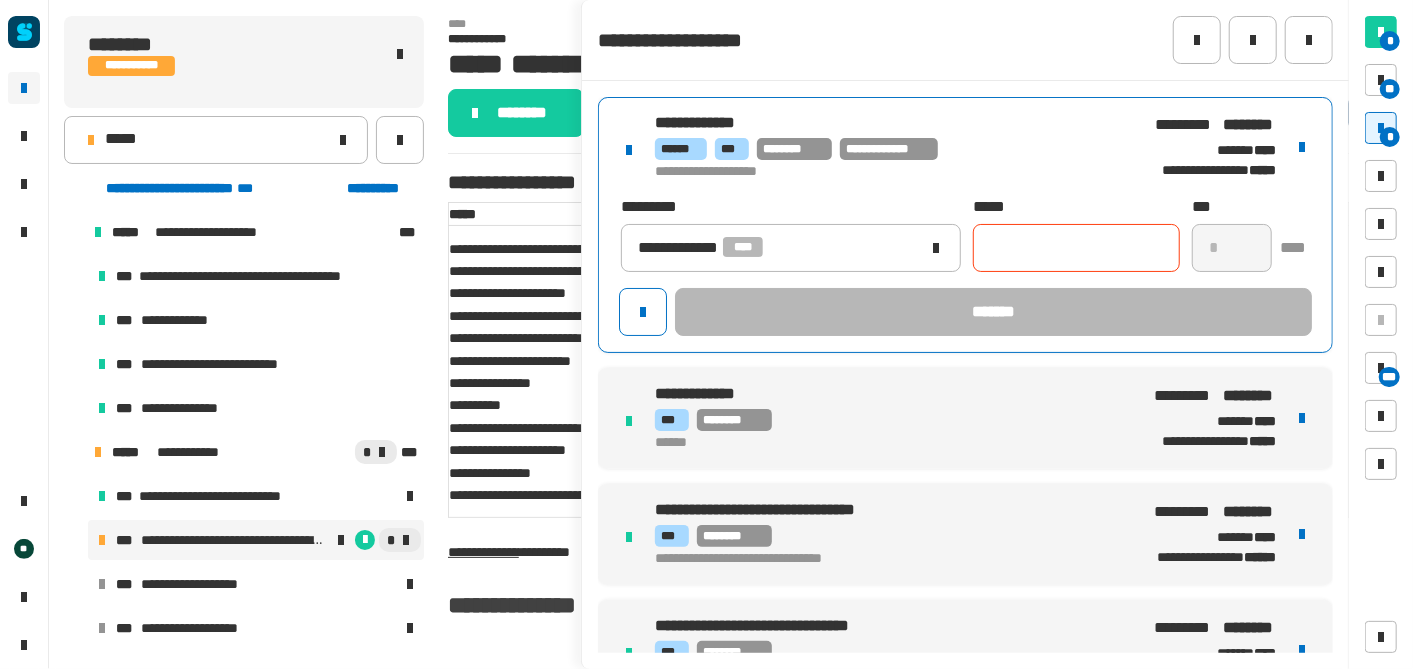 click 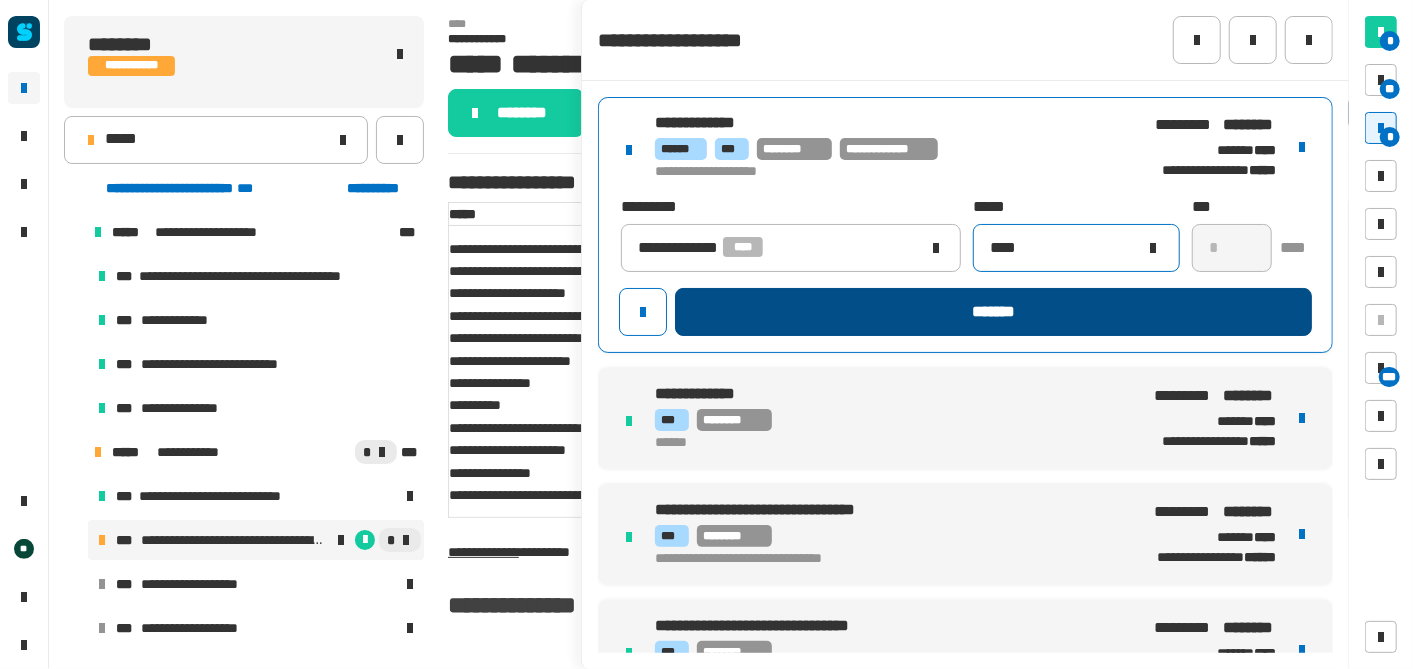 type on "****" 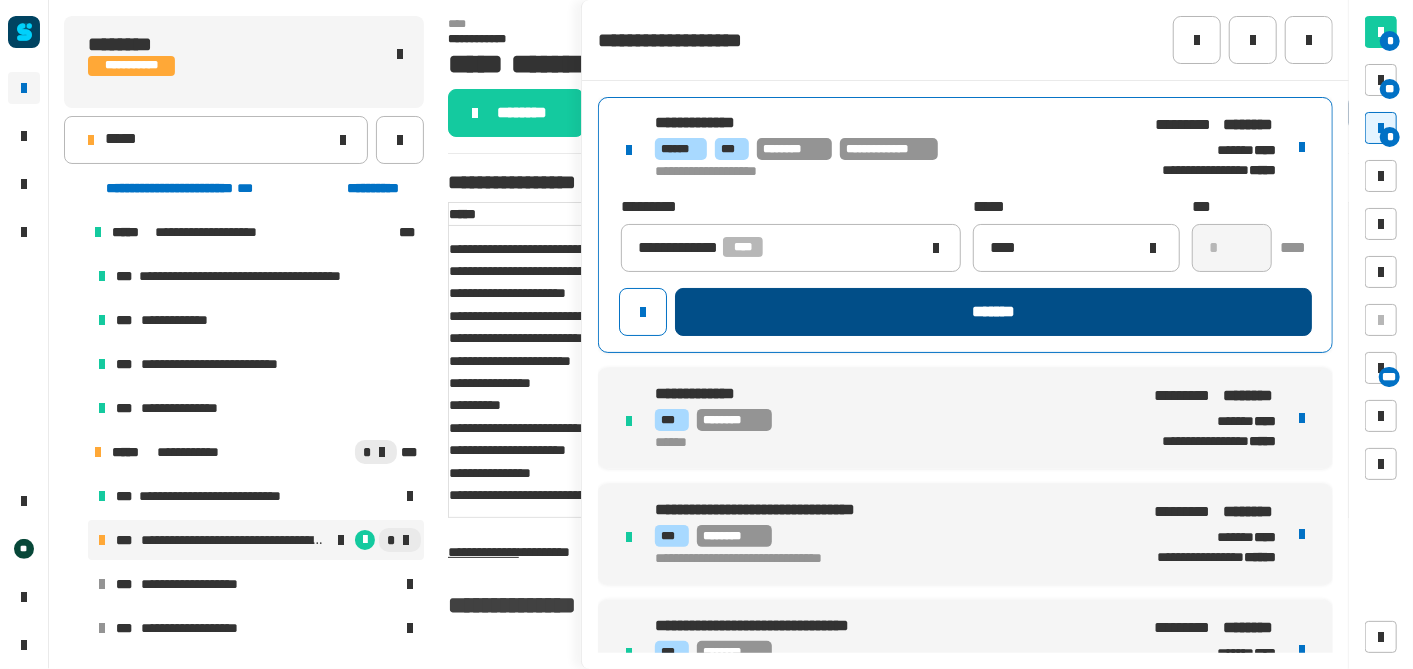 click on "*******" 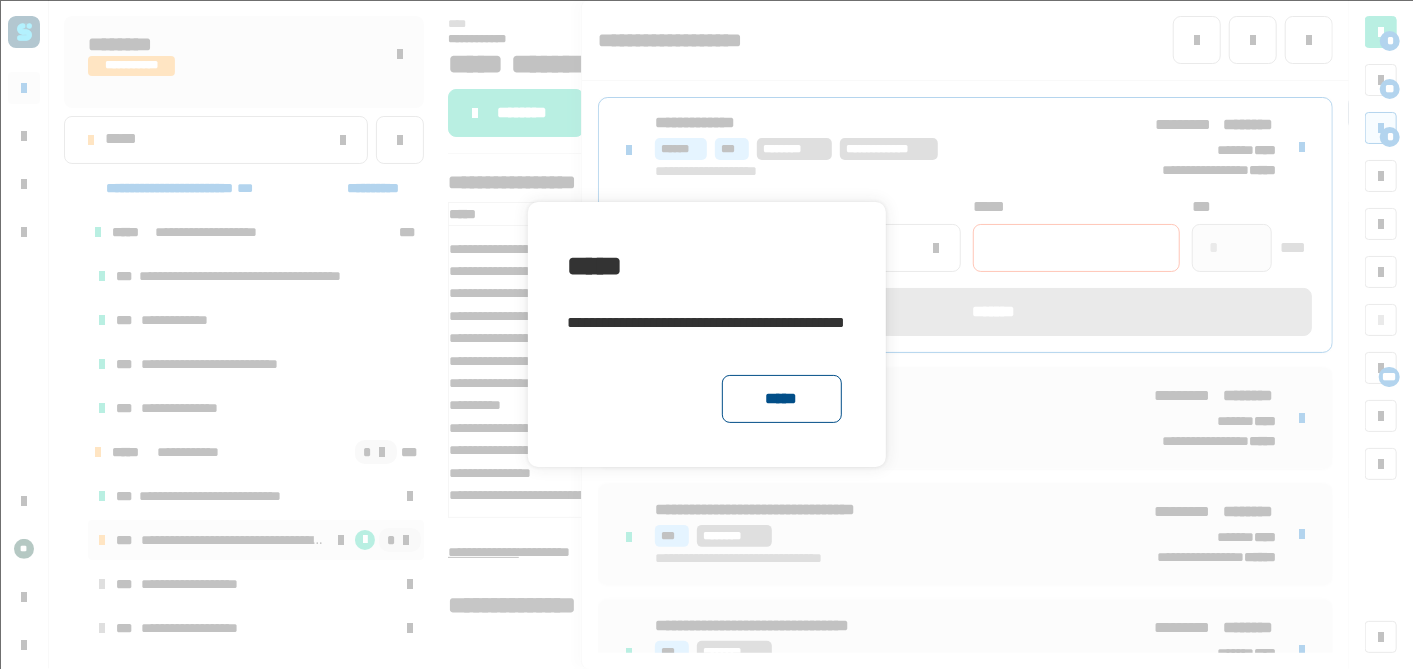 click on "*****" 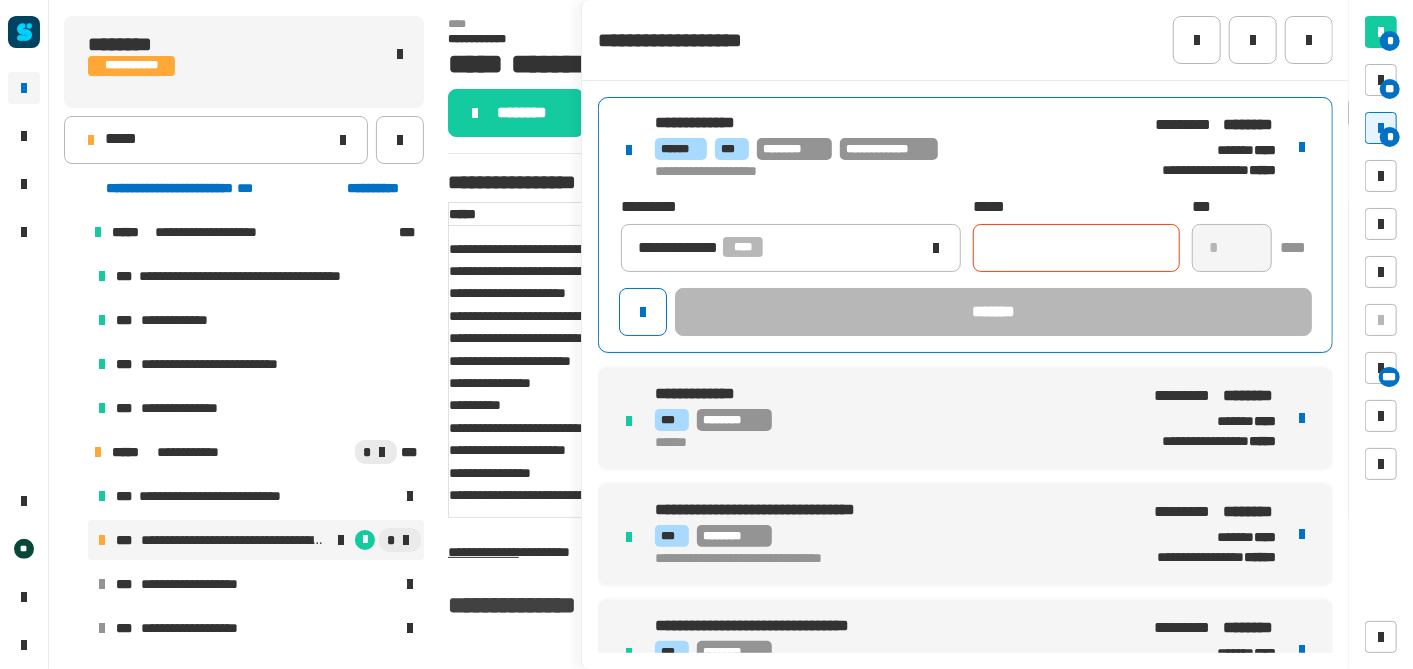 click 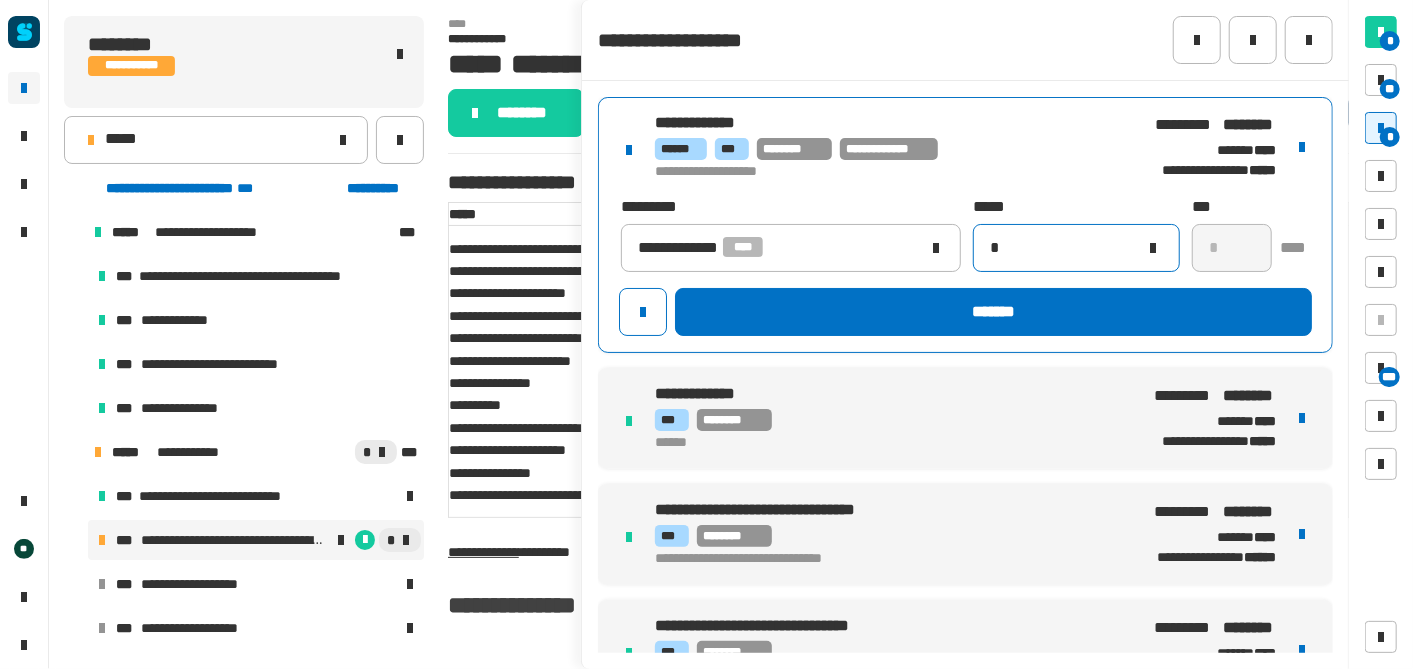 paste on "****" 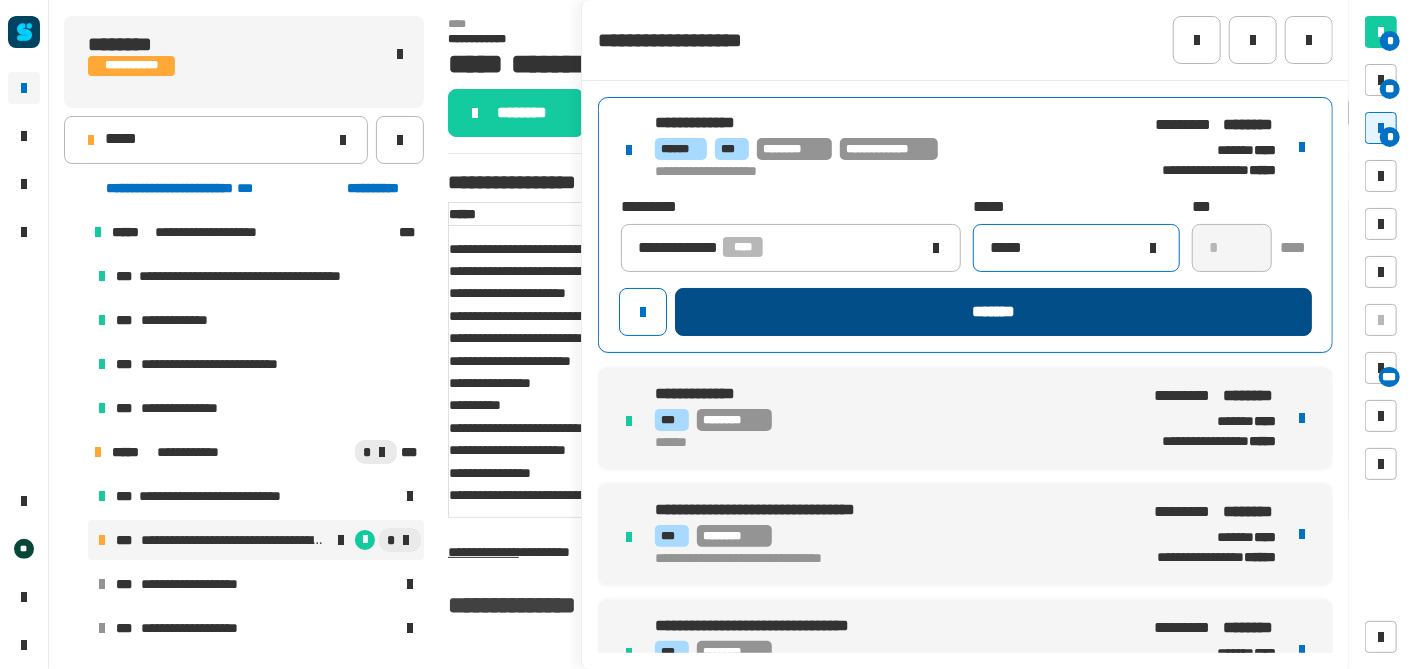 type on "*****" 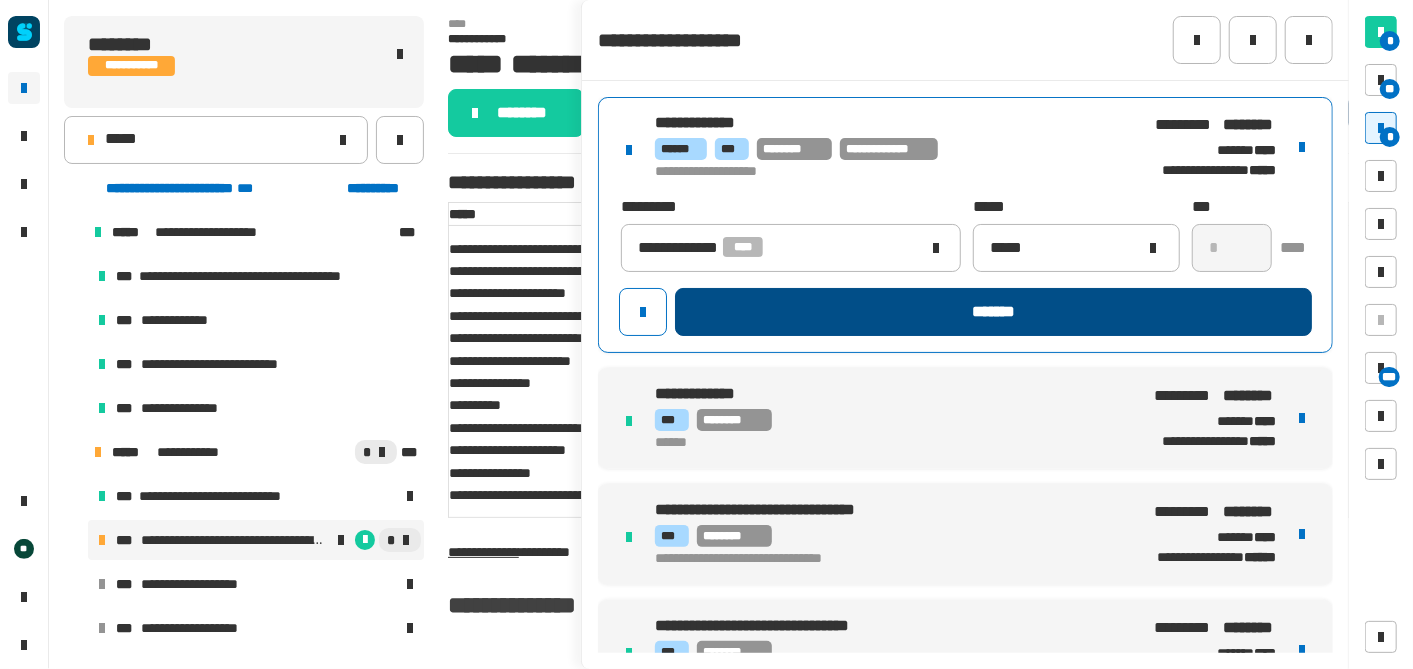 click on "*******" 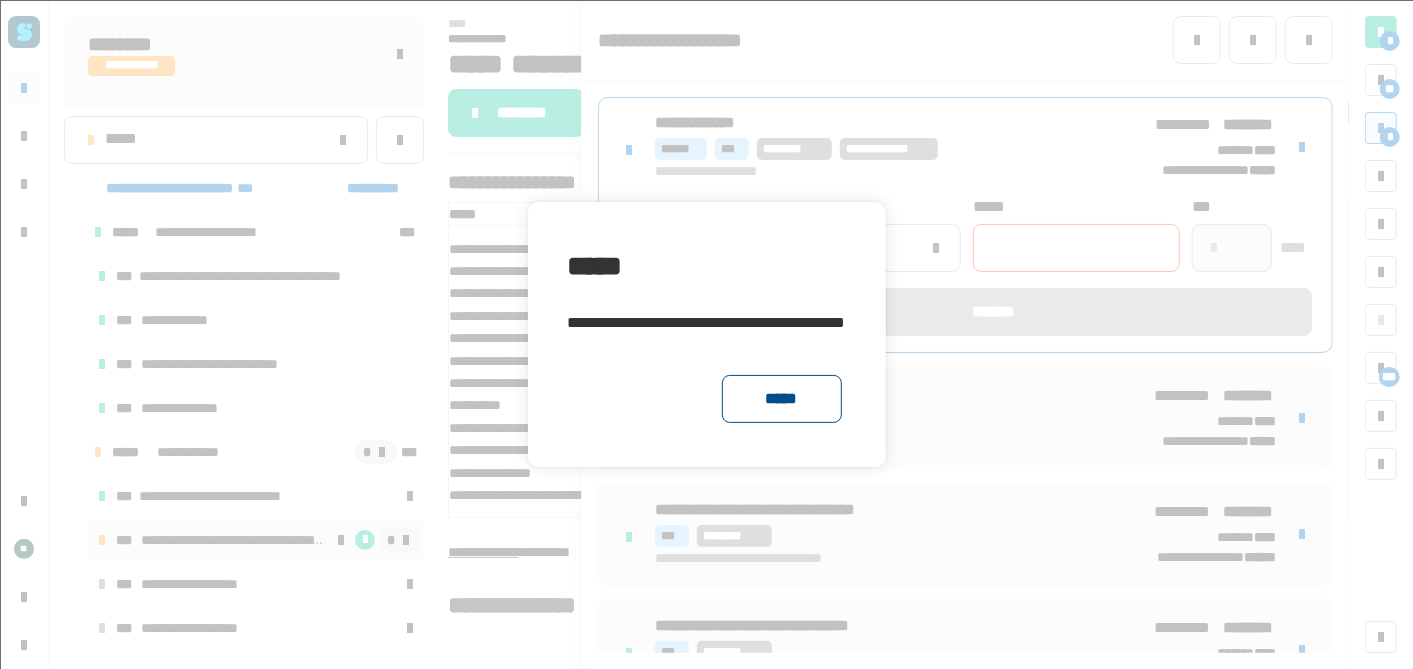 click on "*****" 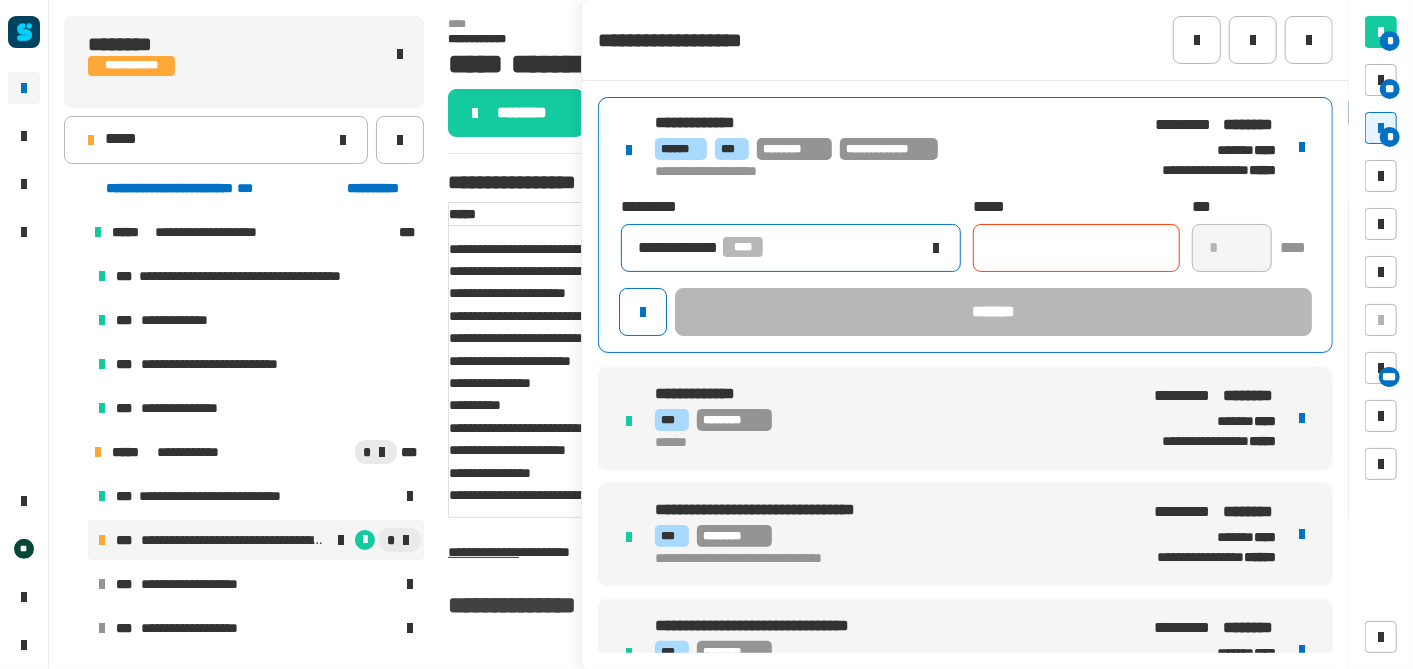 click 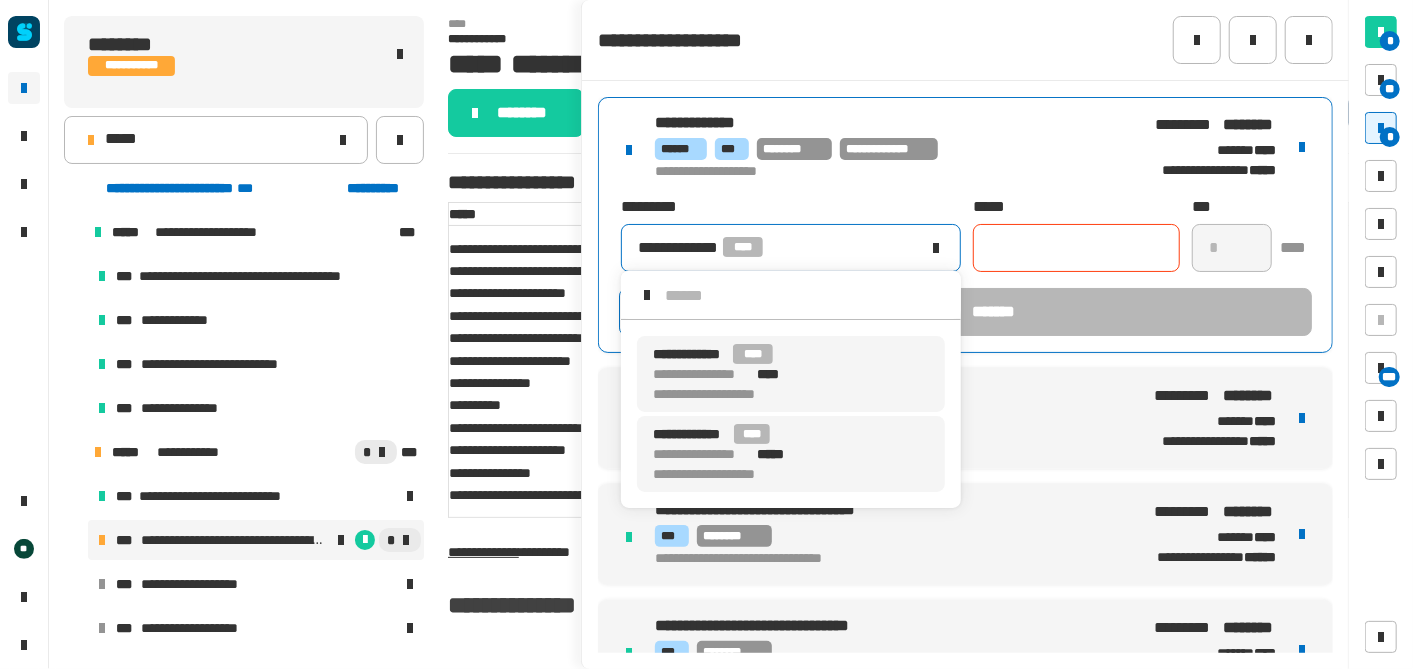 click on "**********" at bounding box center (791, 454) 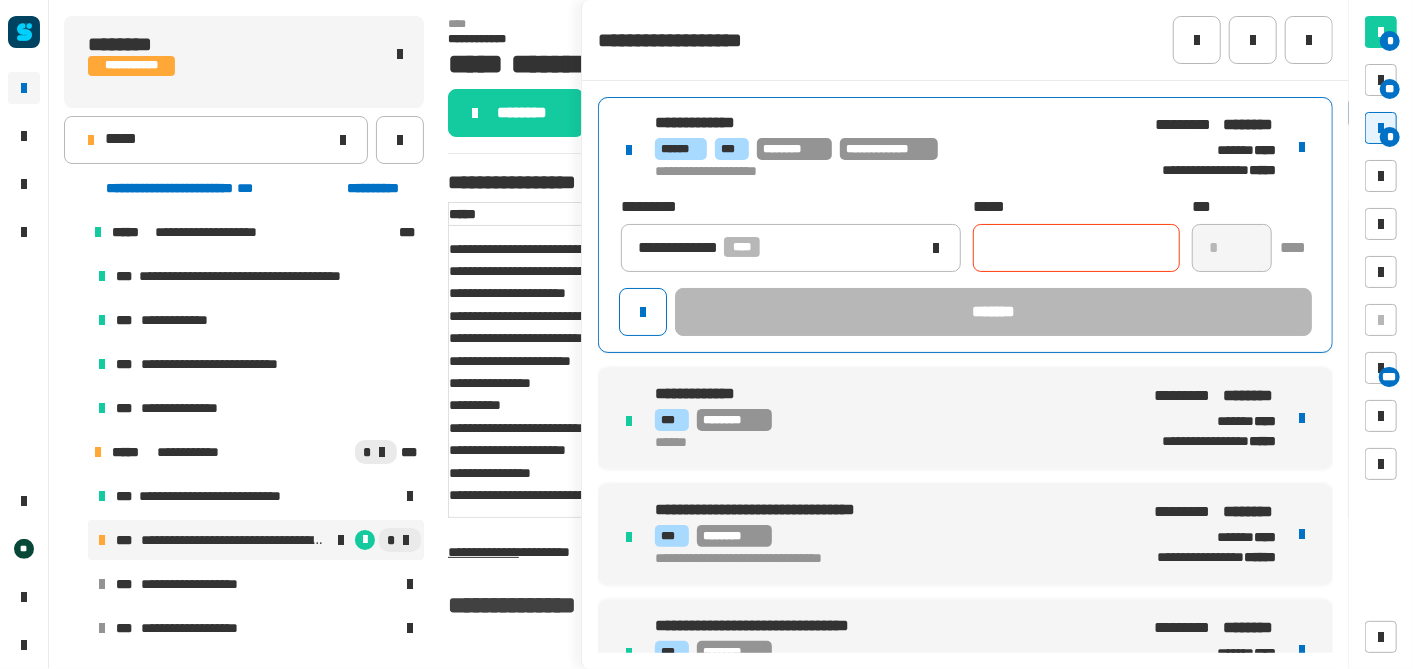 click 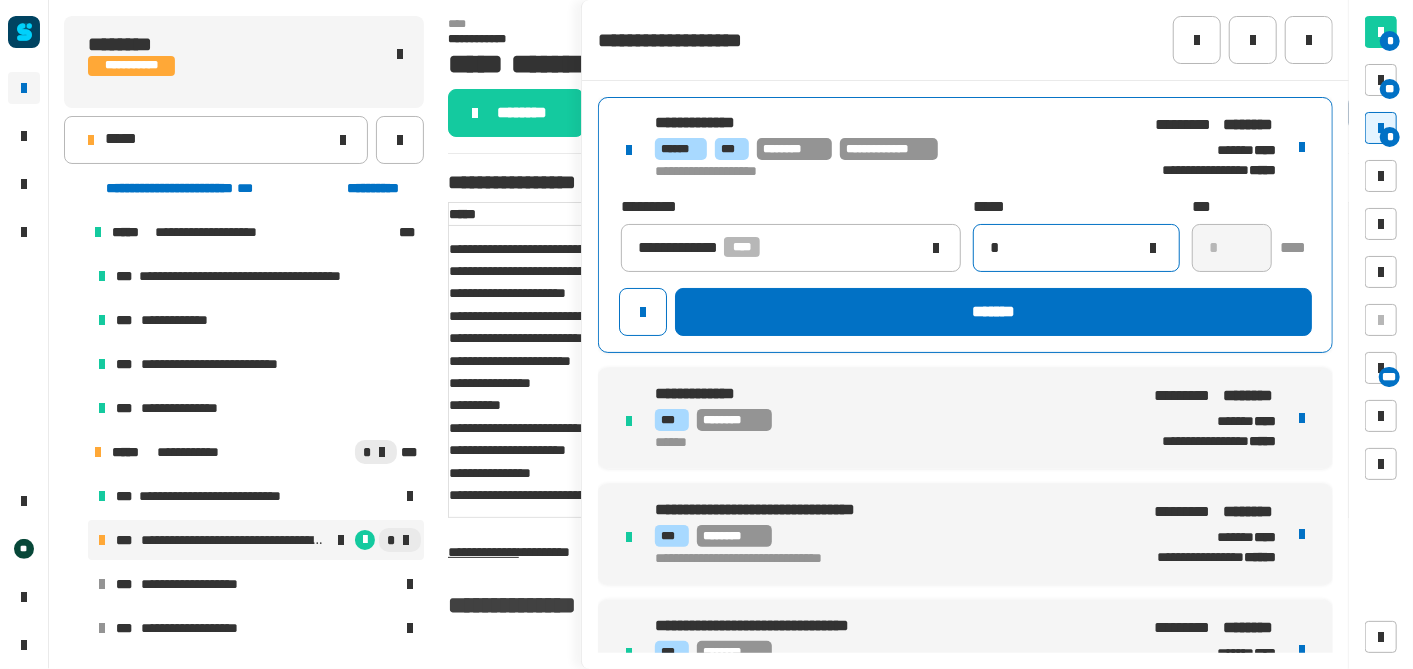 paste on "****" 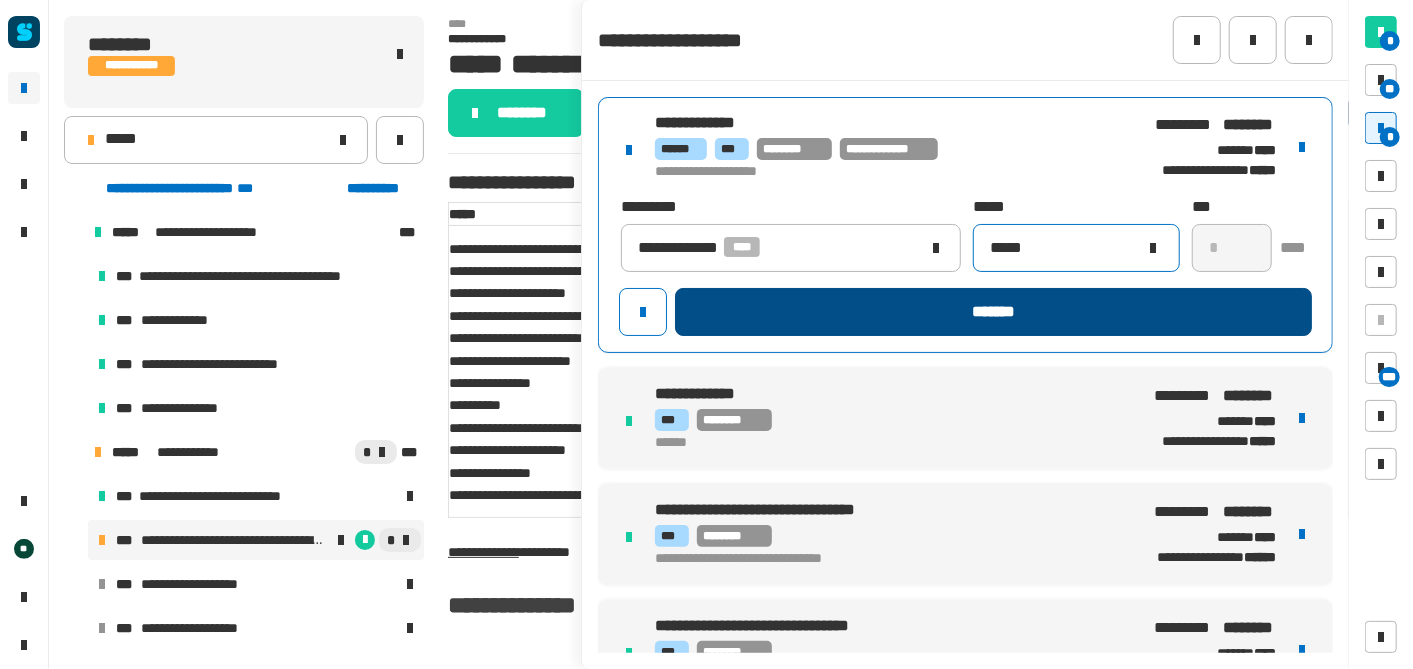 type on "*****" 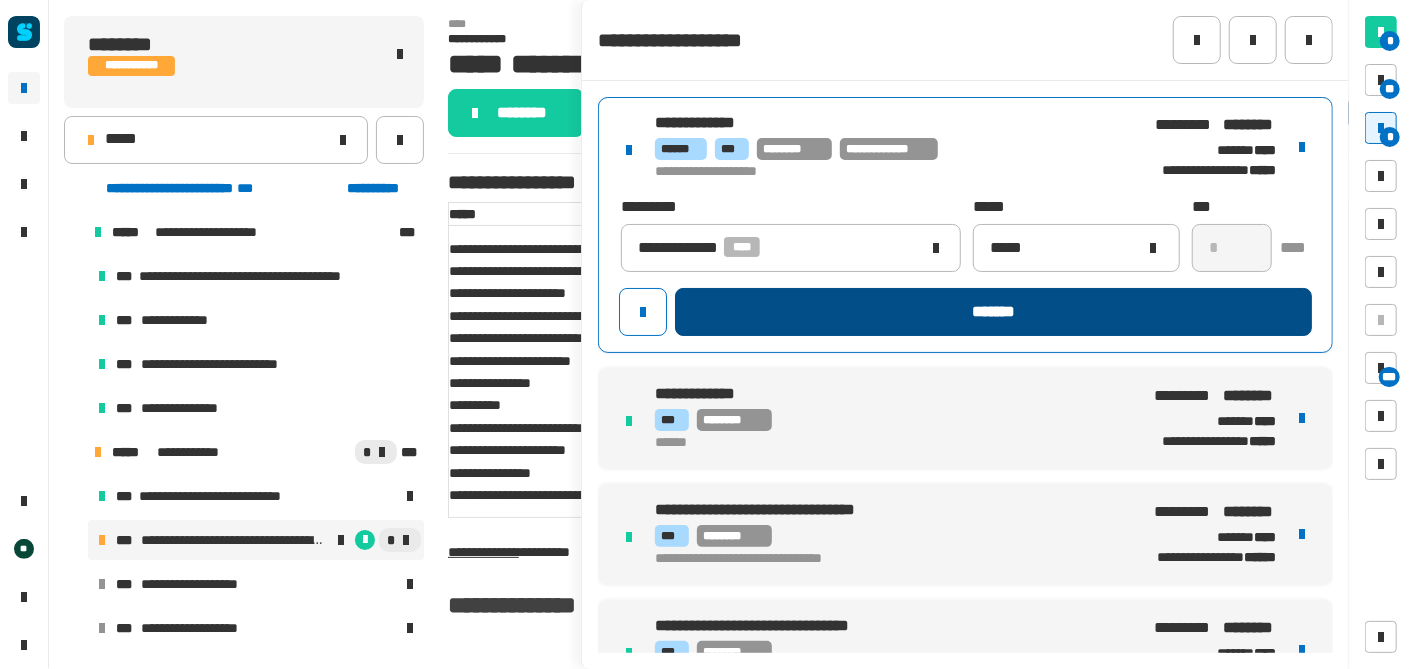 click on "*******" 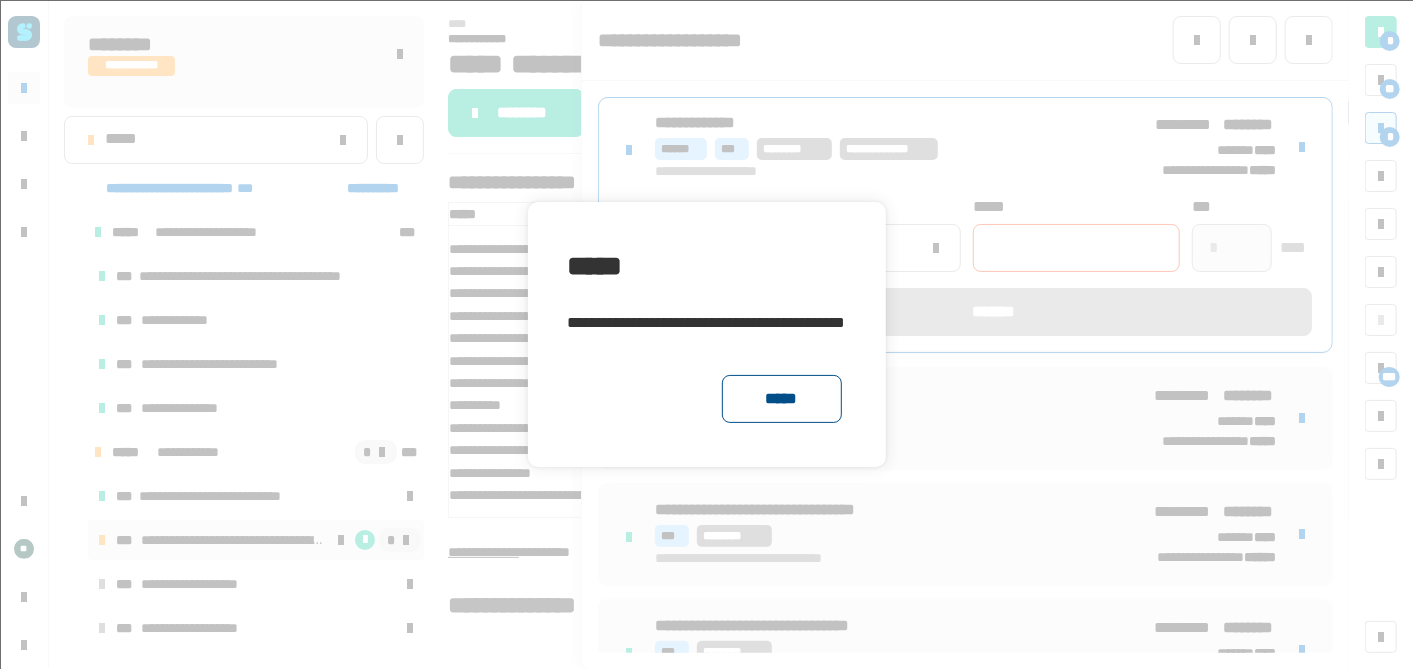 click on "*****" 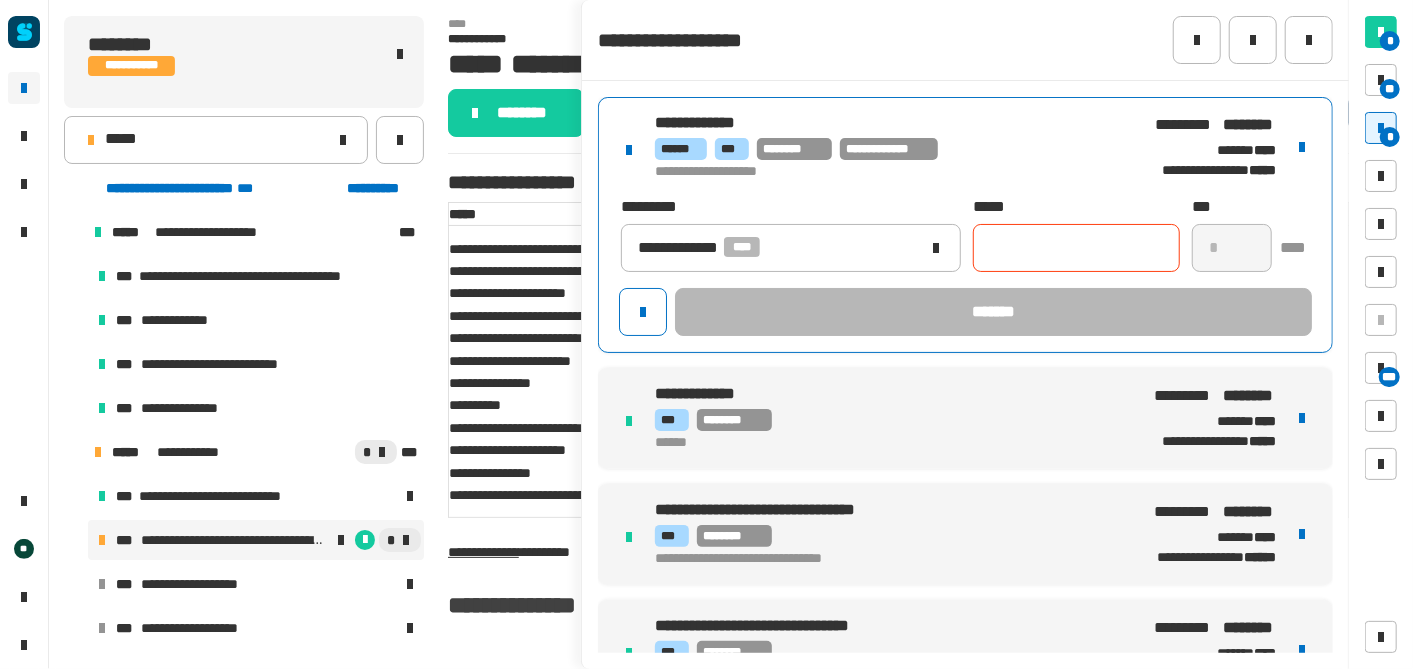 click 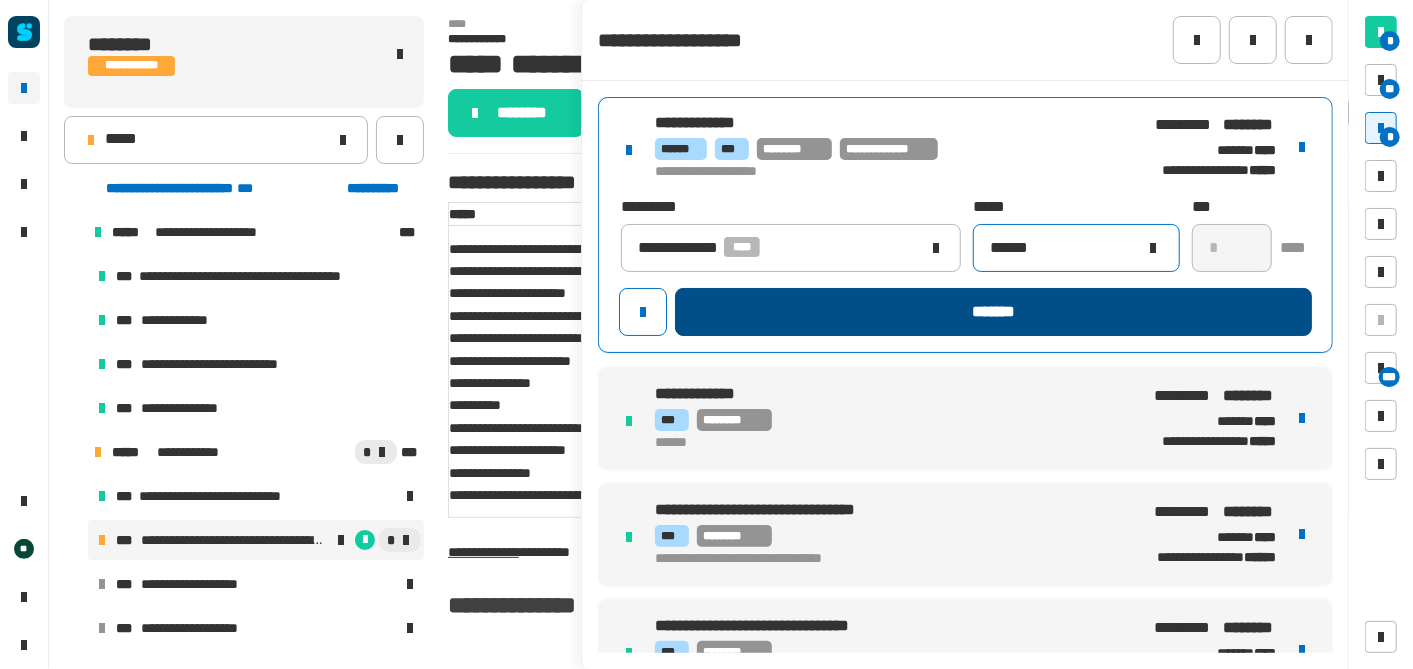 type on "******" 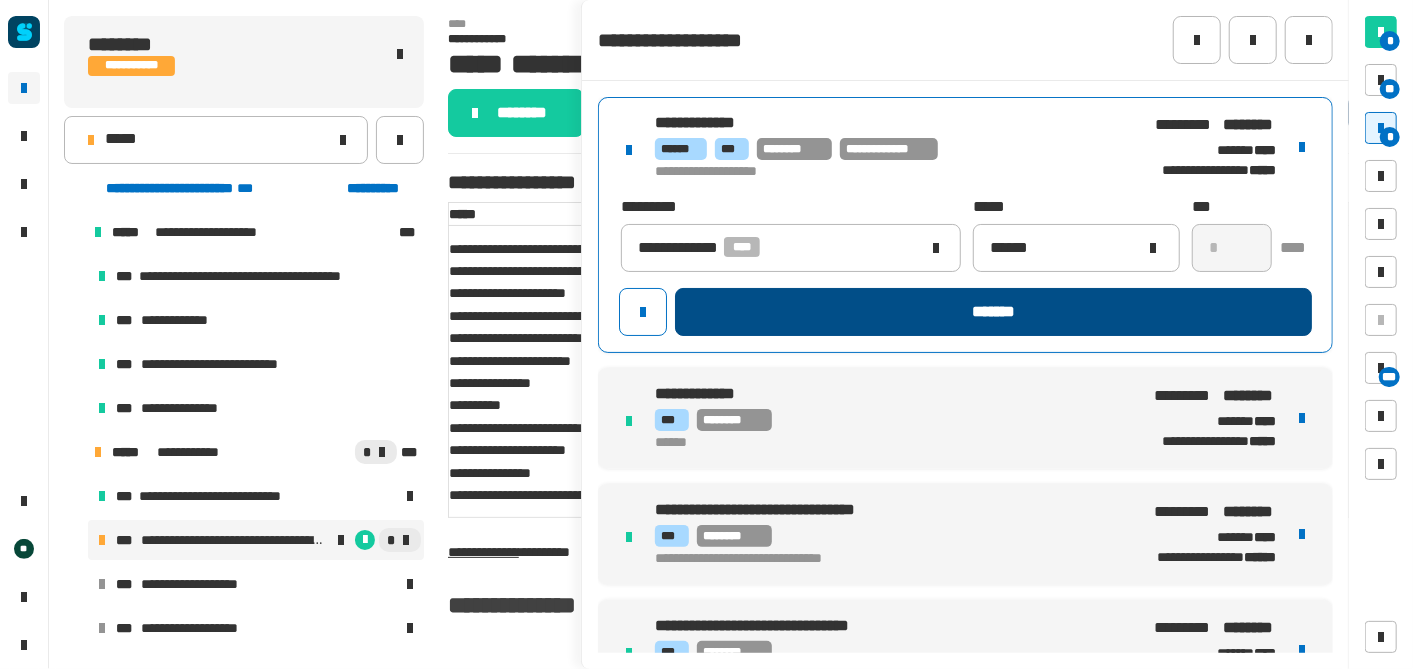 click on "*******" 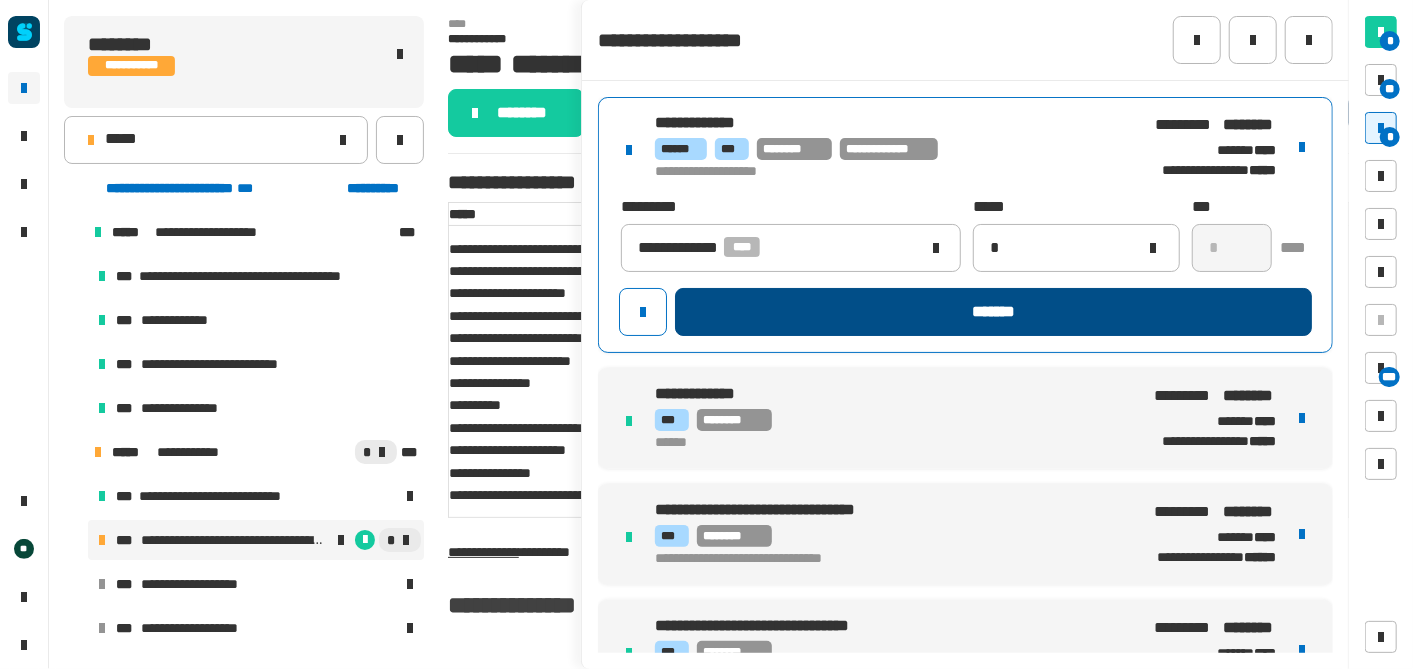 type 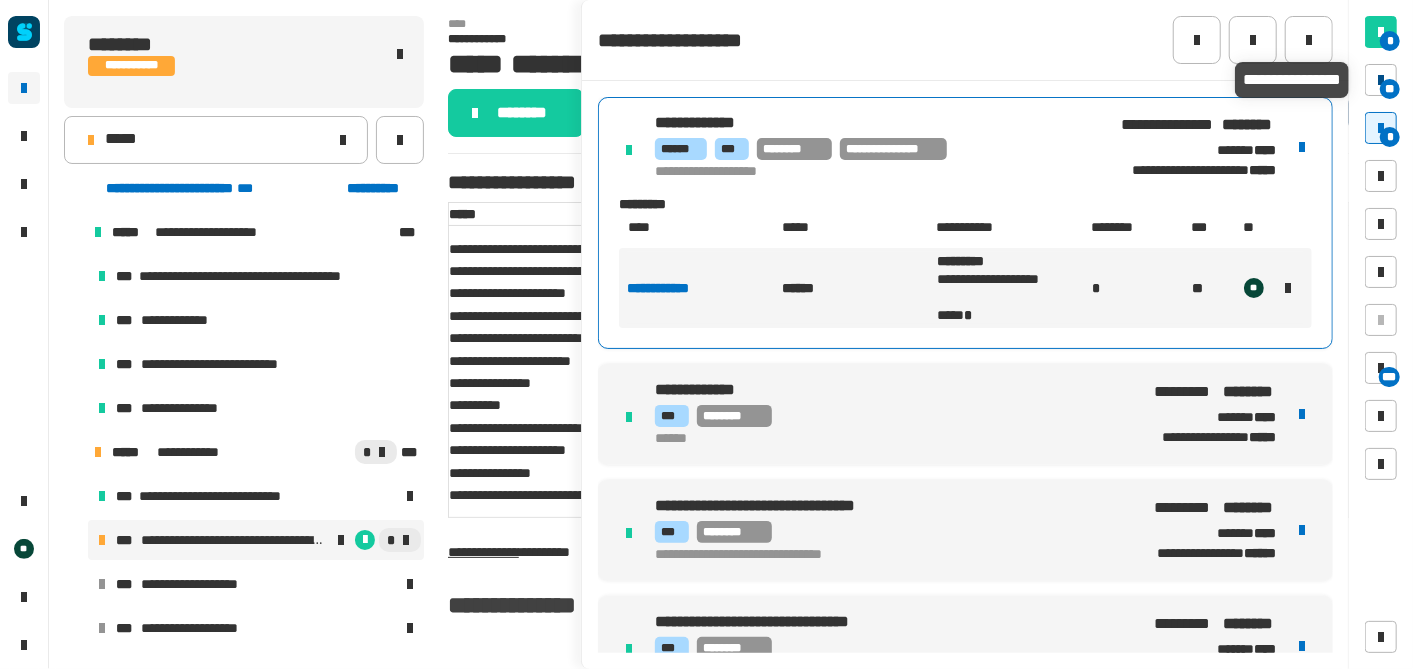 click at bounding box center [1381, 80] 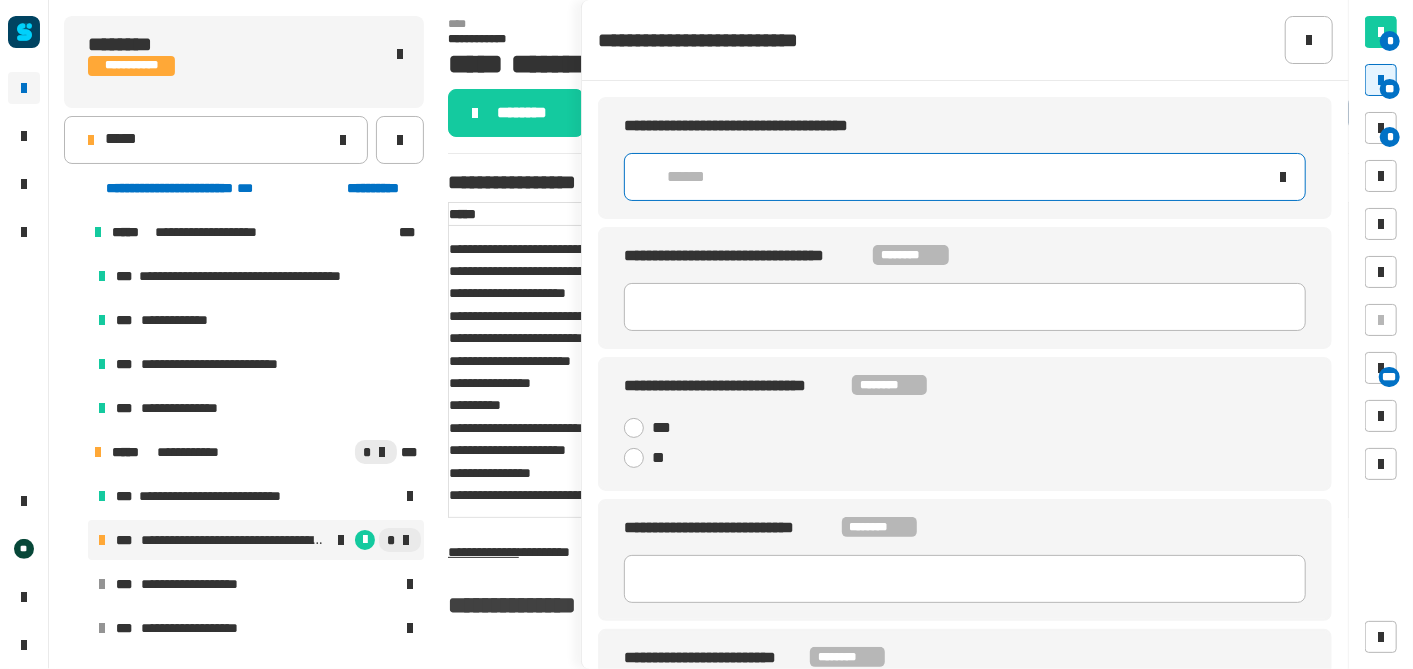 click on "******" 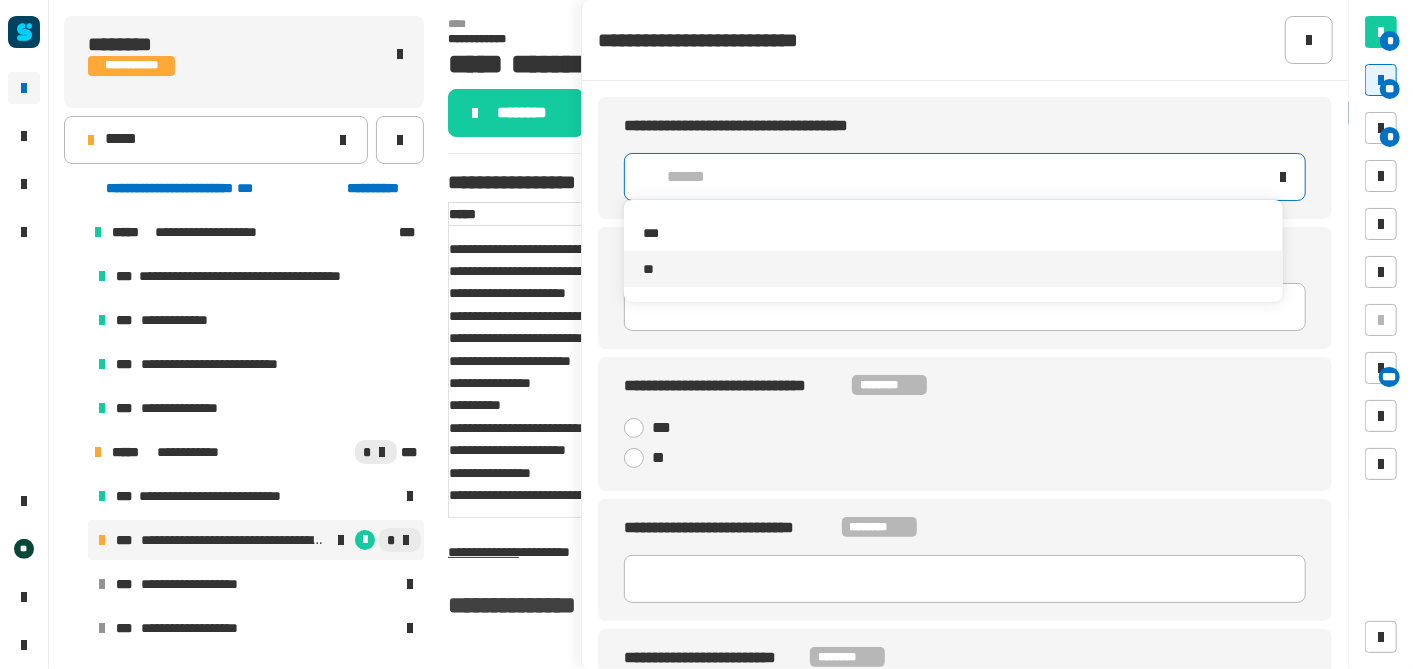 click on "**" at bounding box center (954, 269) 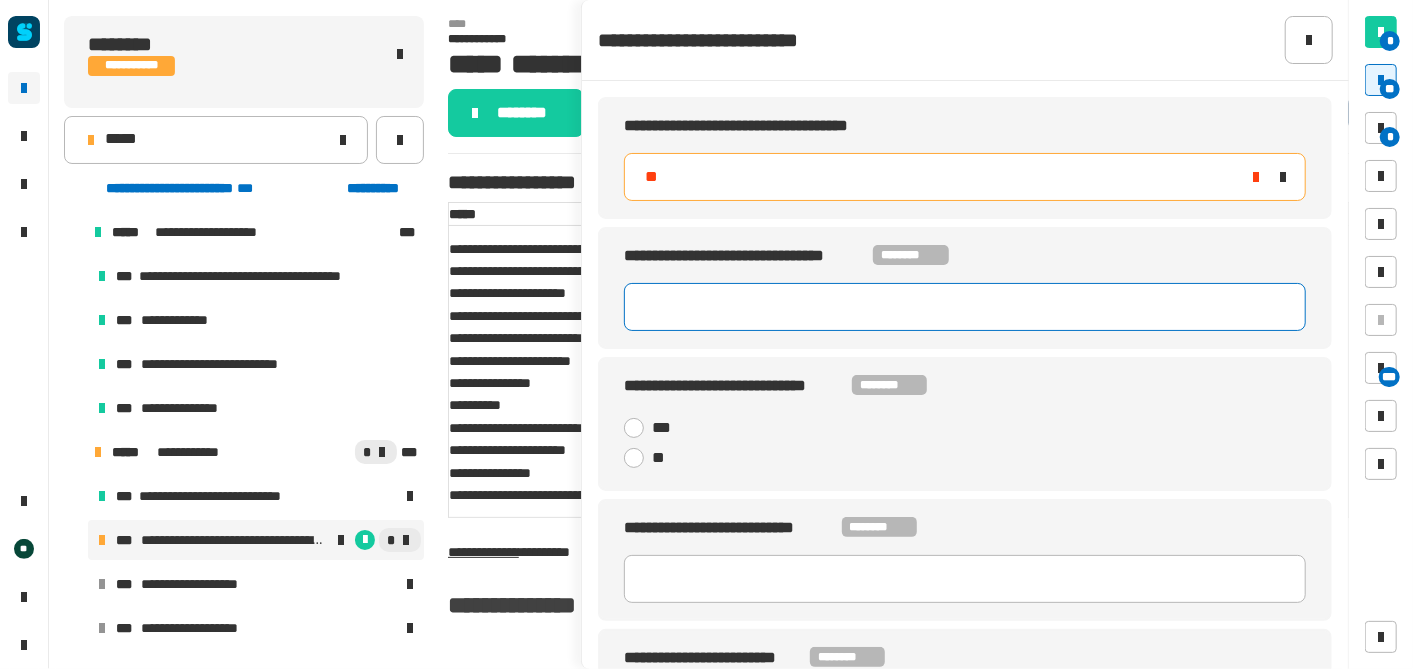 click 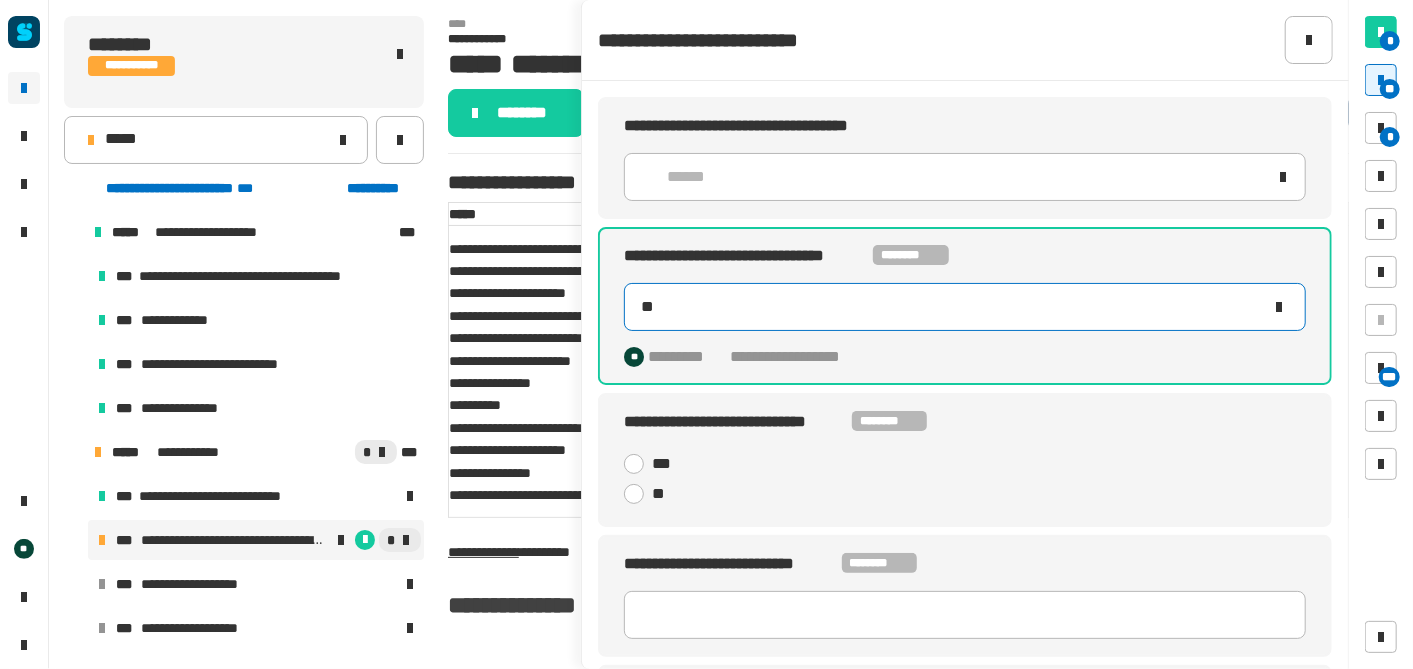 type on "**" 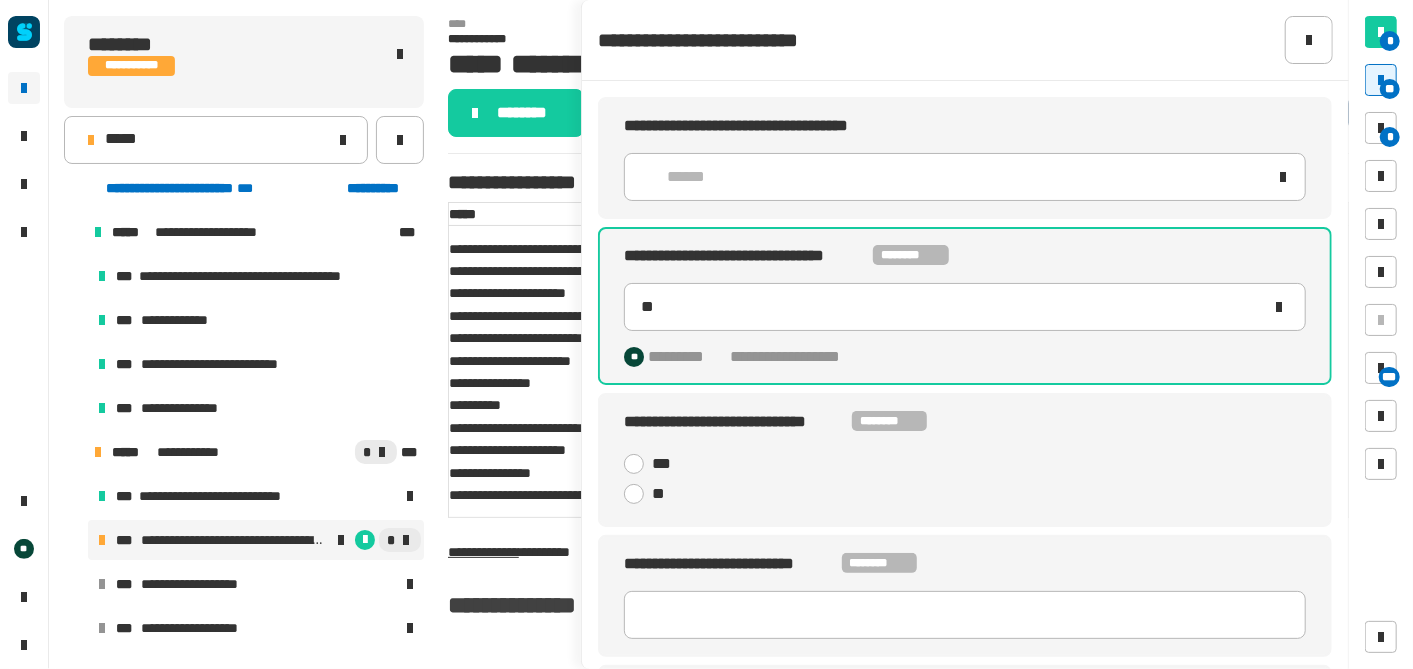 click 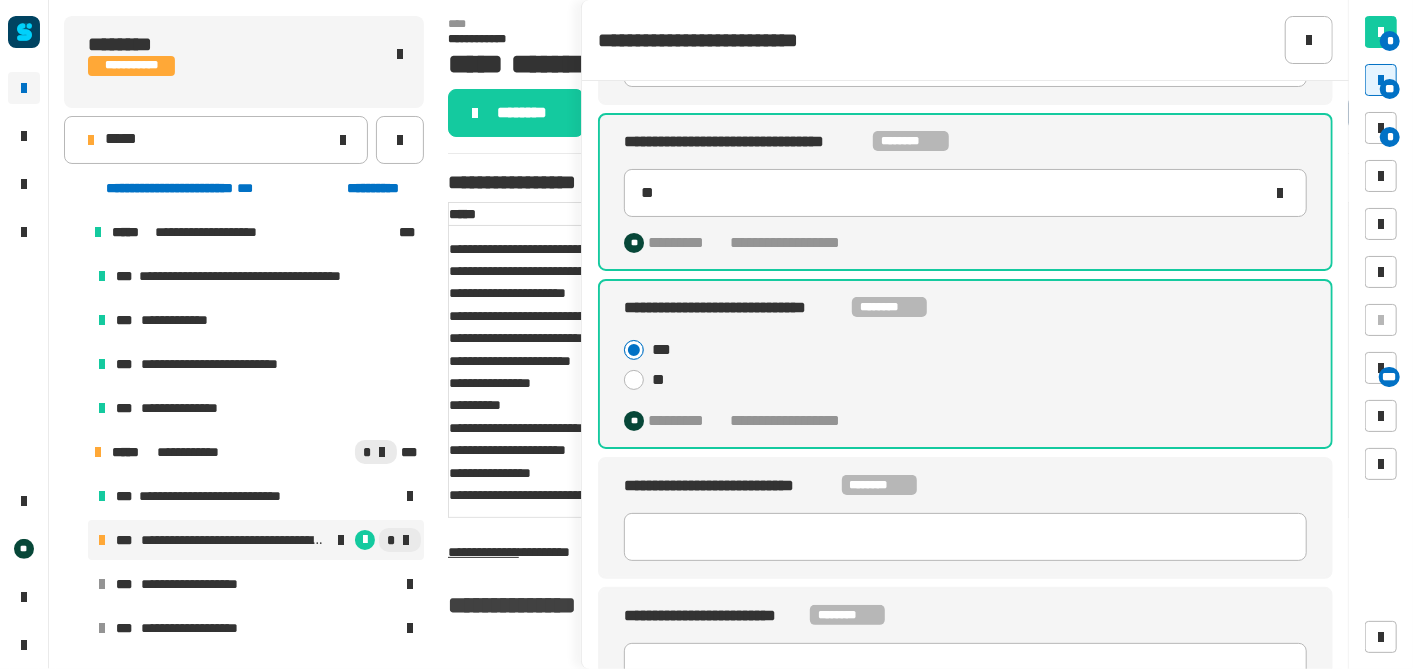 scroll, scrollTop: 115, scrollLeft: 0, axis: vertical 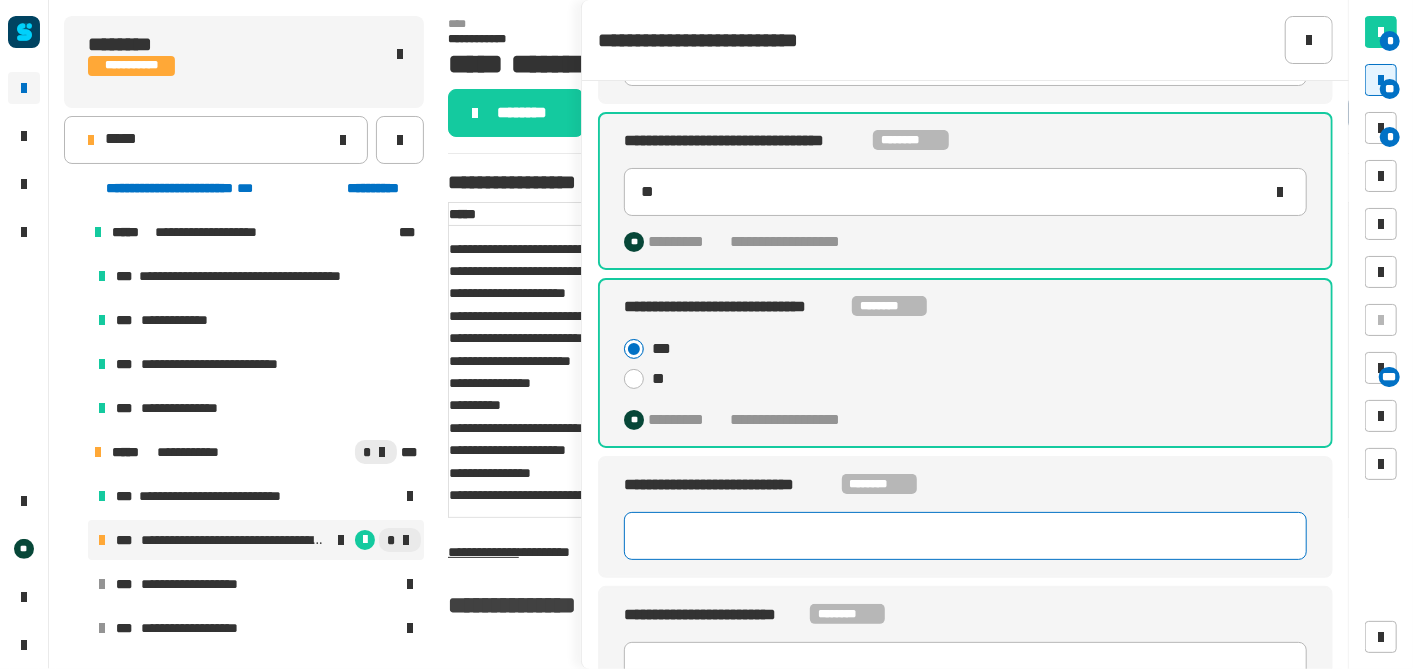 click 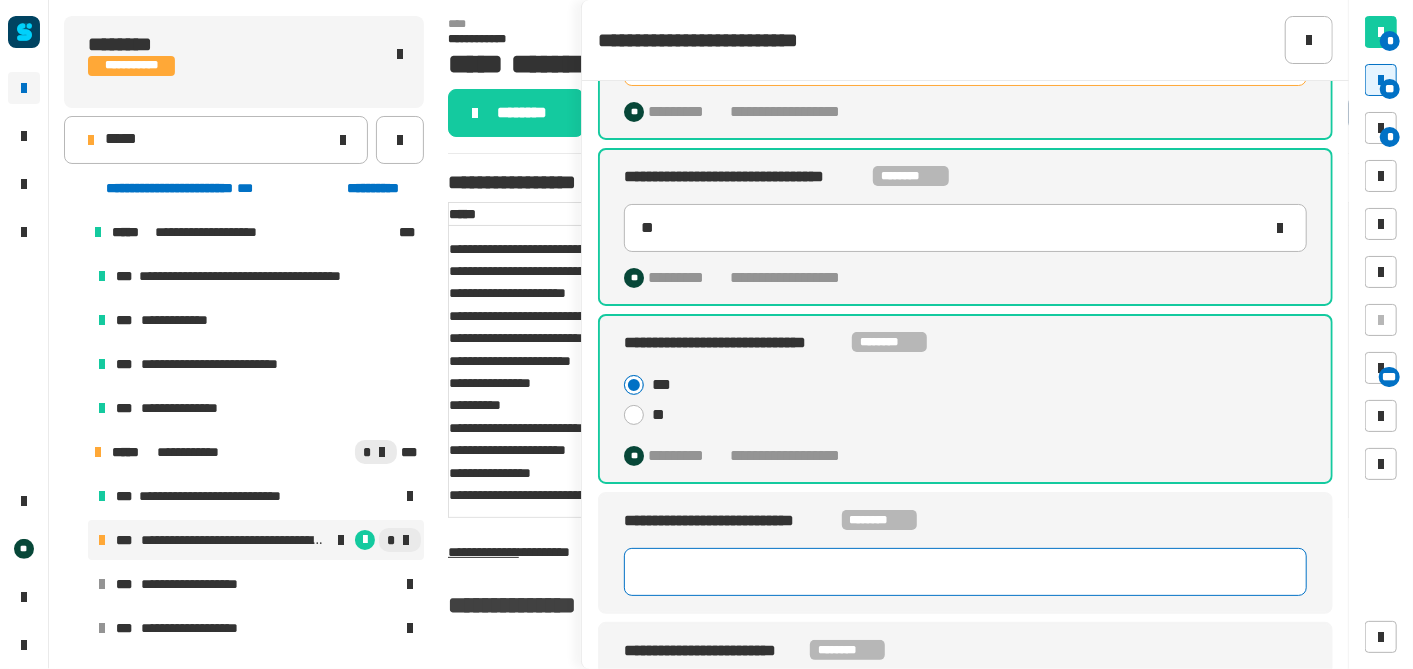 paste on "********" 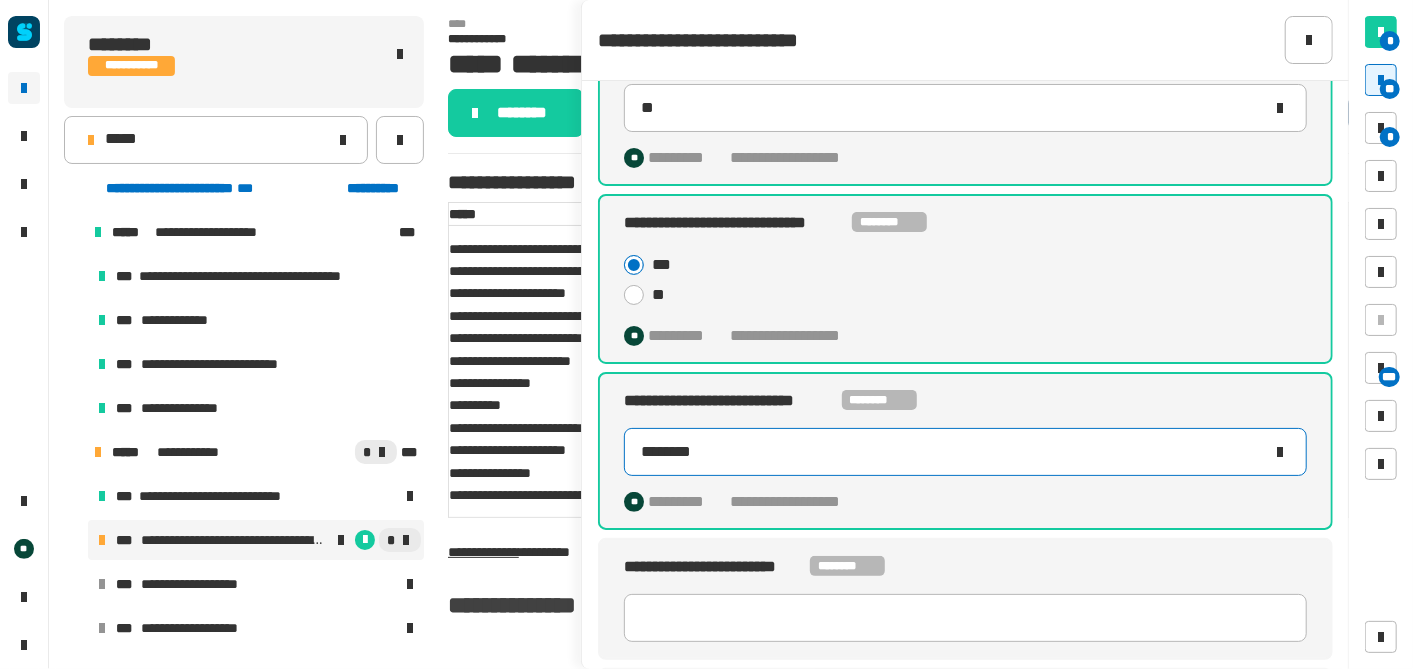 scroll, scrollTop: 237, scrollLeft: 0, axis: vertical 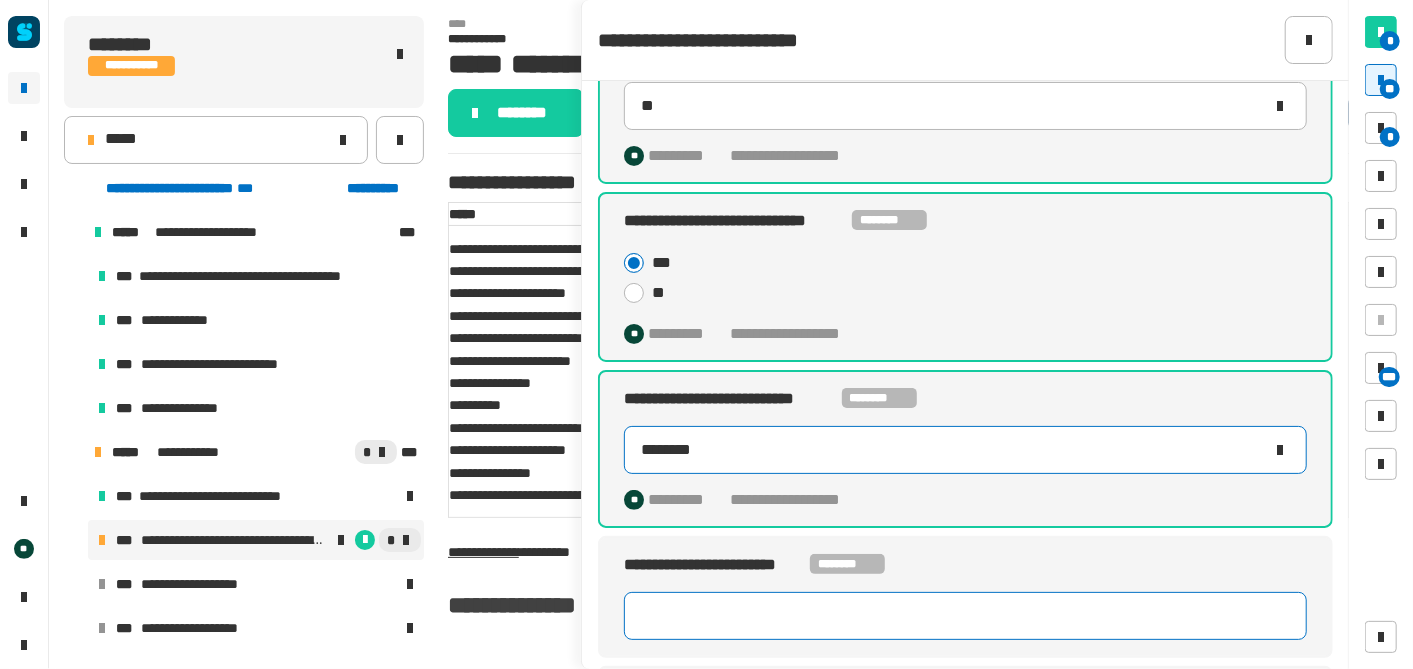 type on "********" 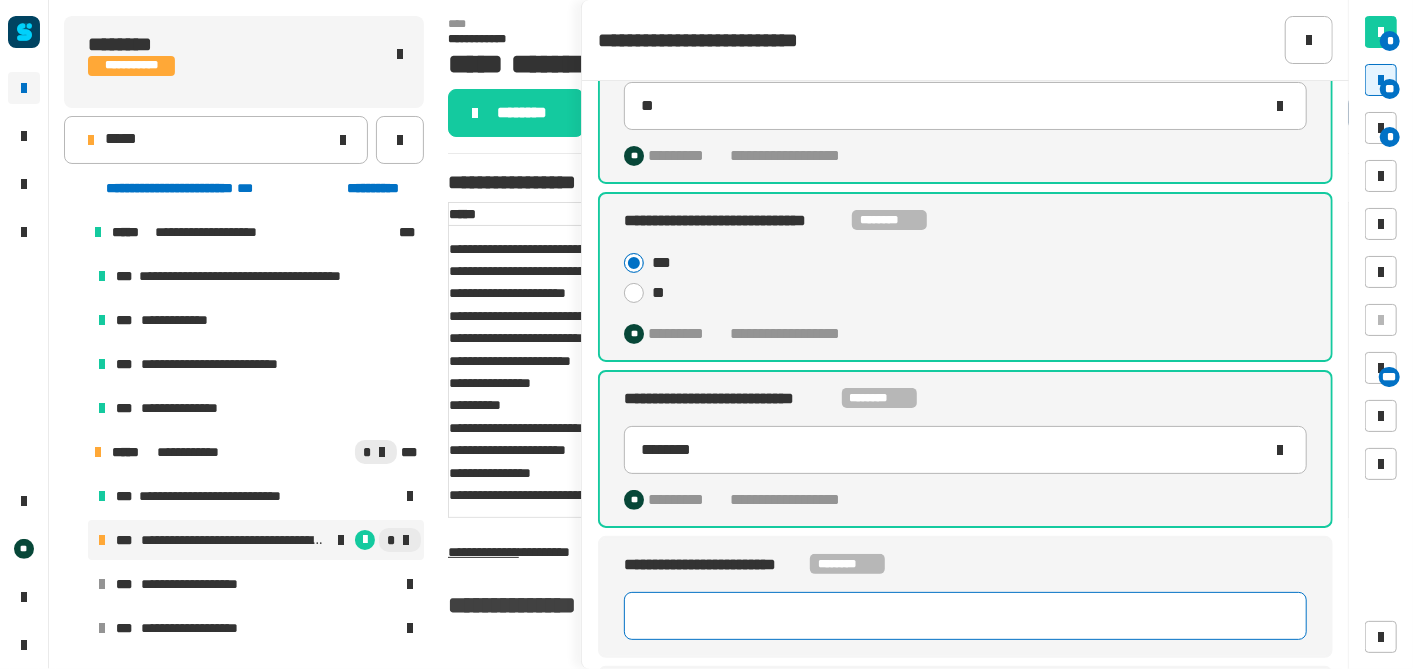 click 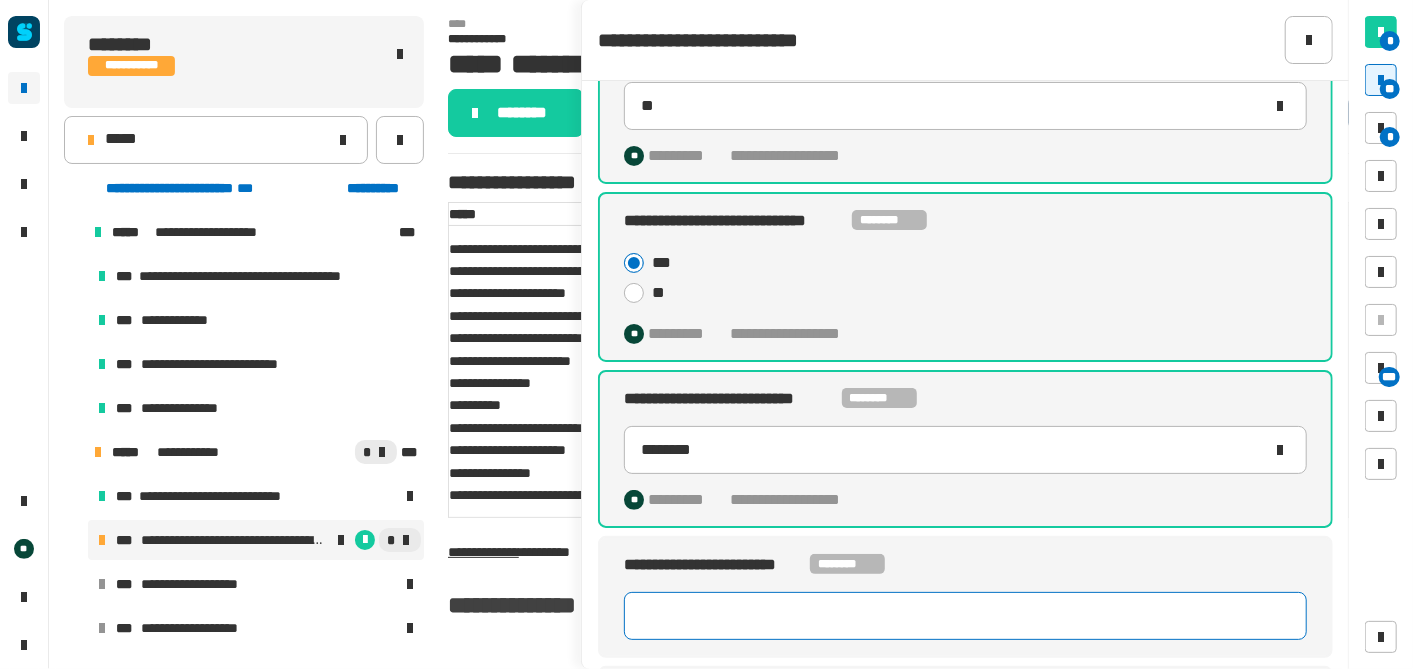 paste on "********" 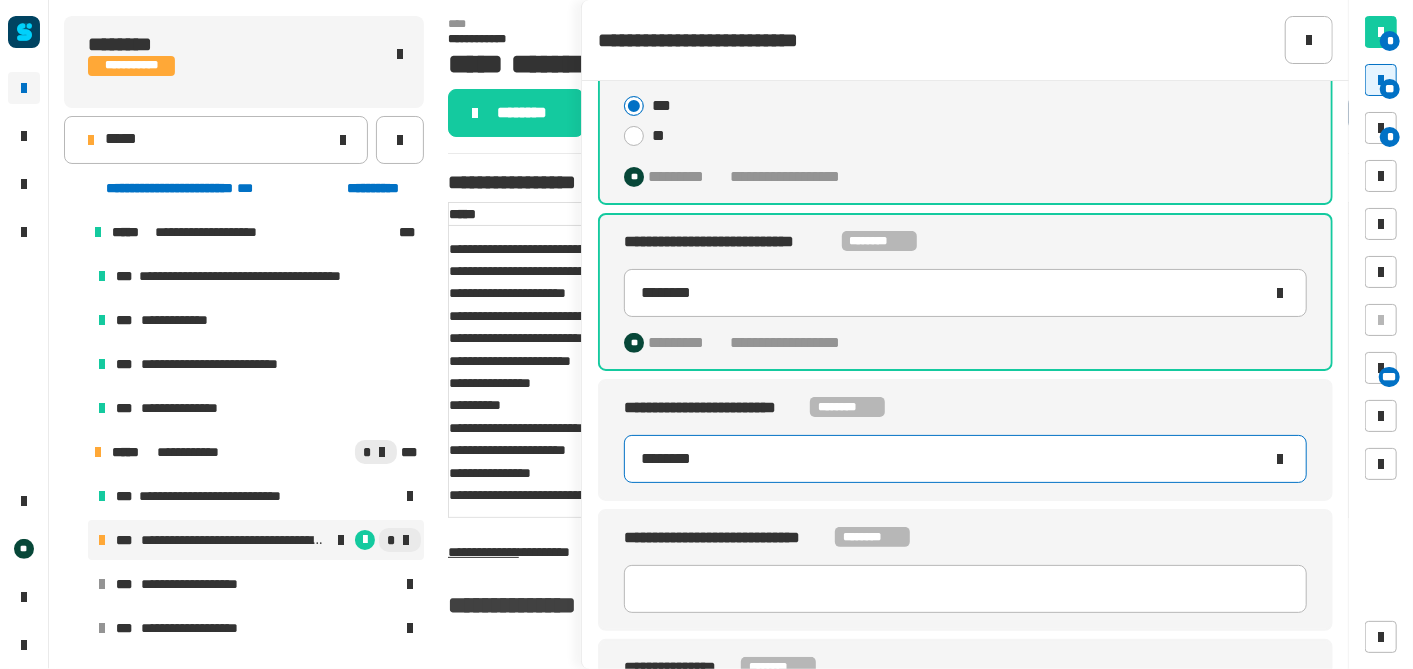 scroll, scrollTop: 412, scrollLeft: 0, axis: vertical 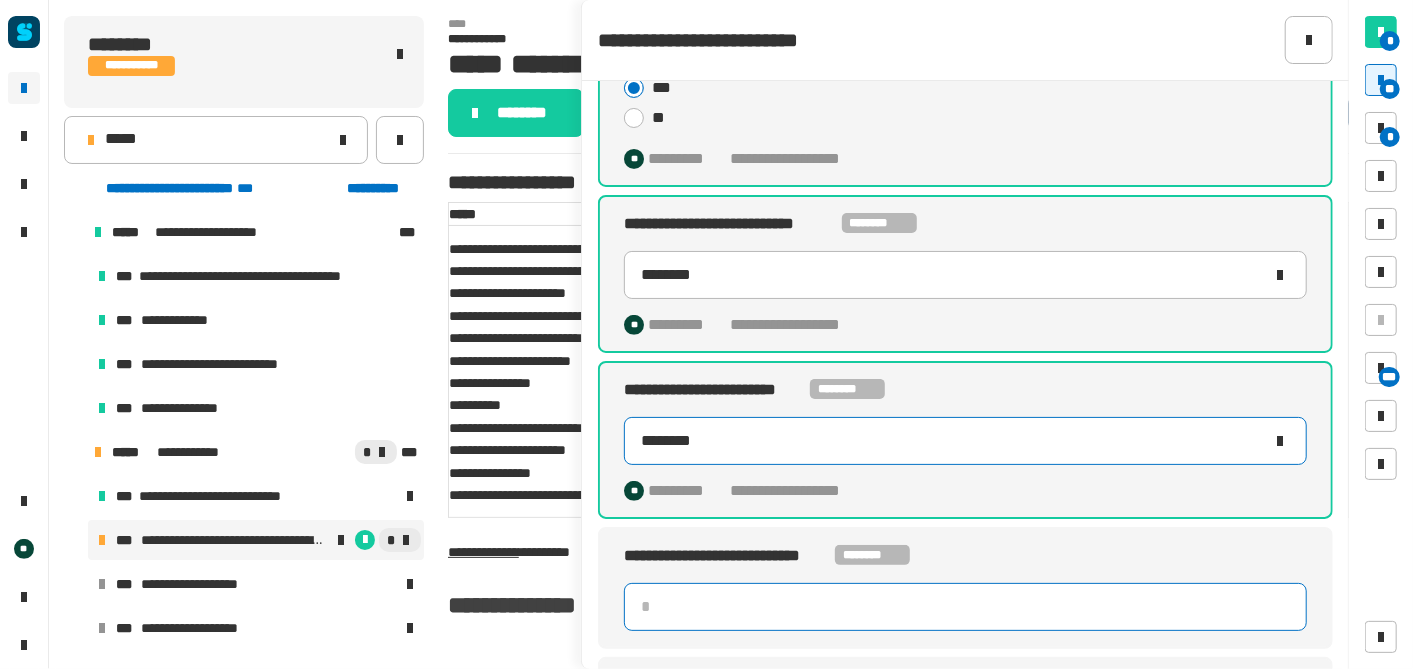 type on "********" 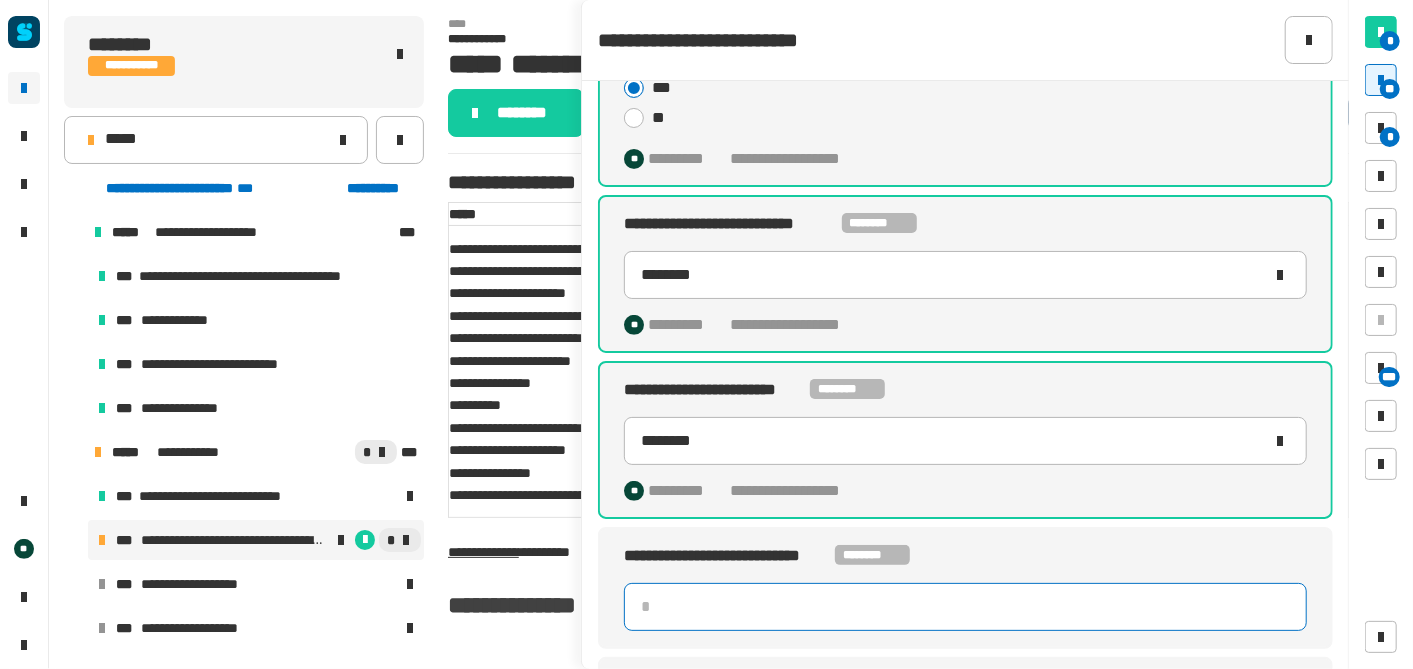click 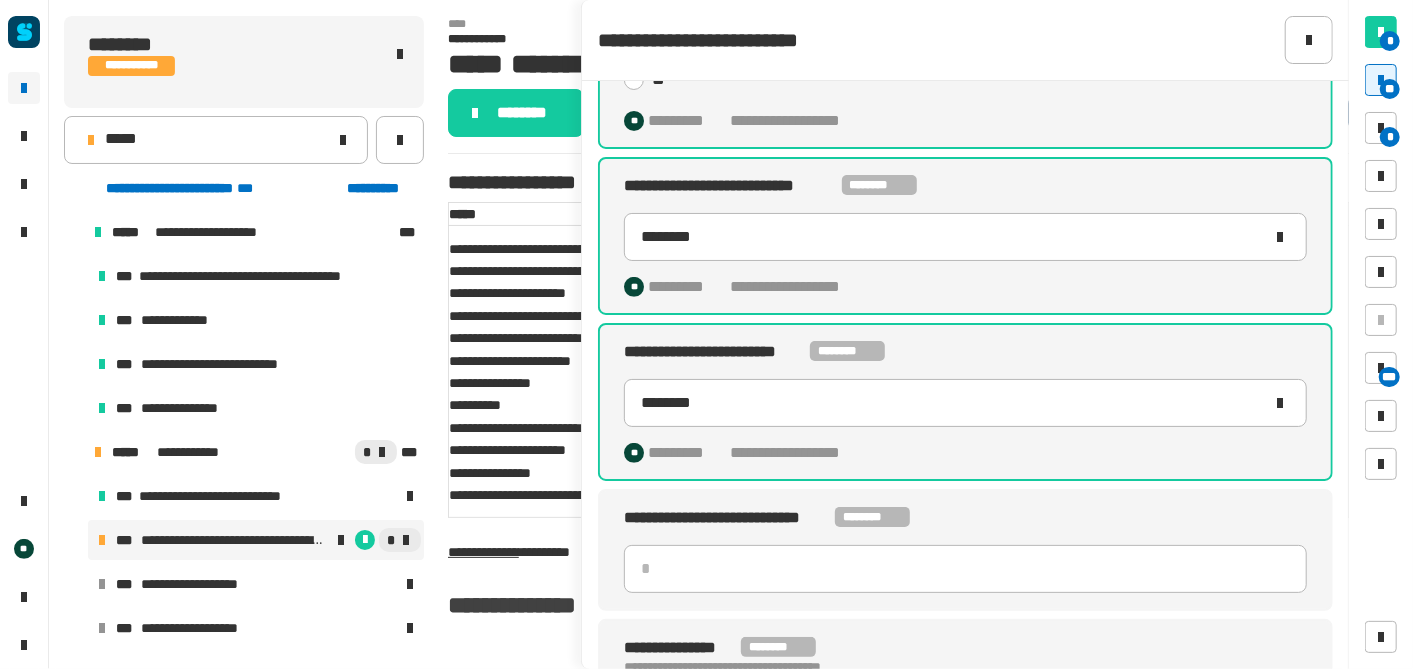 click on "**********" 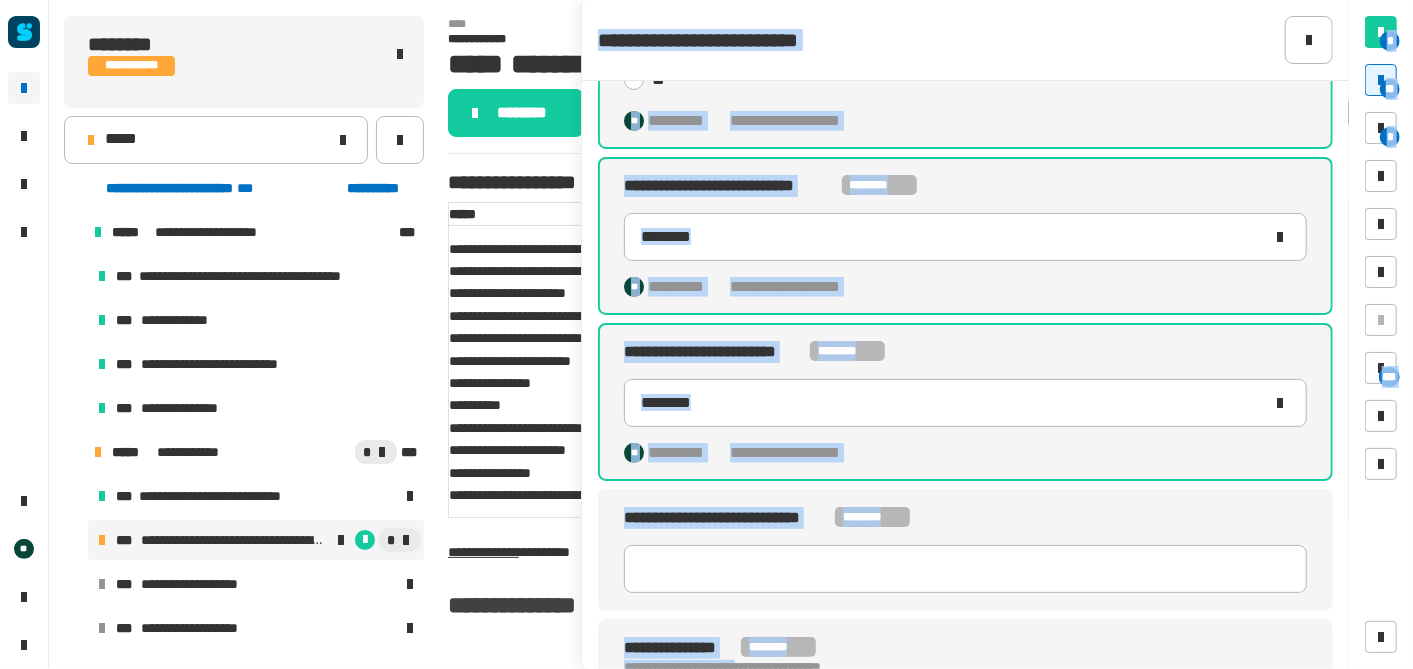 click on "**********" at bounding box center [706, 334] 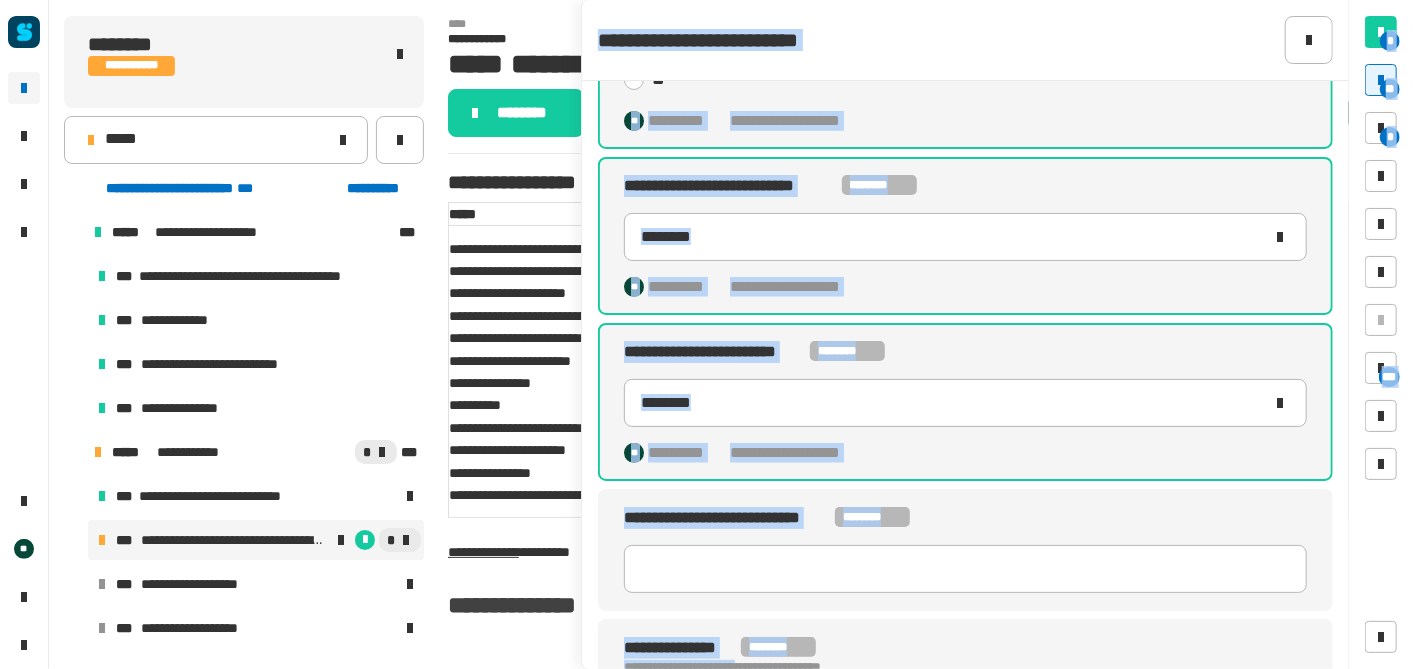 click on "**********" 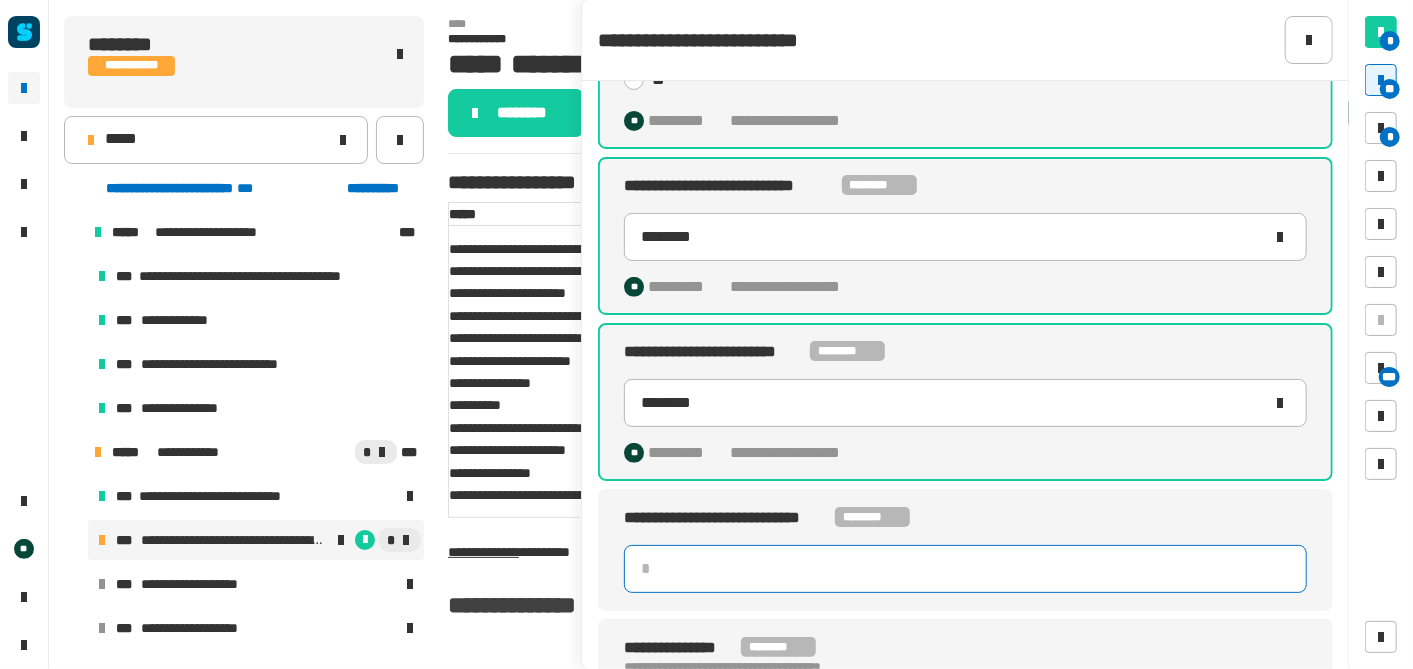 click 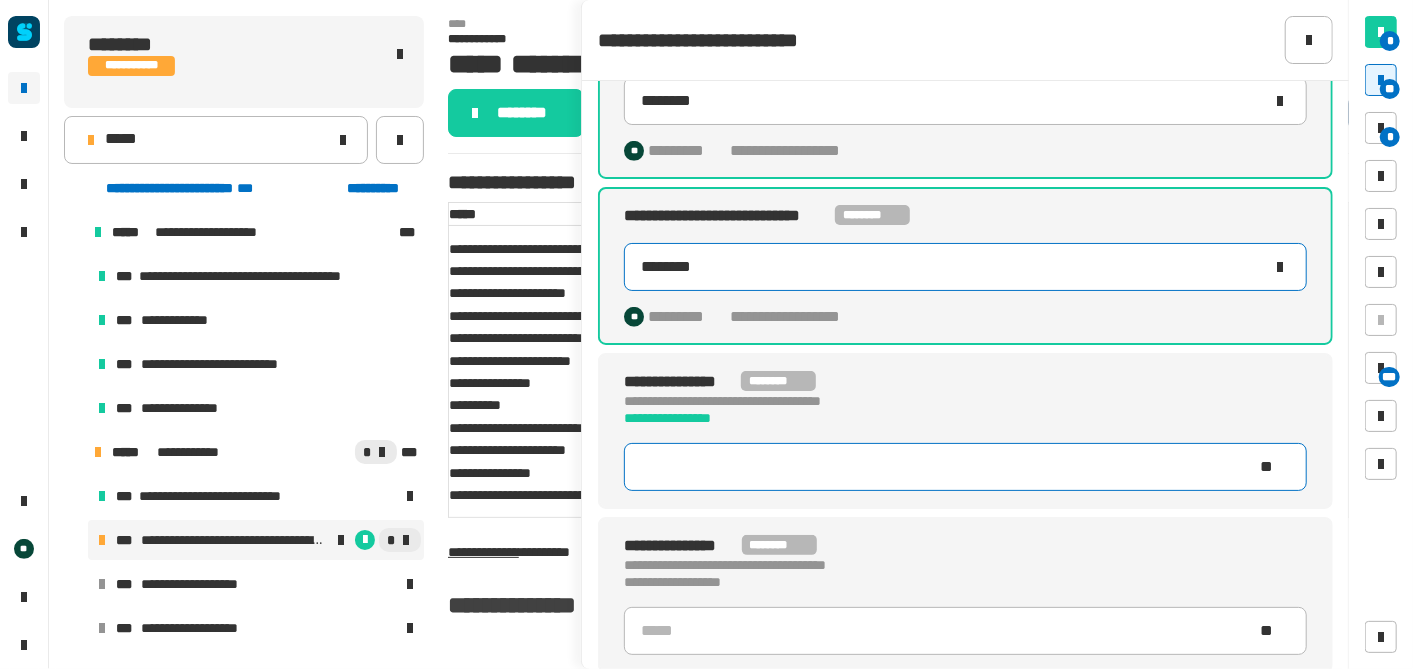 scroll, scrollTop: 904, scrollLeft: 0, axis: vertical 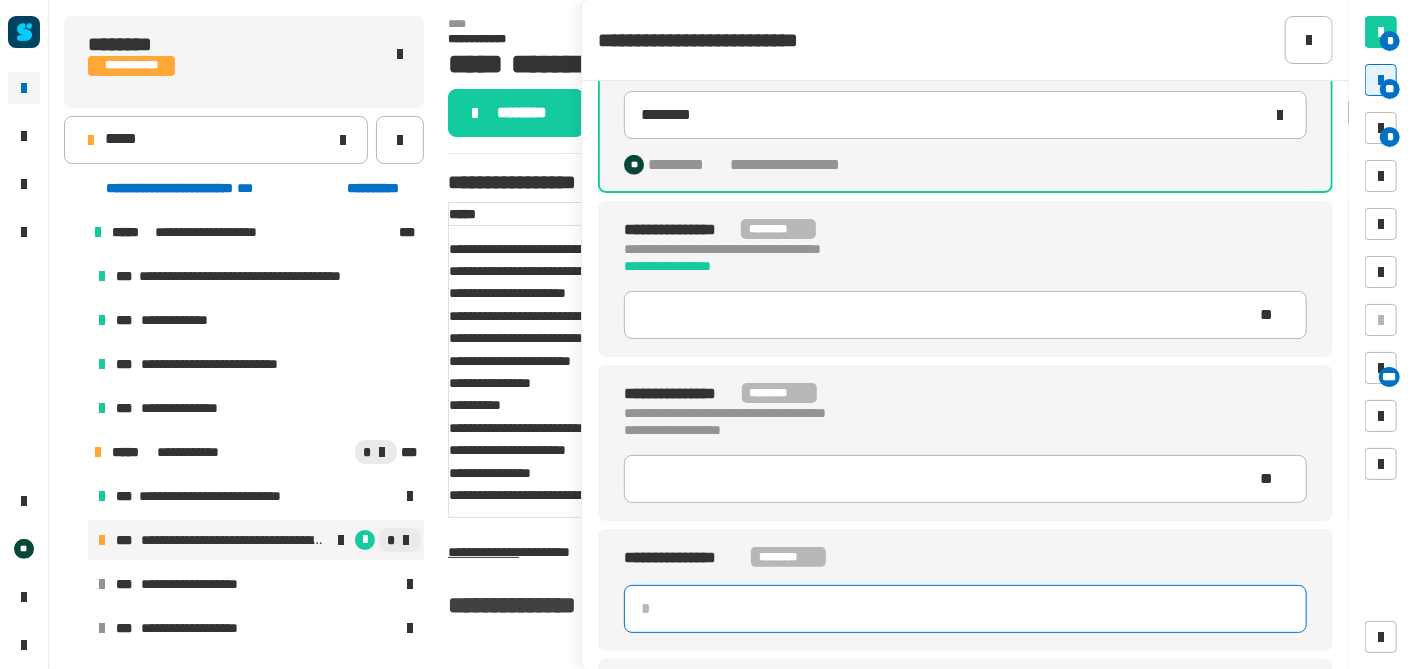 click 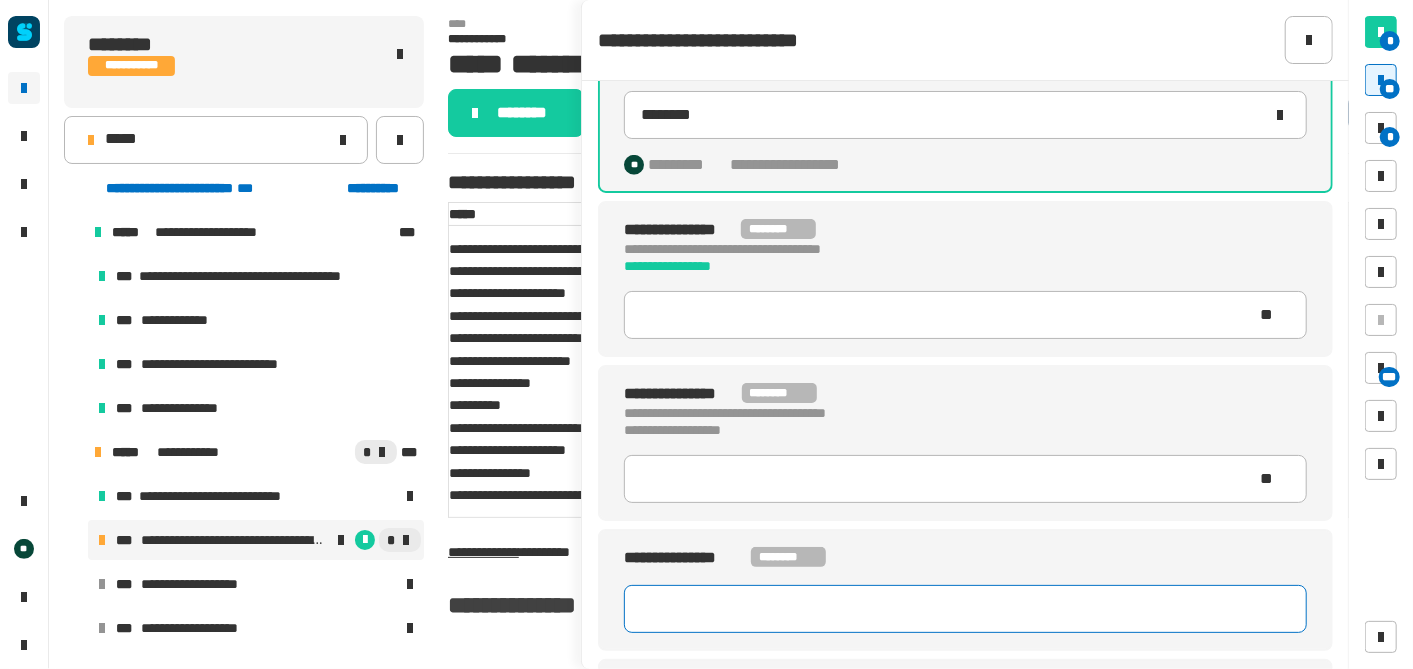 click 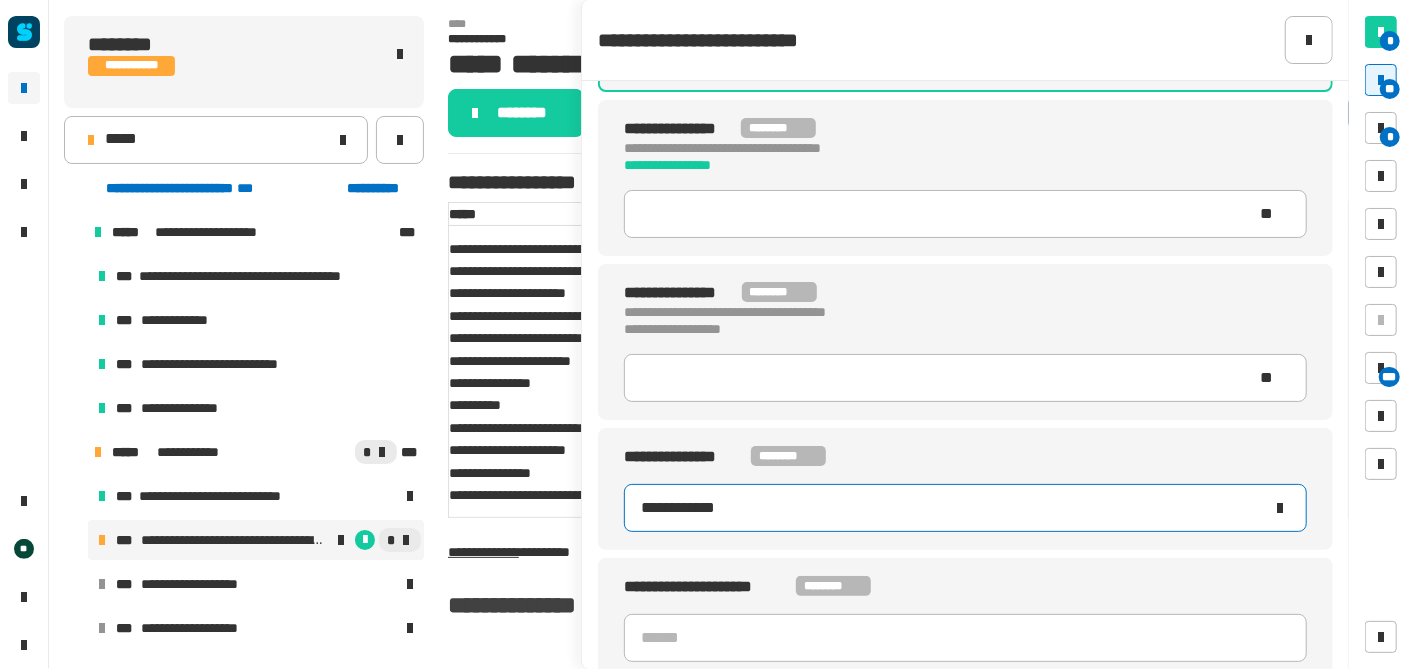 type on "********" 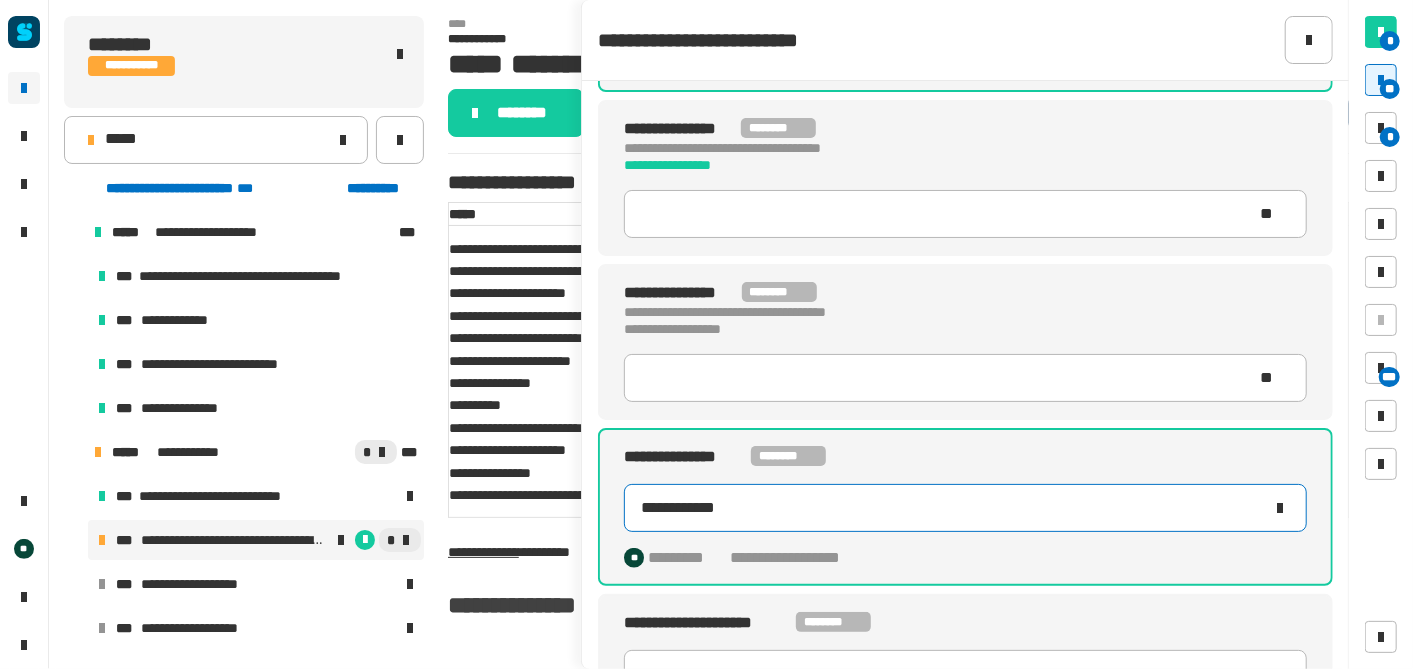 scroll, scrollTop: 1008, scrollLeft: 0, axis: vertical 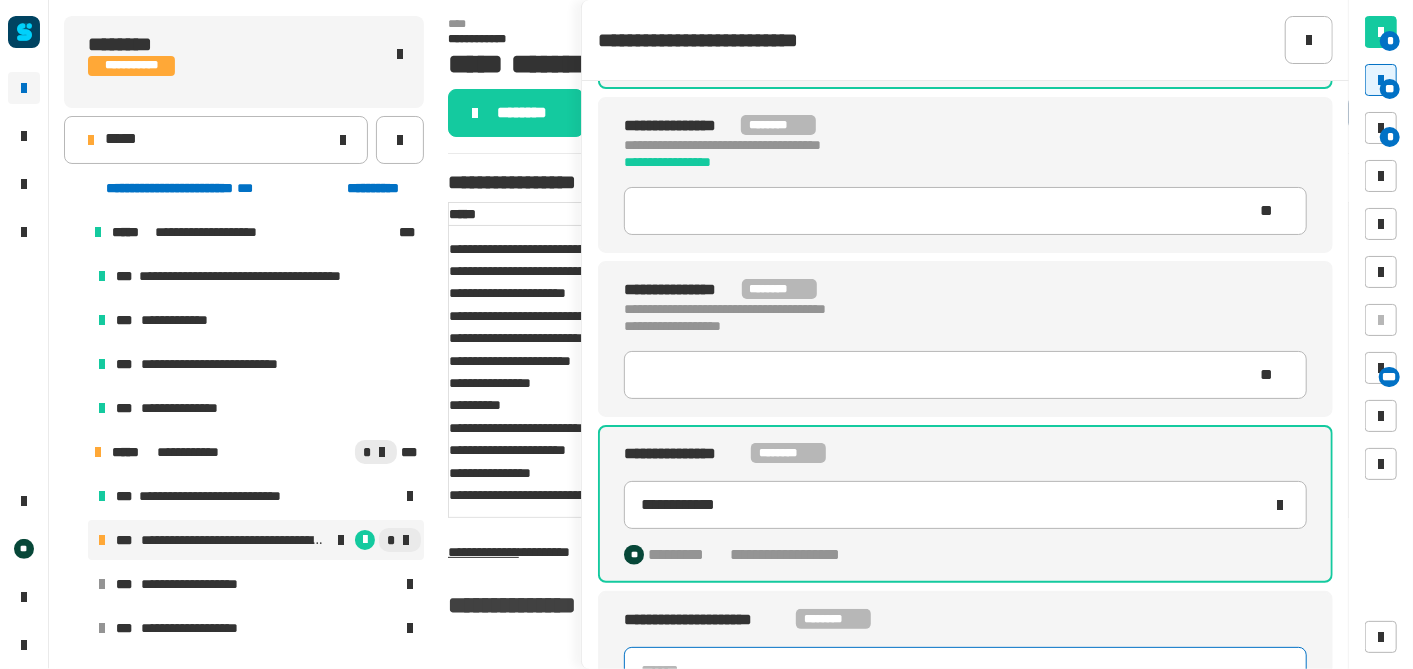 click 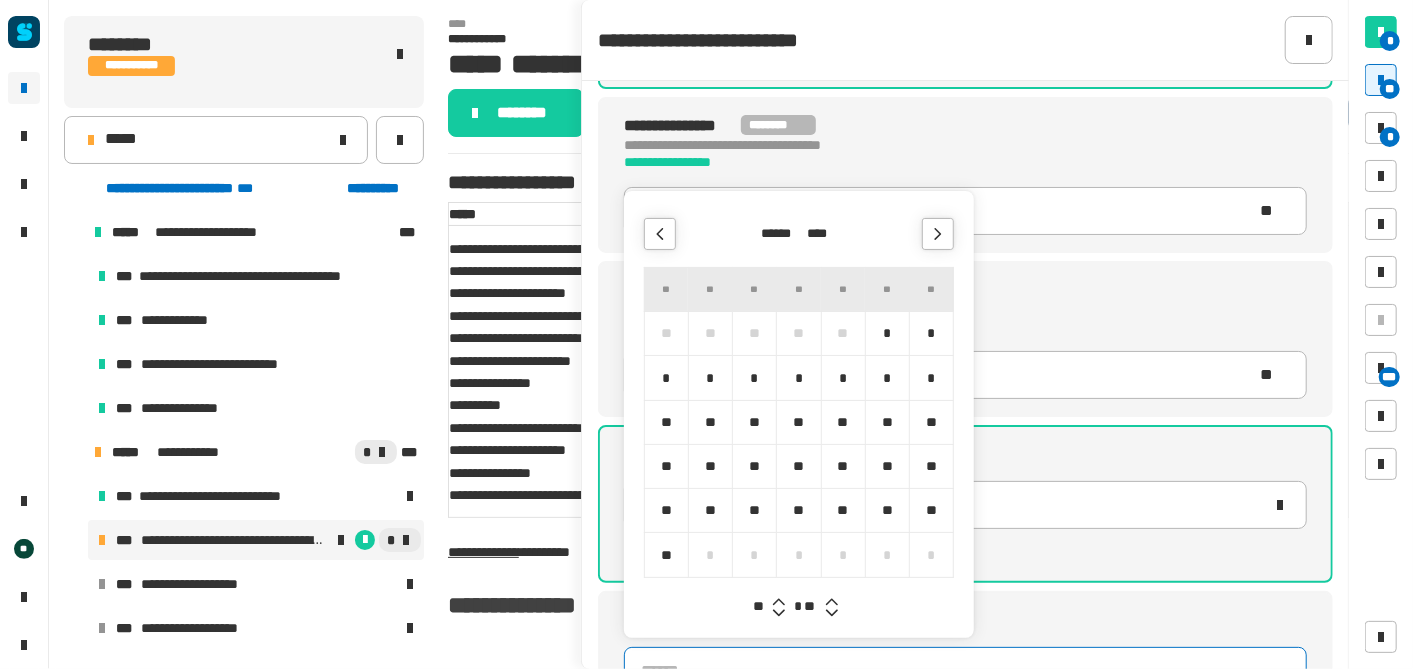 click on "****" at bounding box center (822, 234) 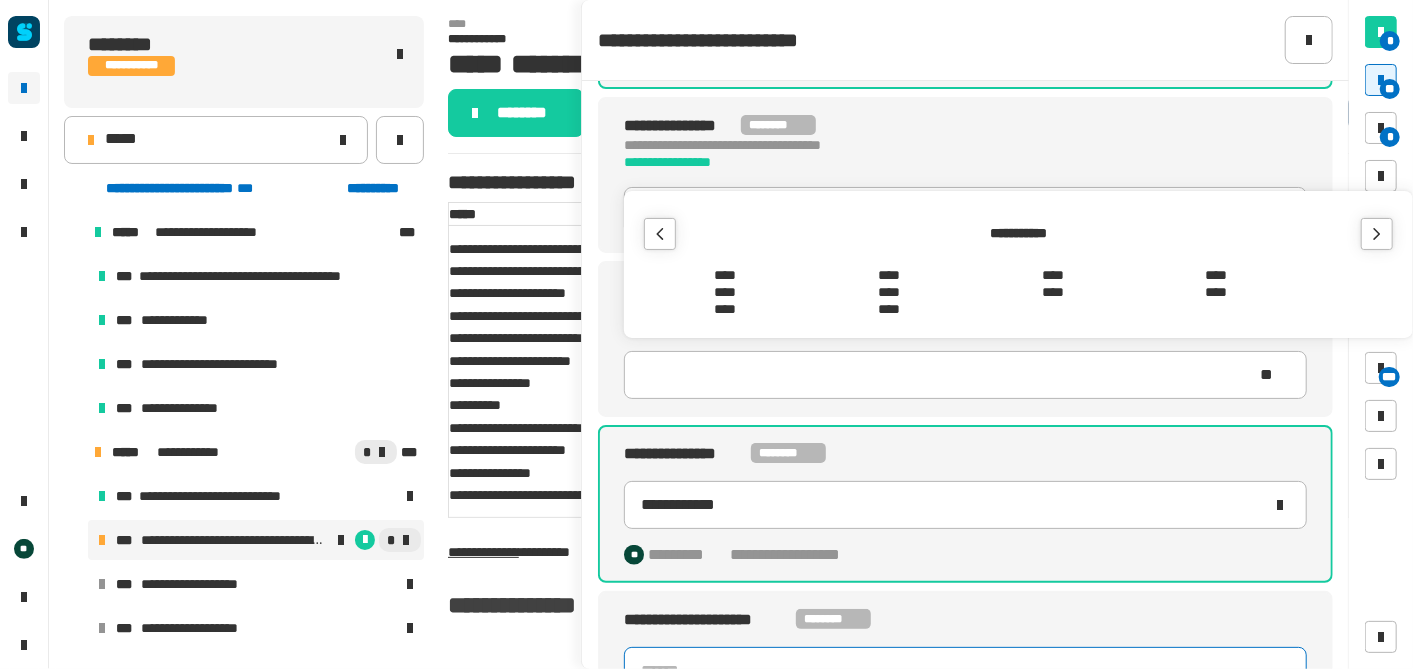 click at bounding box center [1377, 234] 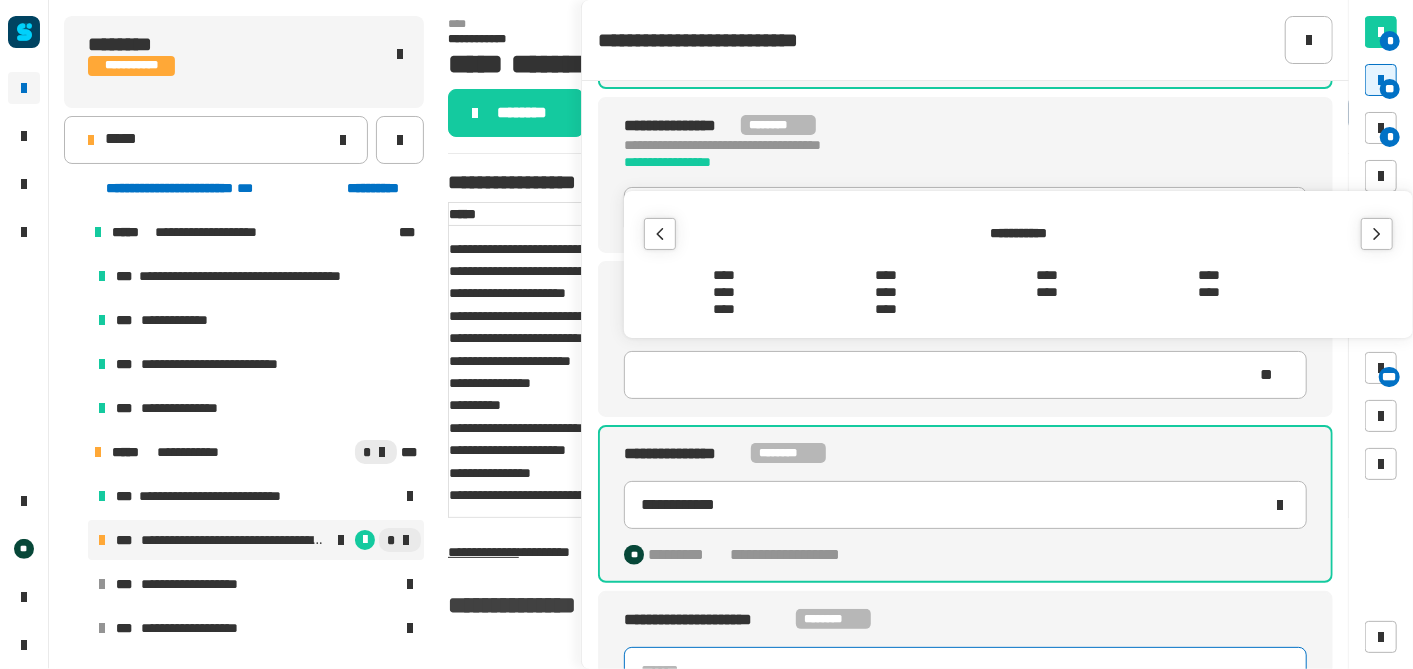 click on "****" at bounding box center (1209, 275) 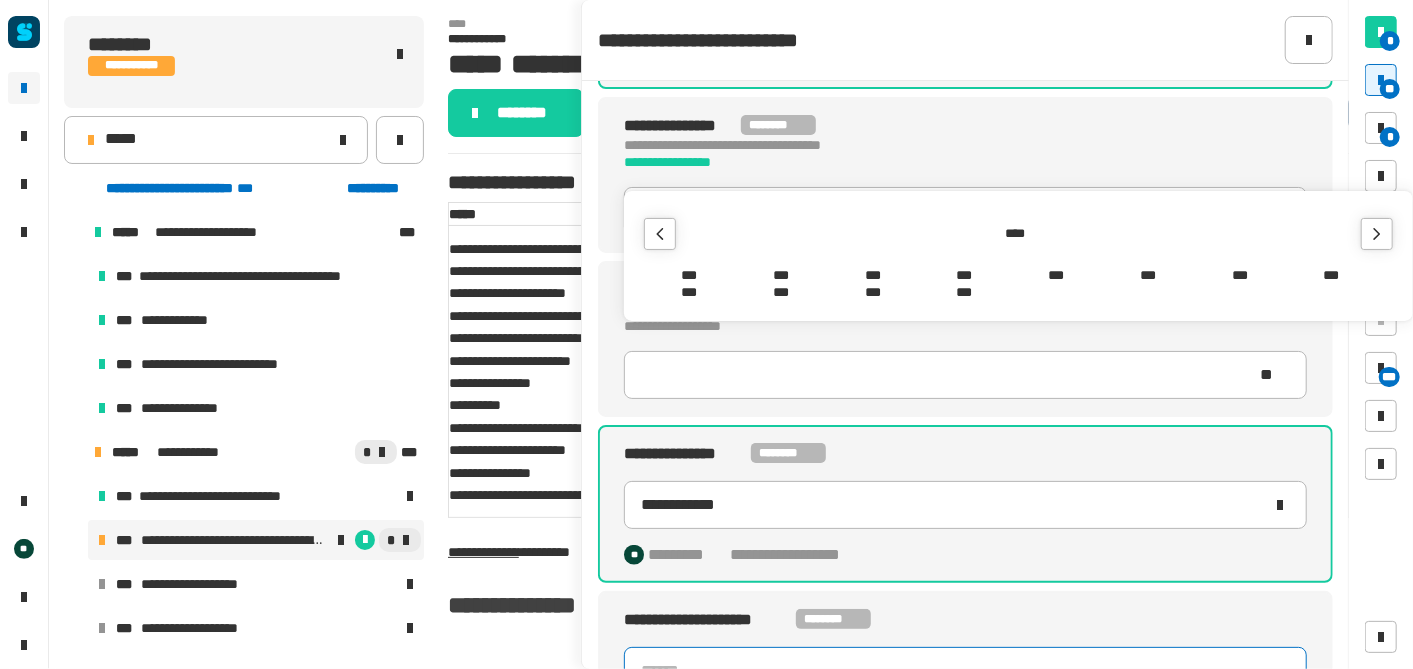 click on "***" at bounding box center [1057, 275] 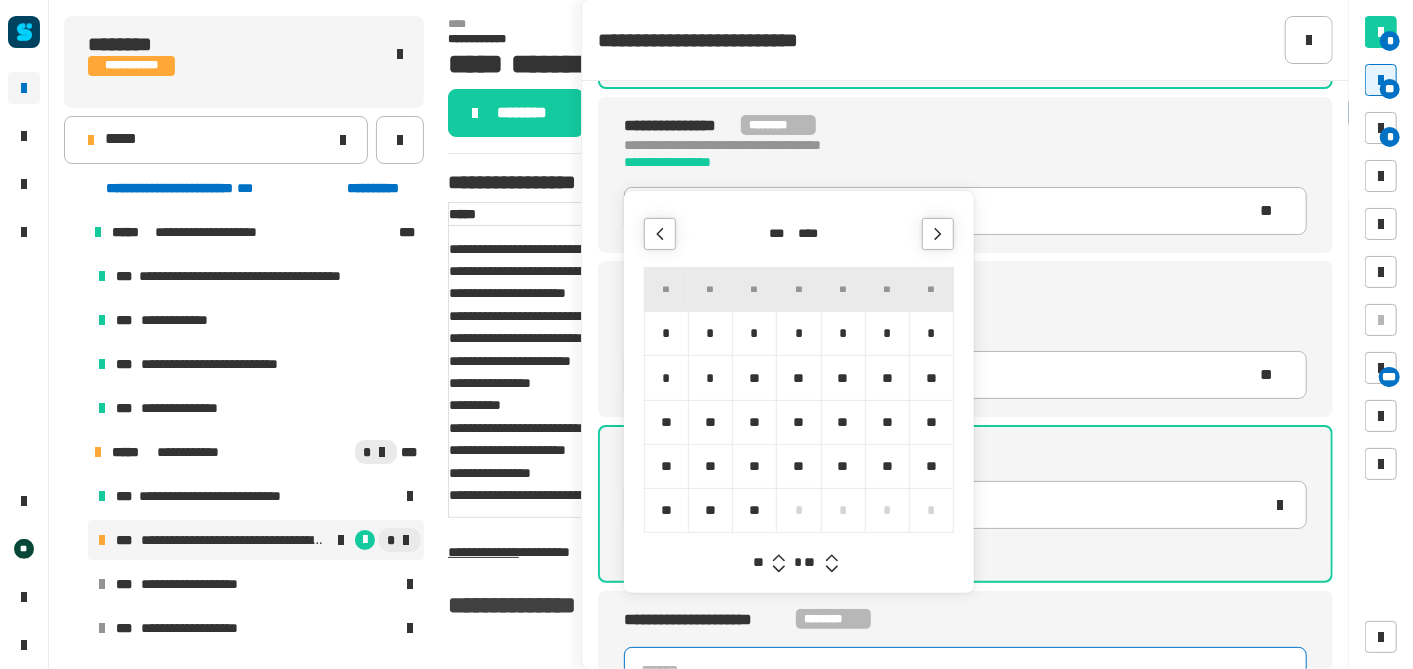 click on "**" at bounding box center [710, 466] 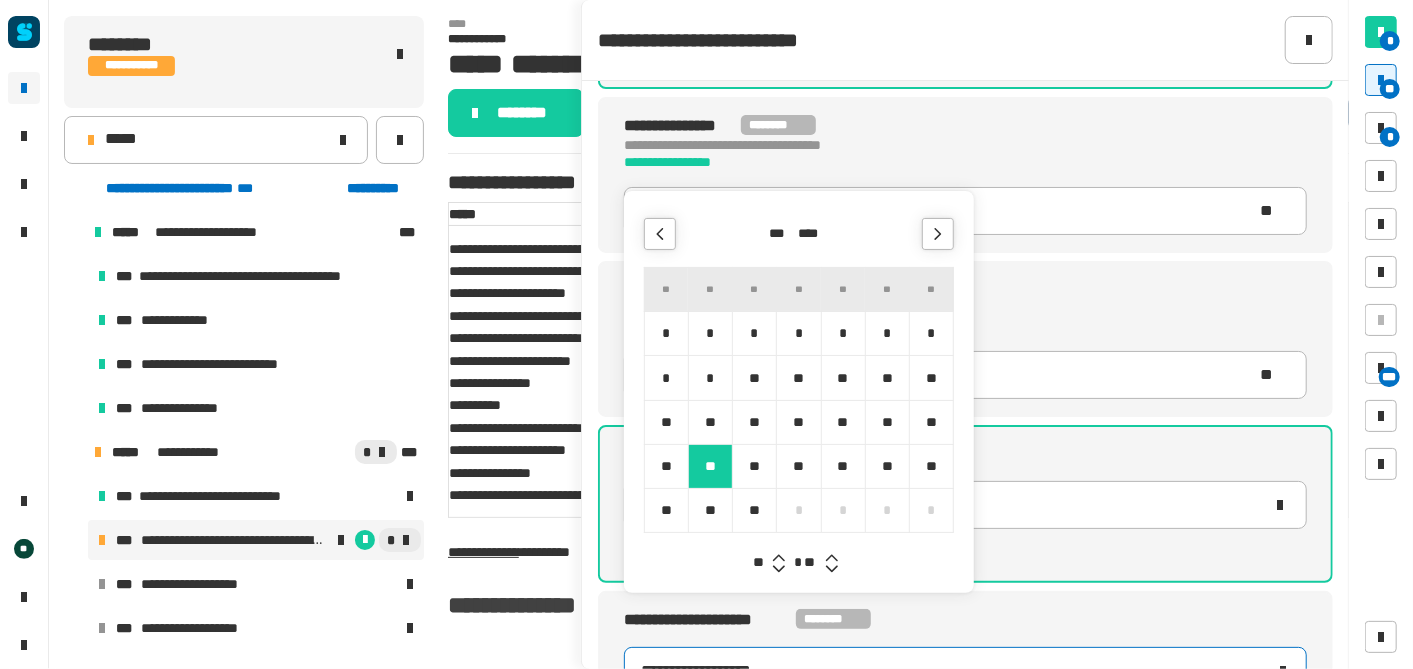 type on "**********" 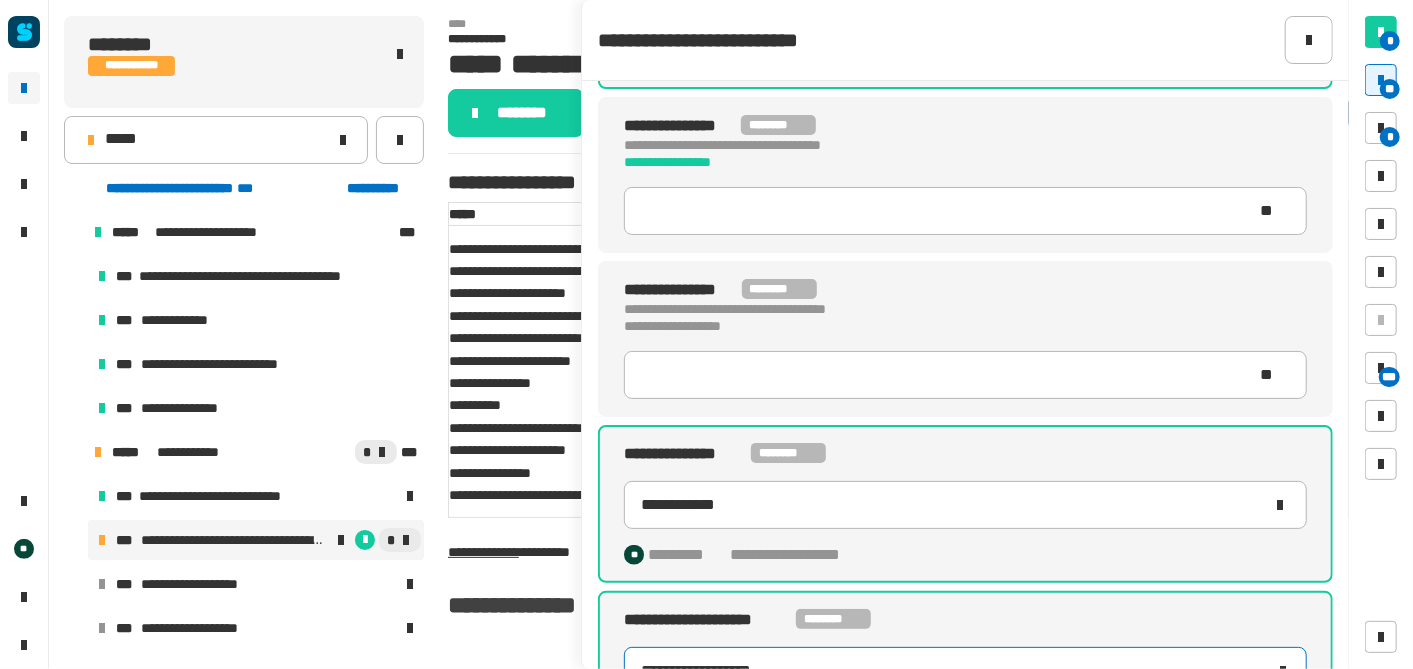 click on "**********" 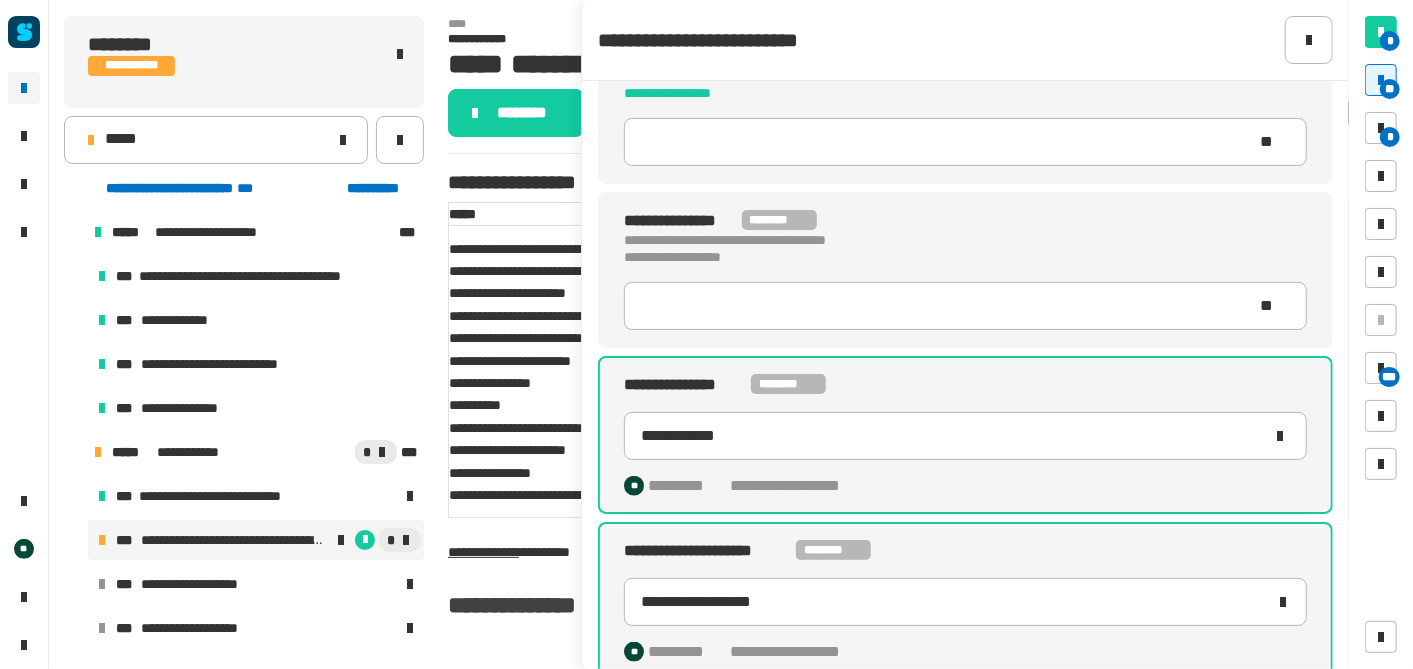 scroll, scrollTop: 907, scrollLeft: 0, axis: vertical 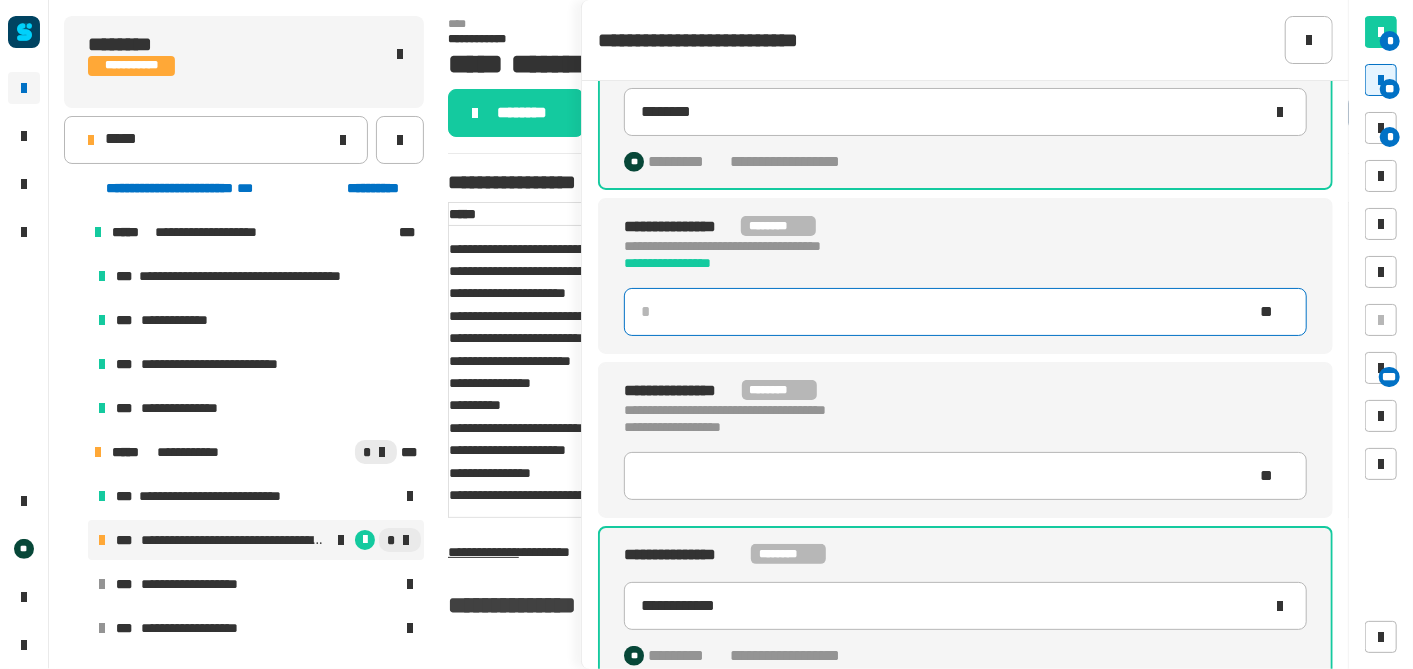 click 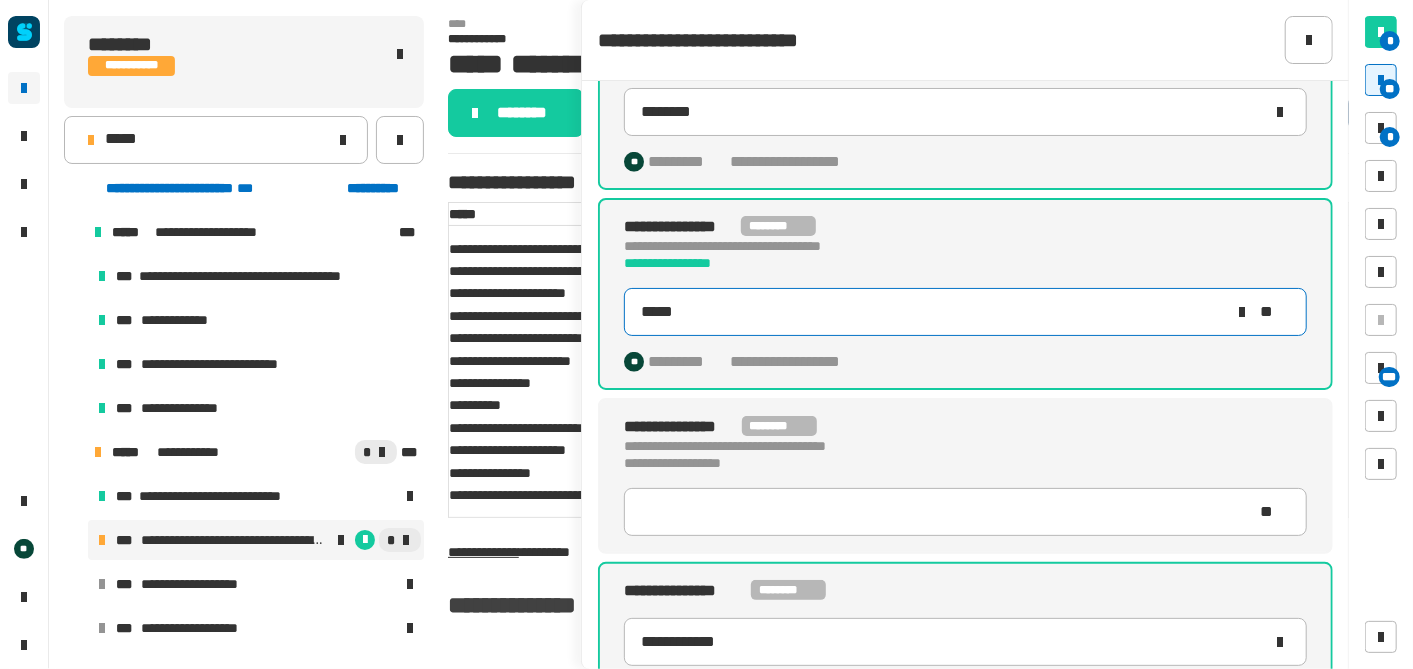 type on "******" 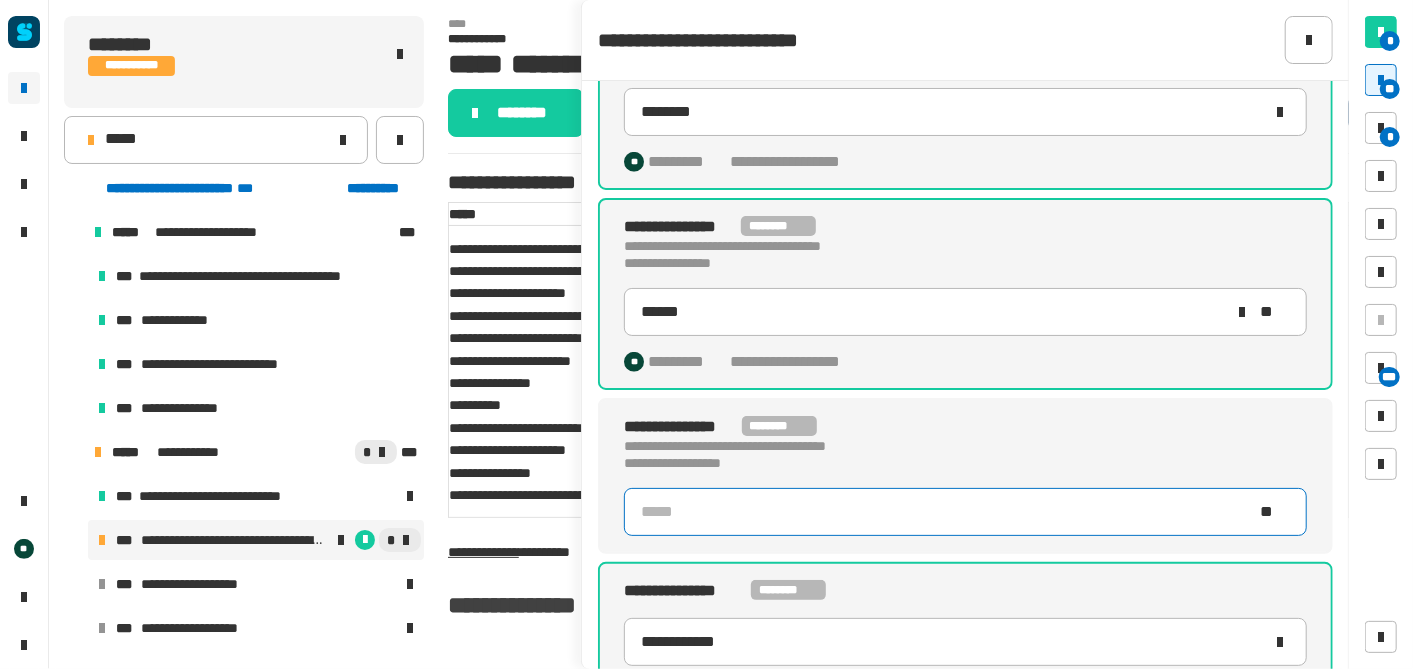 click 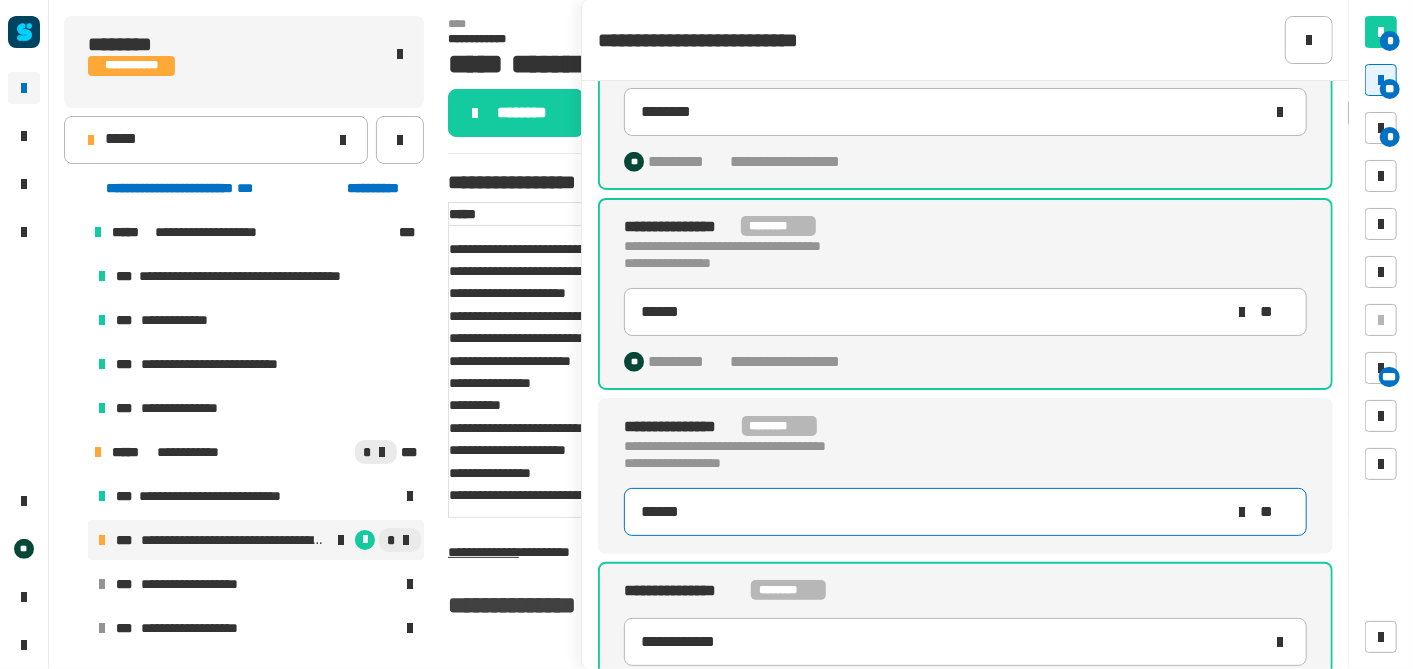 type on "*******" 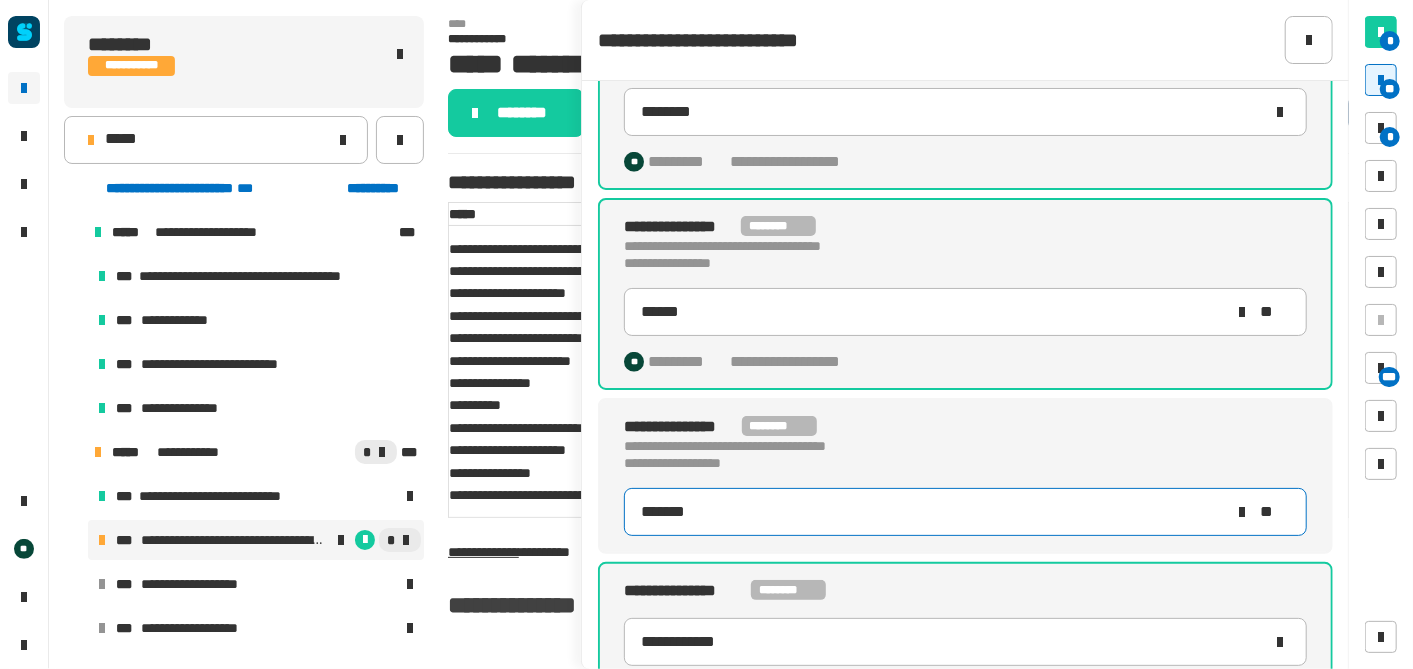 type on "******" 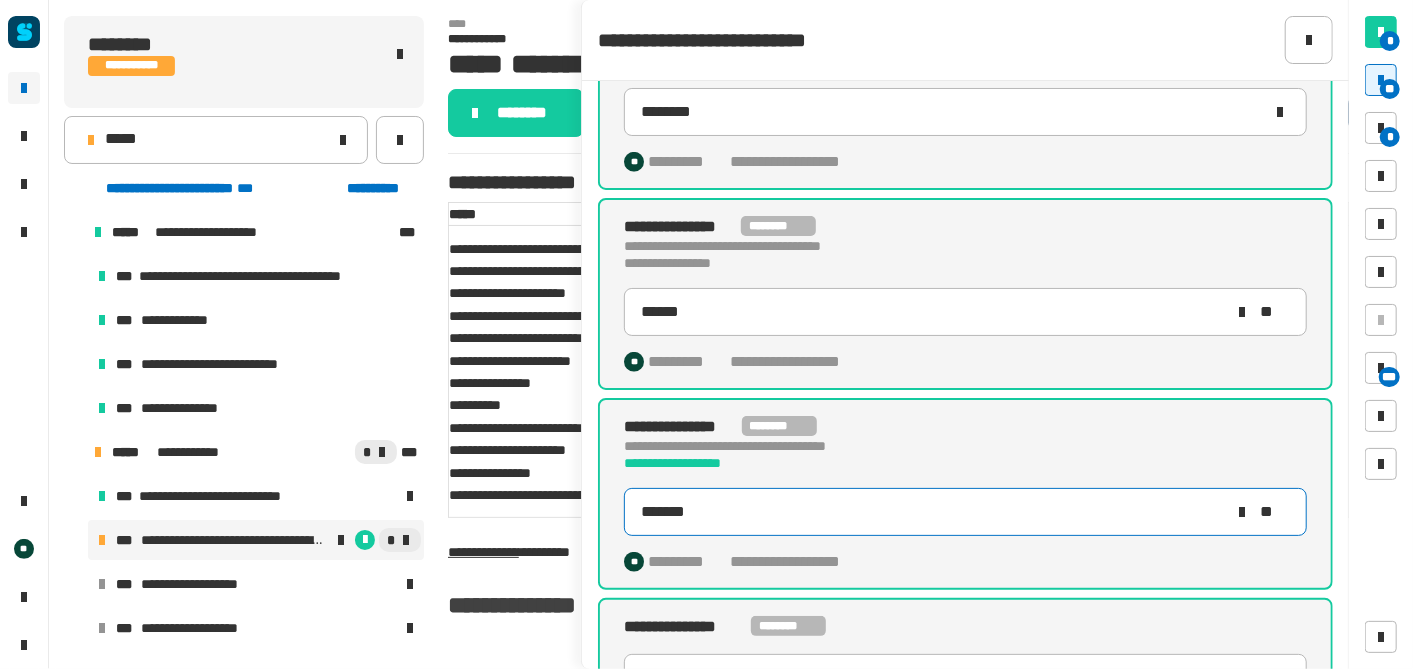 type on "*******" 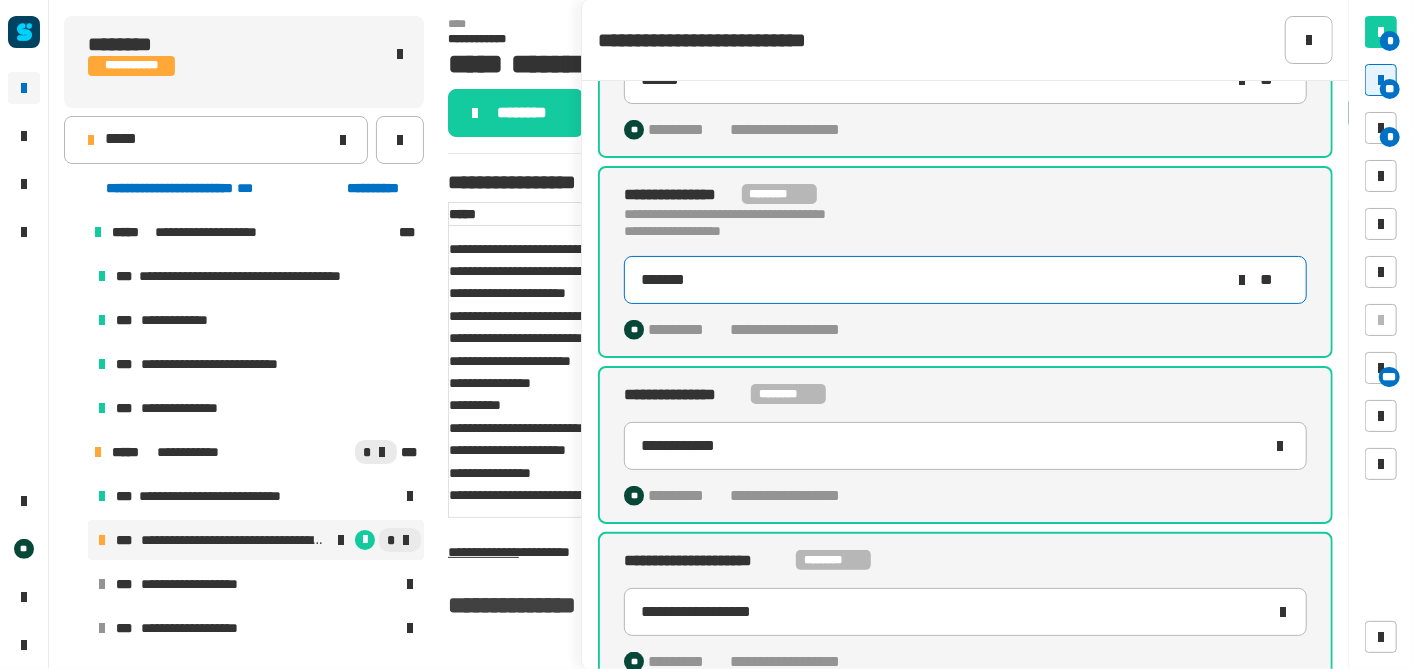 scroll, scrollTop: 1143, scrollLeft: 0, axis: vertical 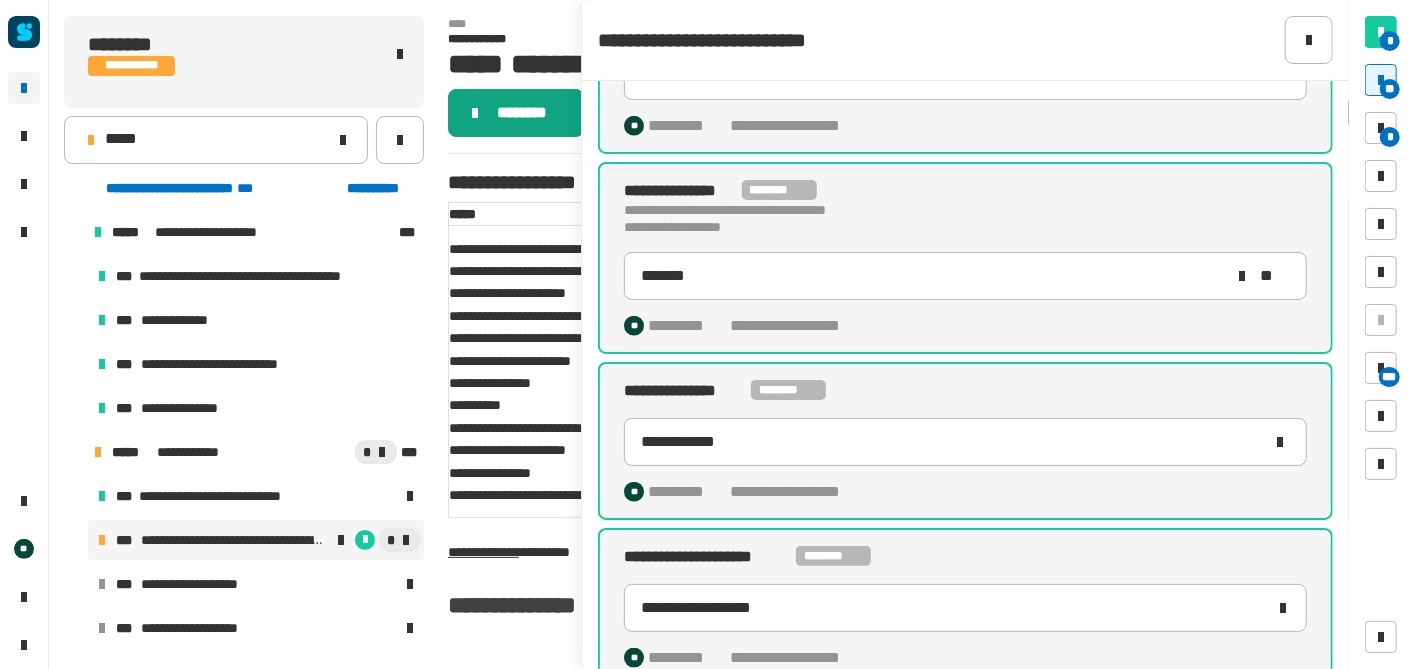 click 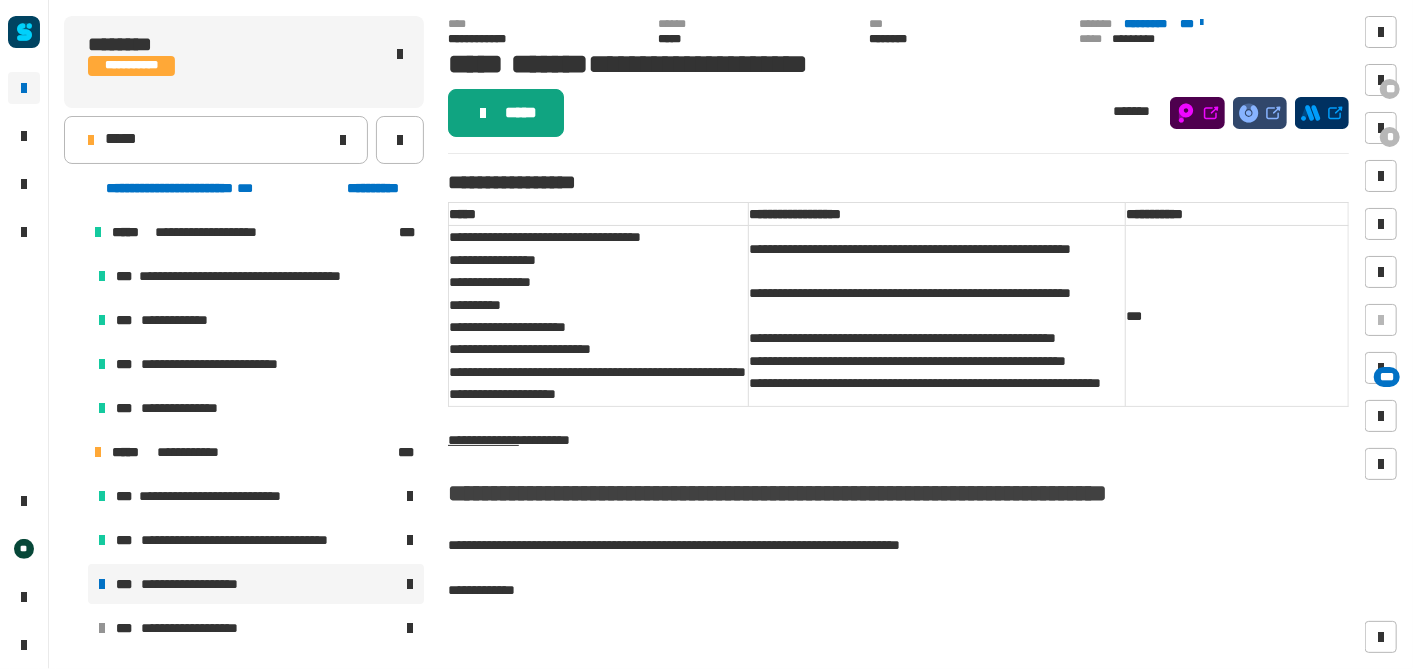 click on "*****" 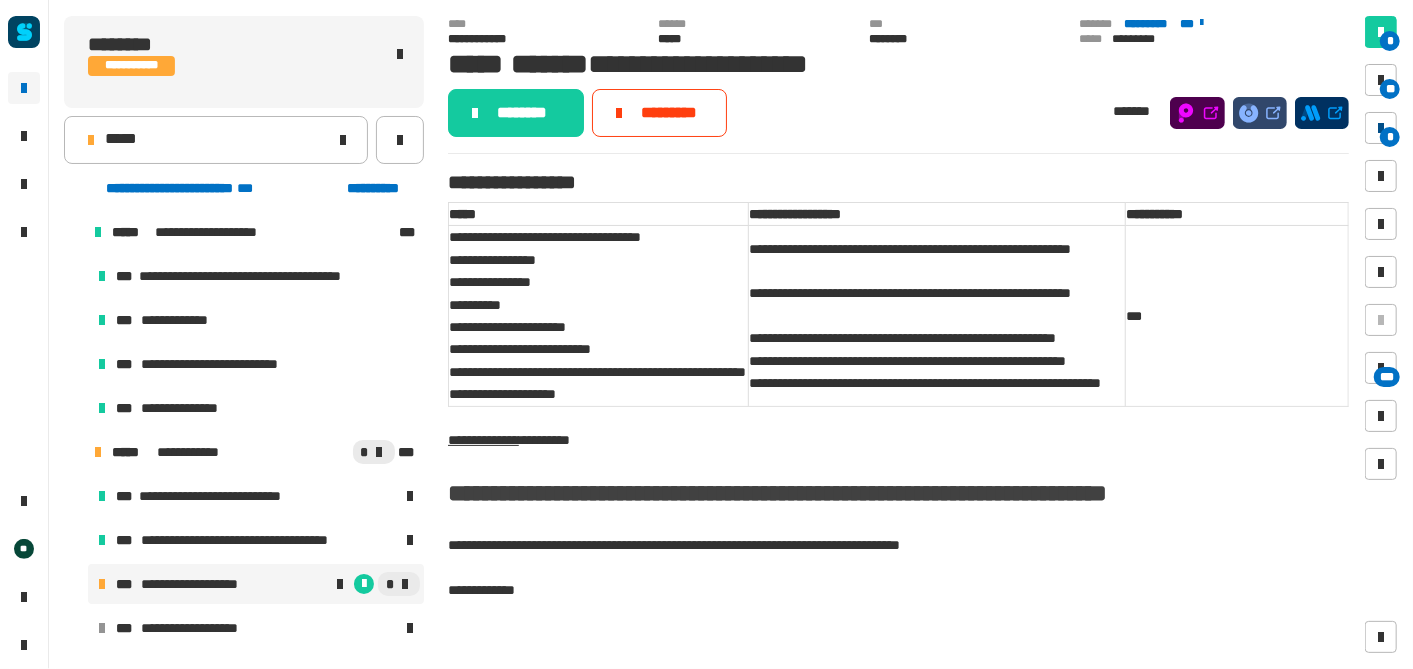 click at bounding box center [1381, 128] 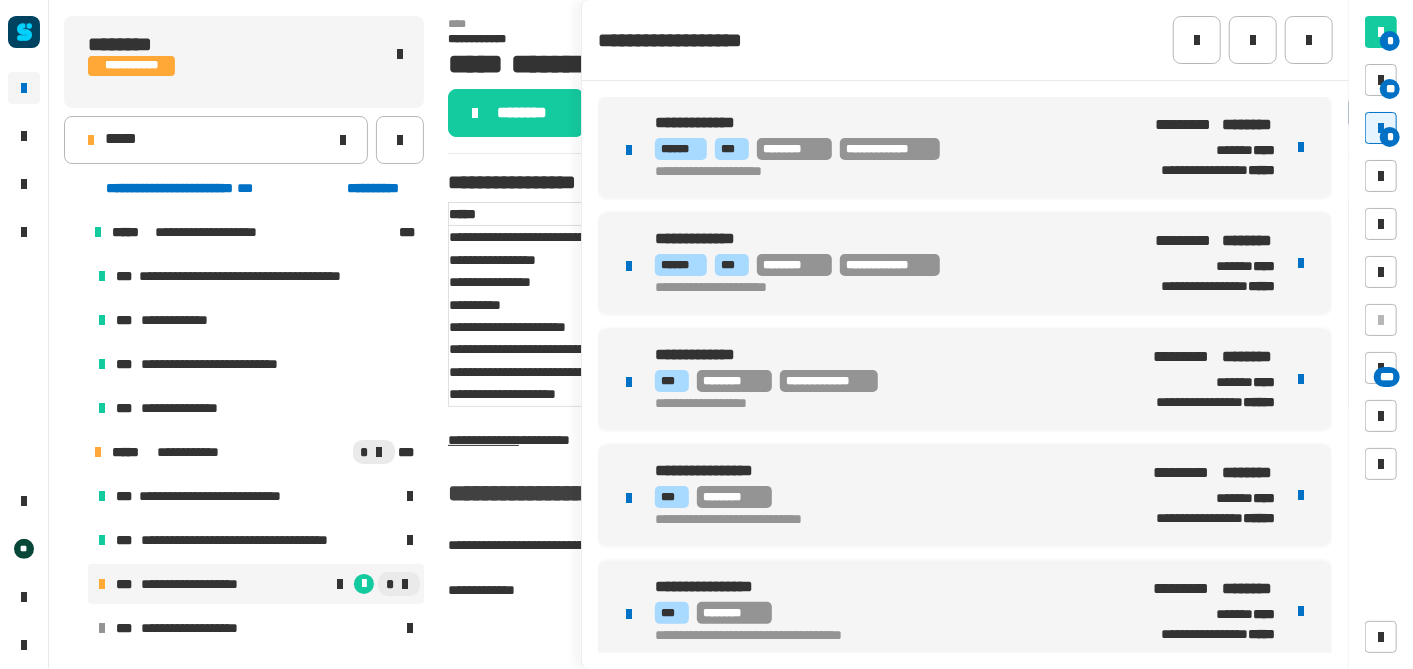 click on "**********" at bounding box center (887, 149) 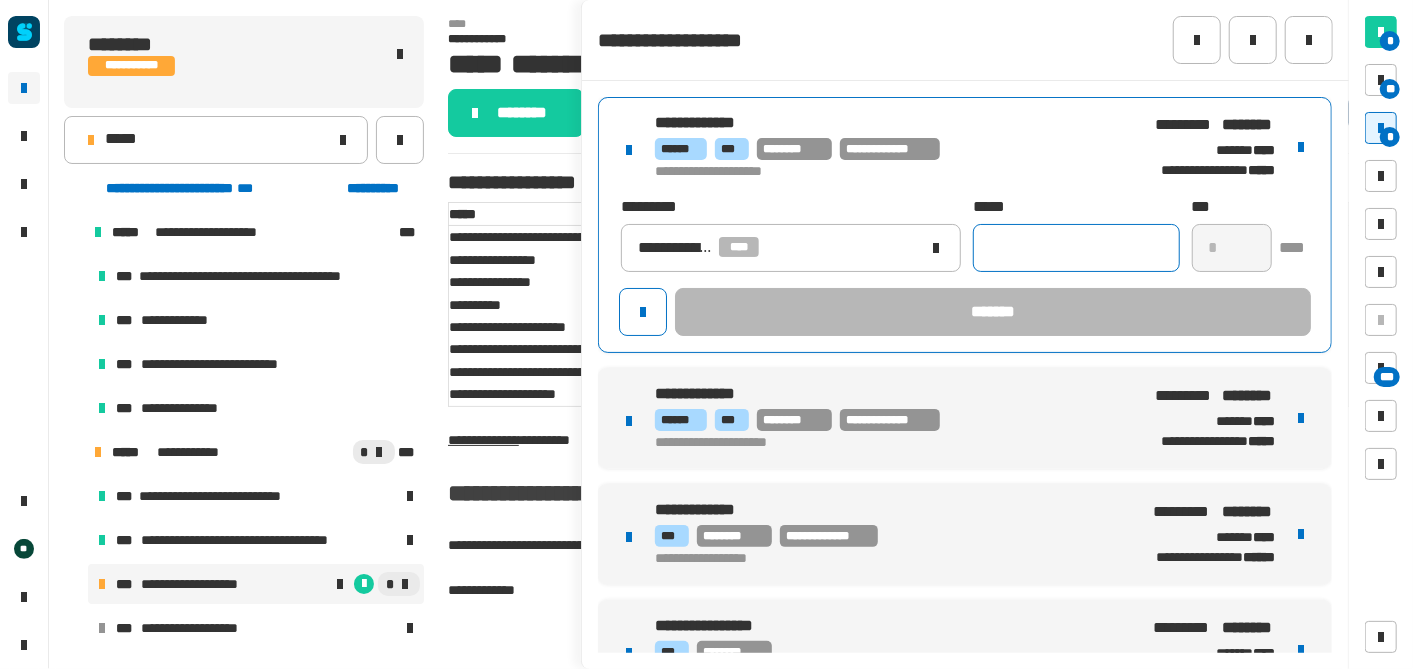 click 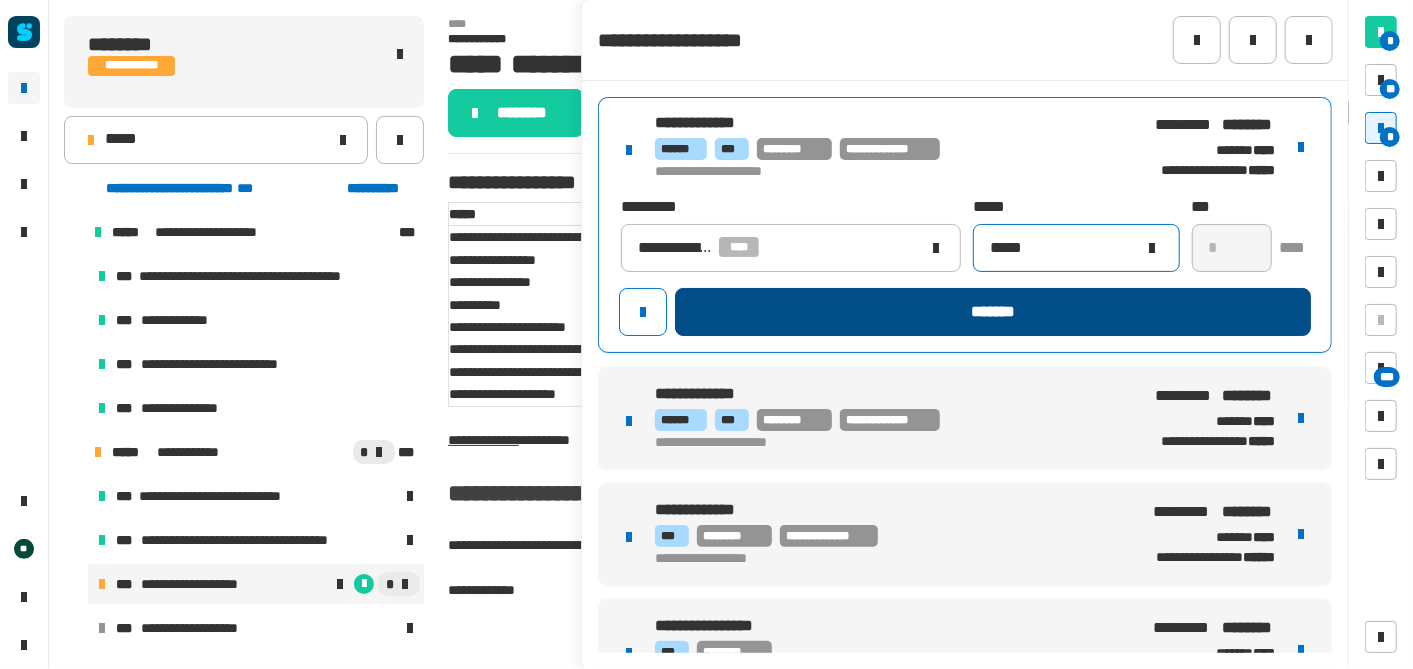 type on "*****" 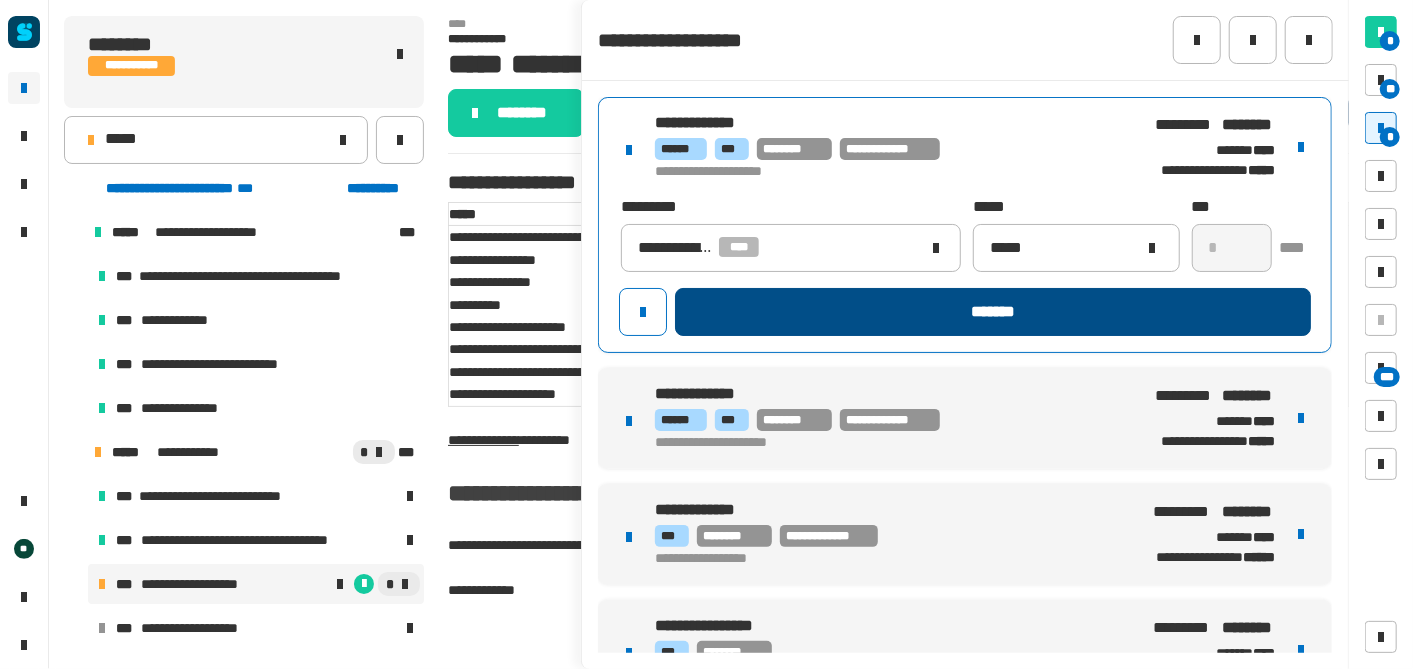 click on "*******" 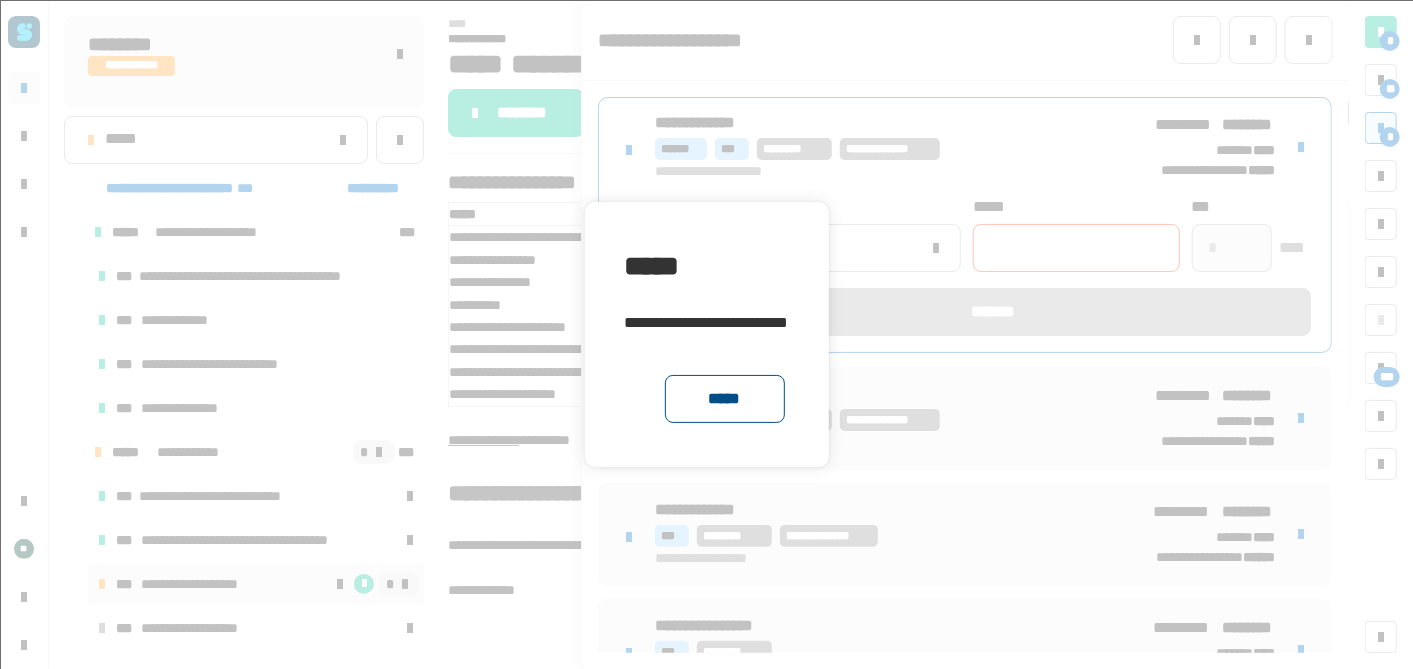 click on "*****" 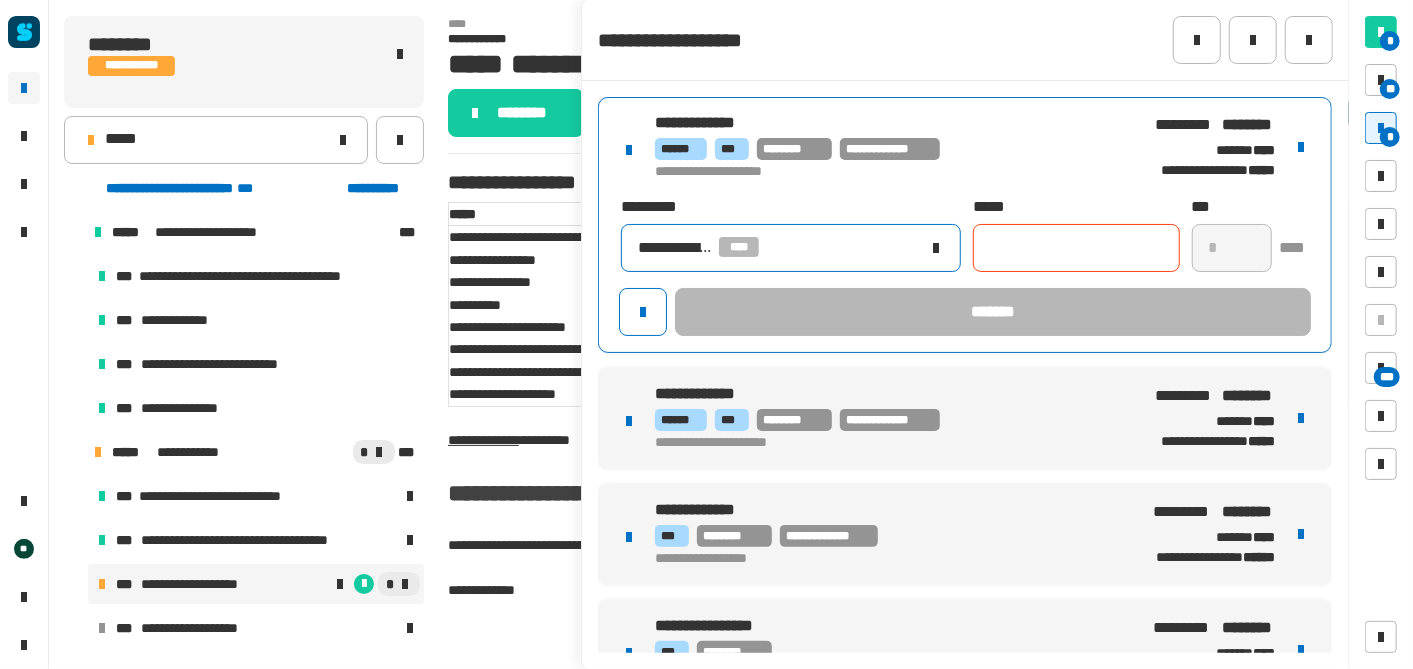 click on "**********" 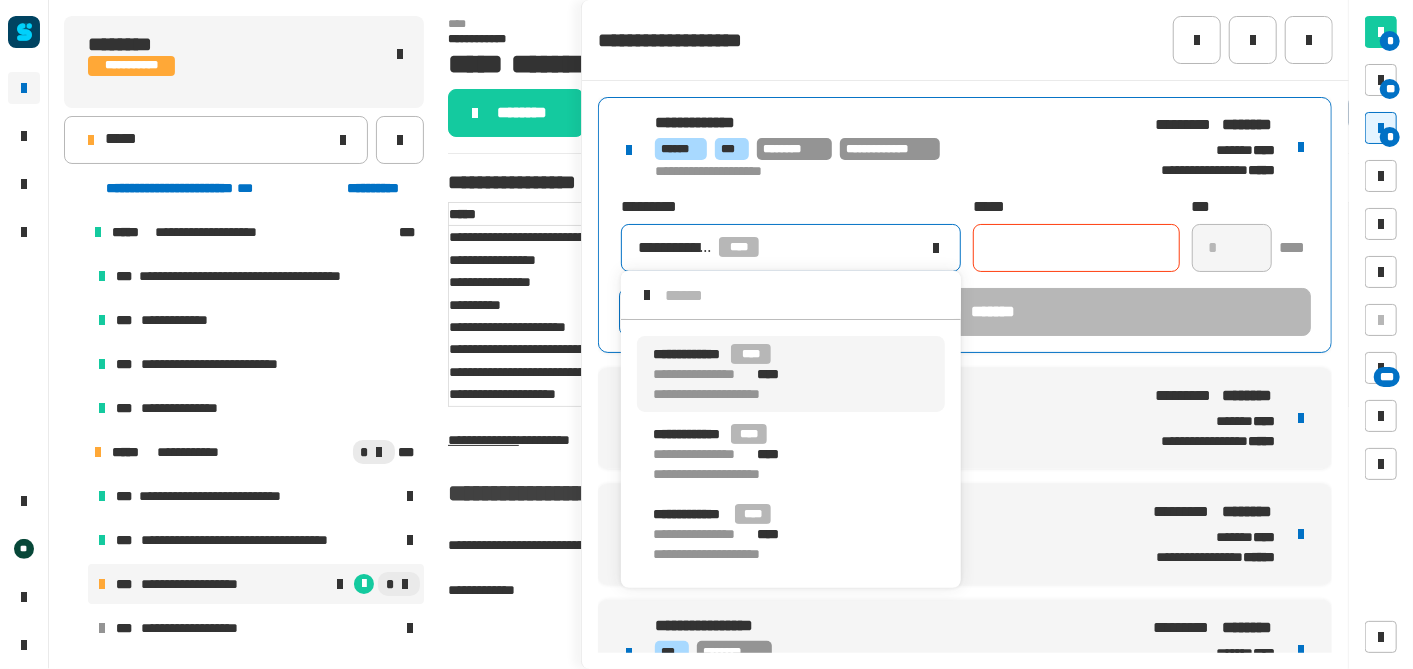scroll, scrollTop: 0, scrollLeft: 0, axis: both 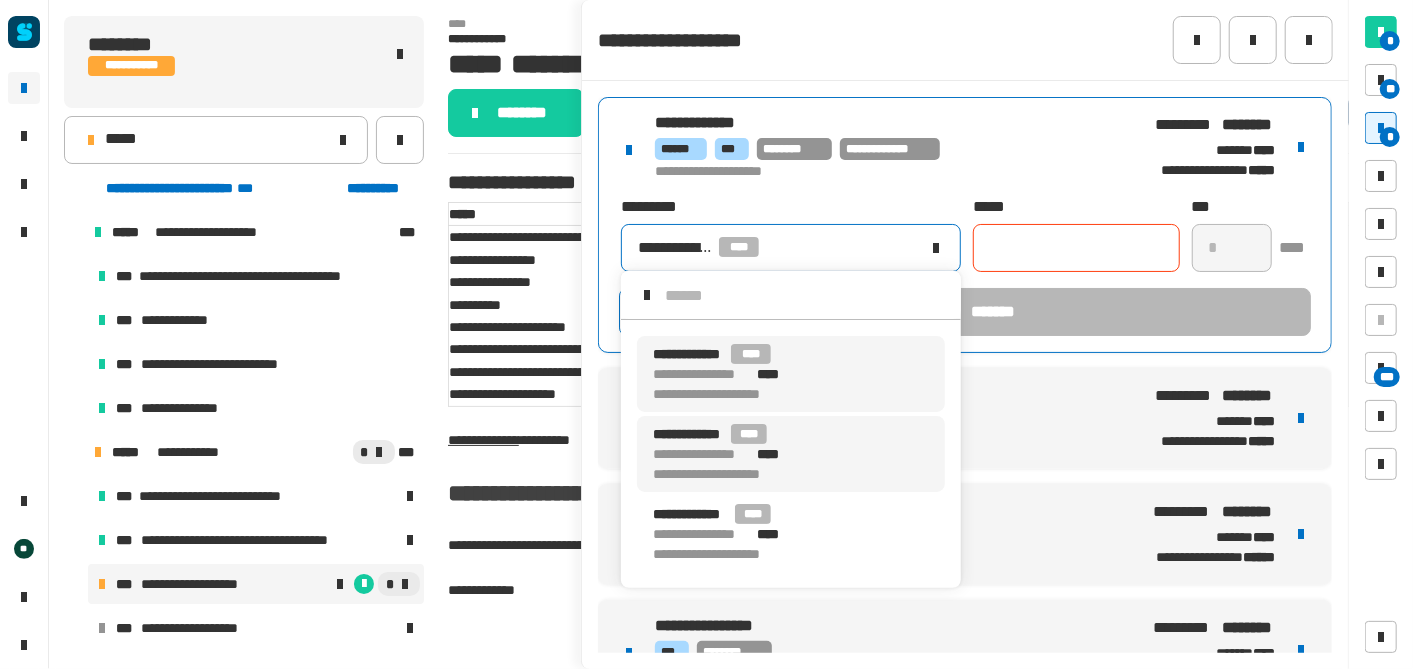 click on "****" at bounding box center [772, 454] 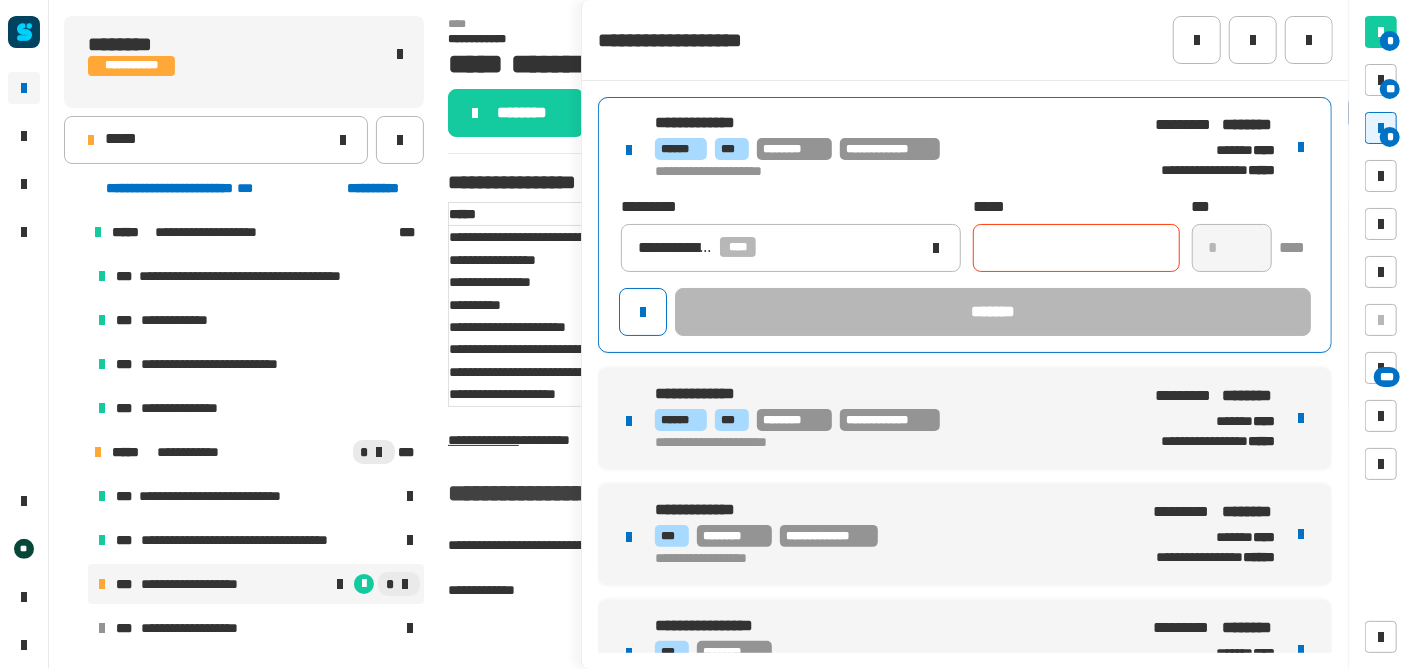 click 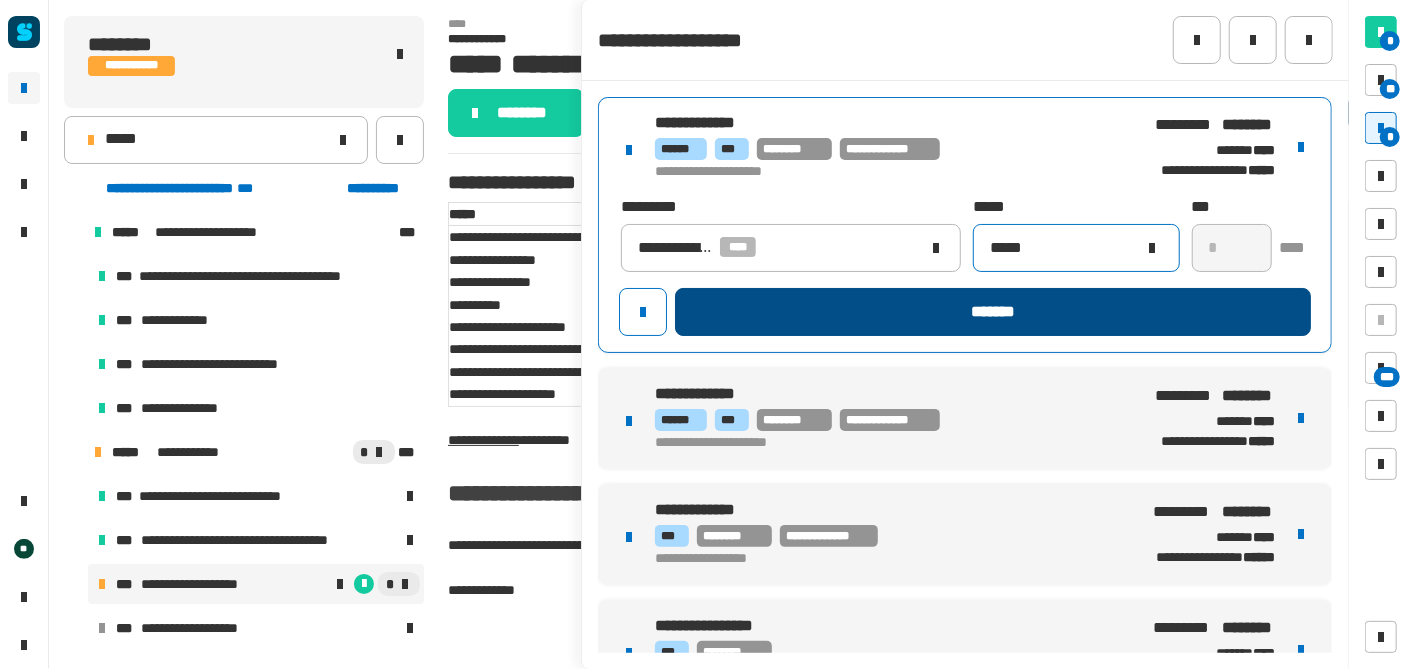 type on "*****" 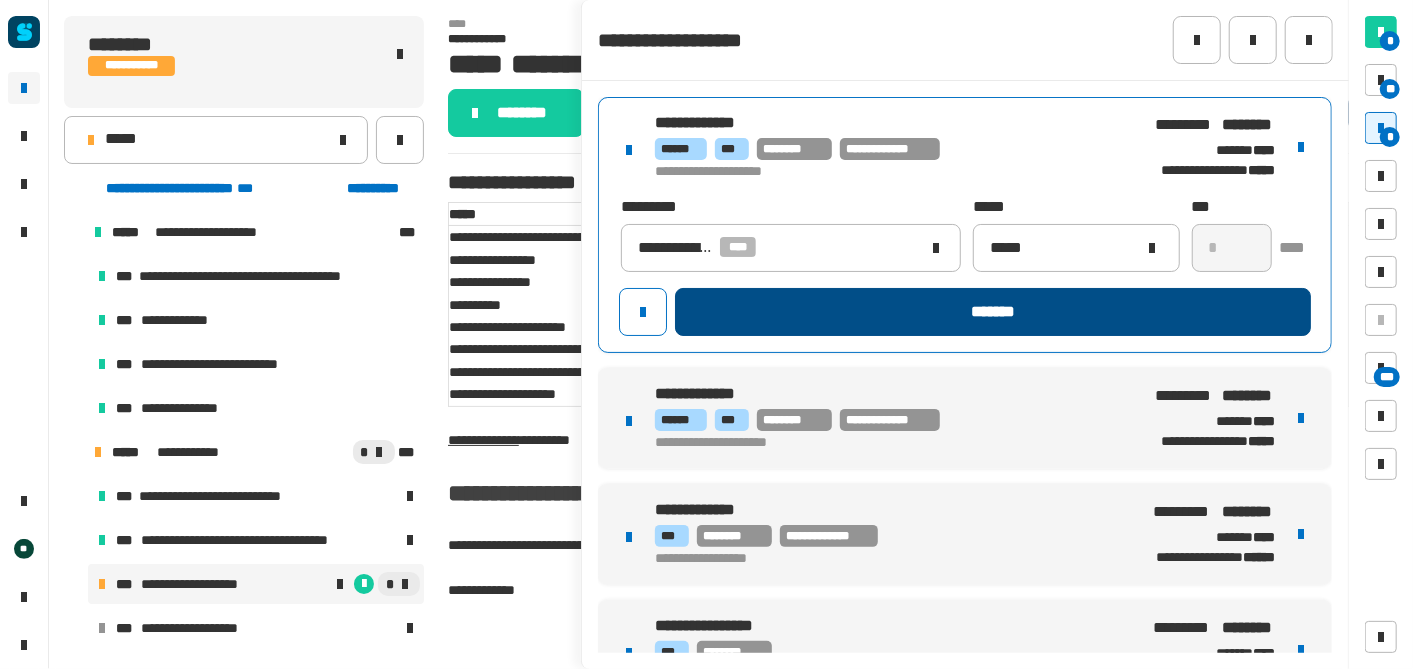 click on "*******" 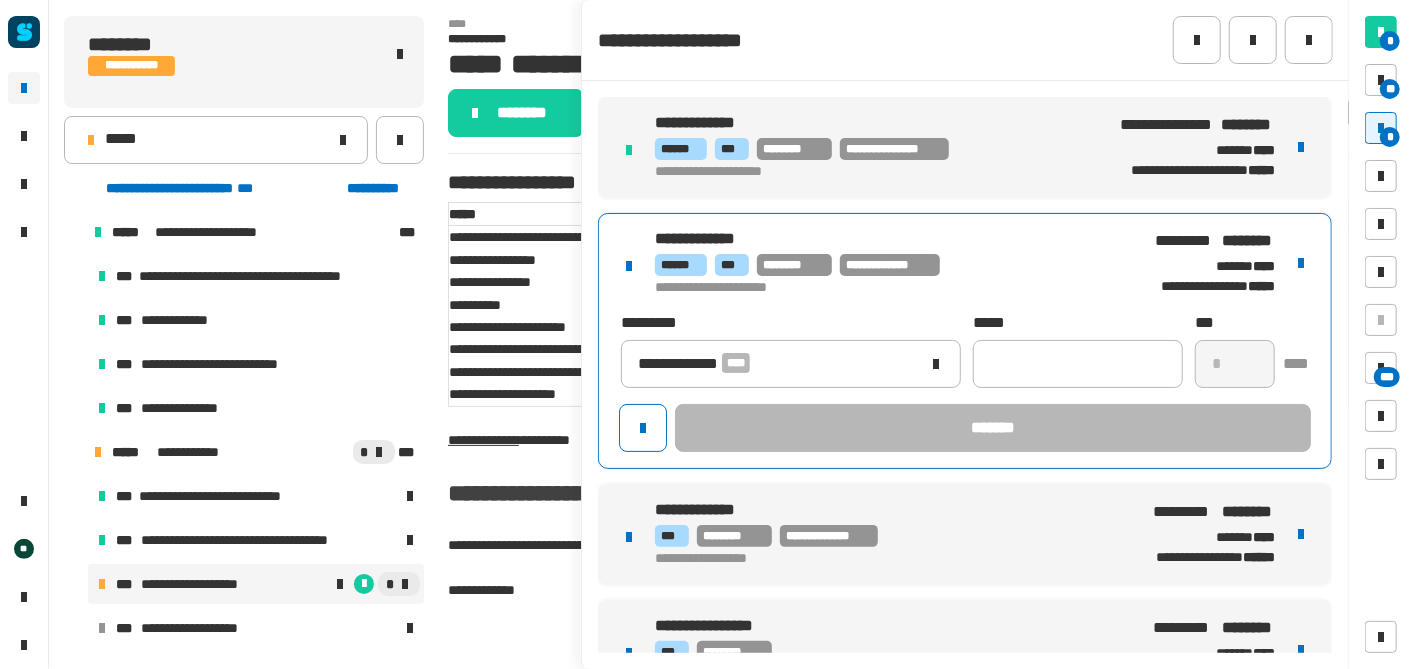 click on "**********" at bounding box center [965, 341] 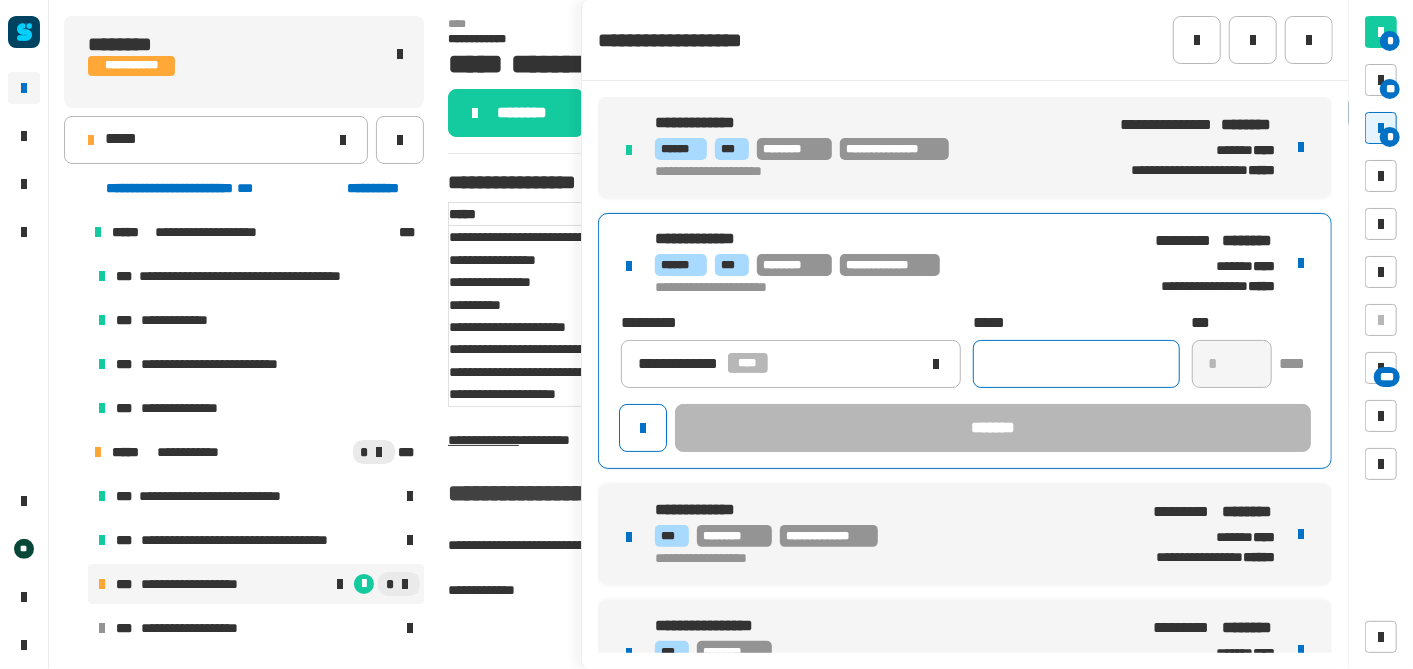 click 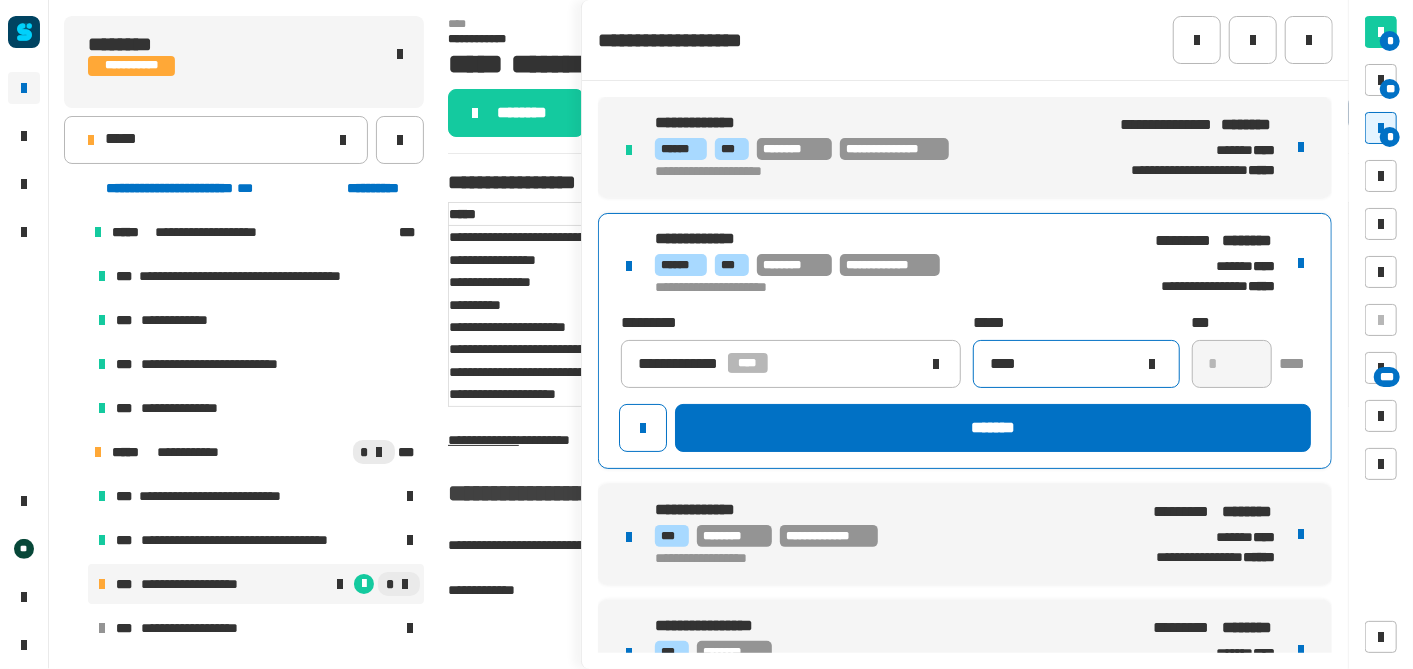 click on "****" 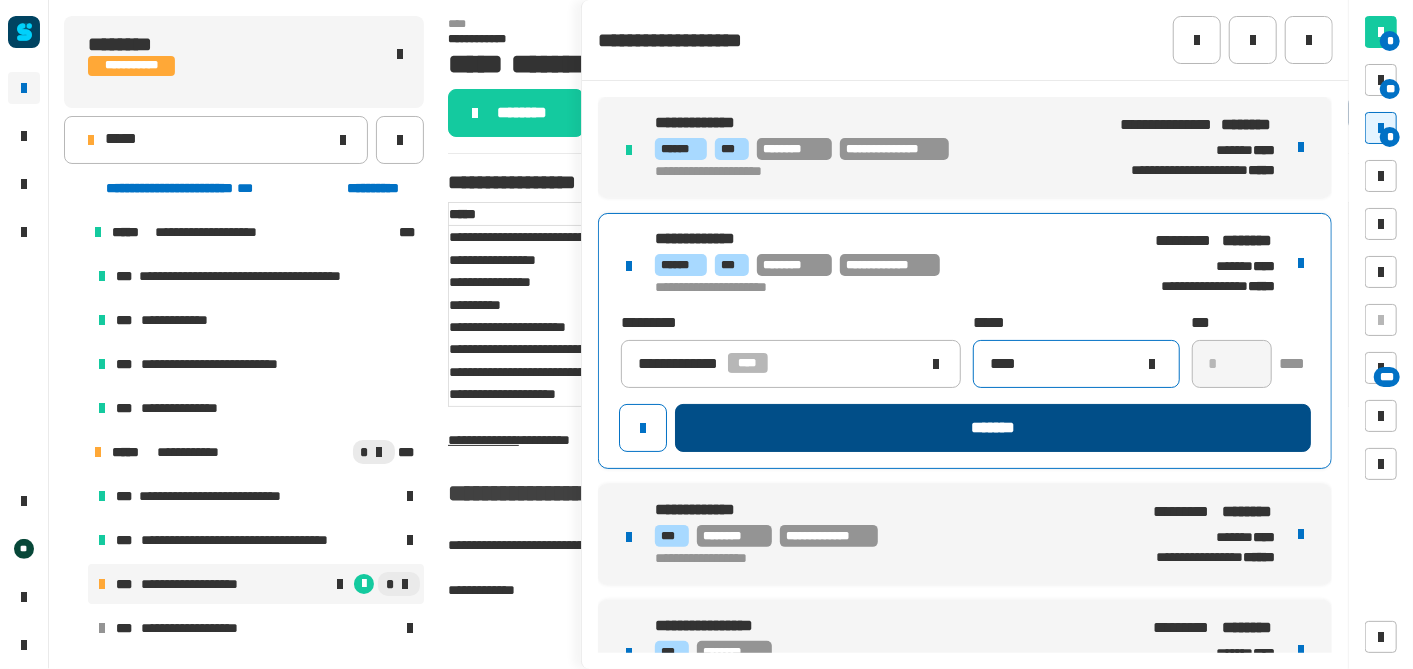 type on "****" 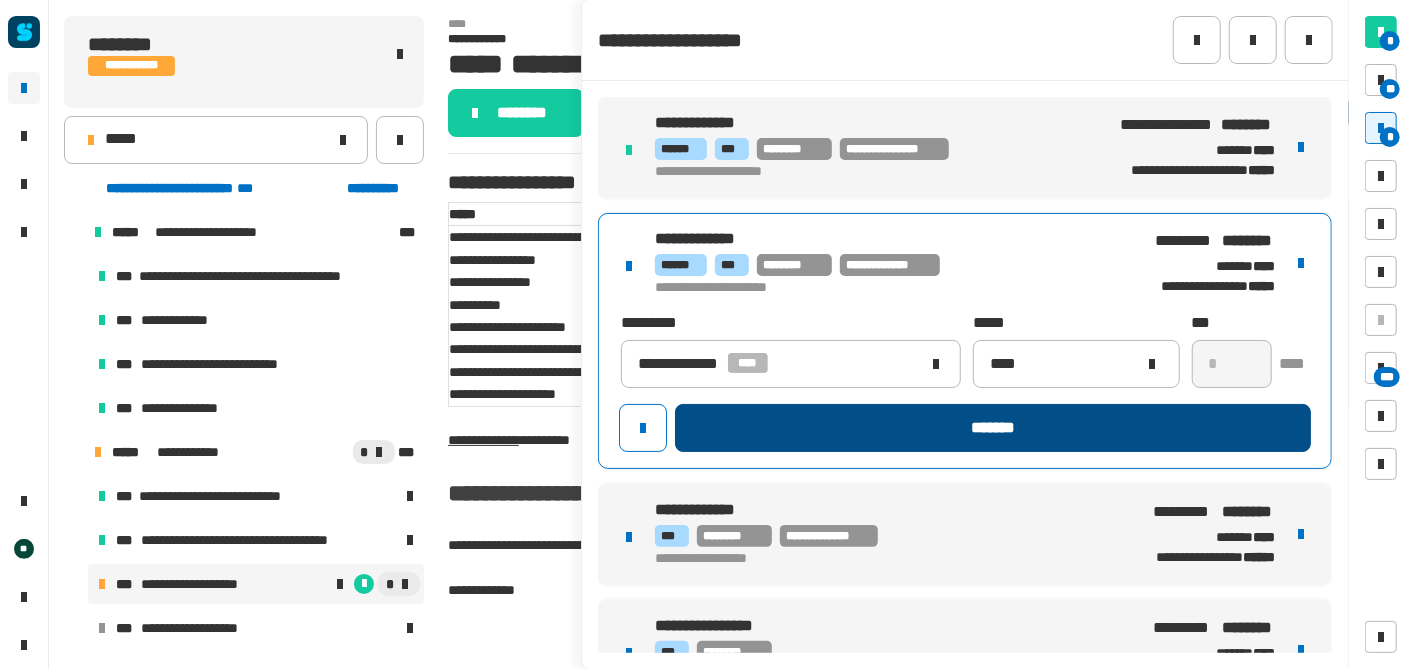 click on "*******" 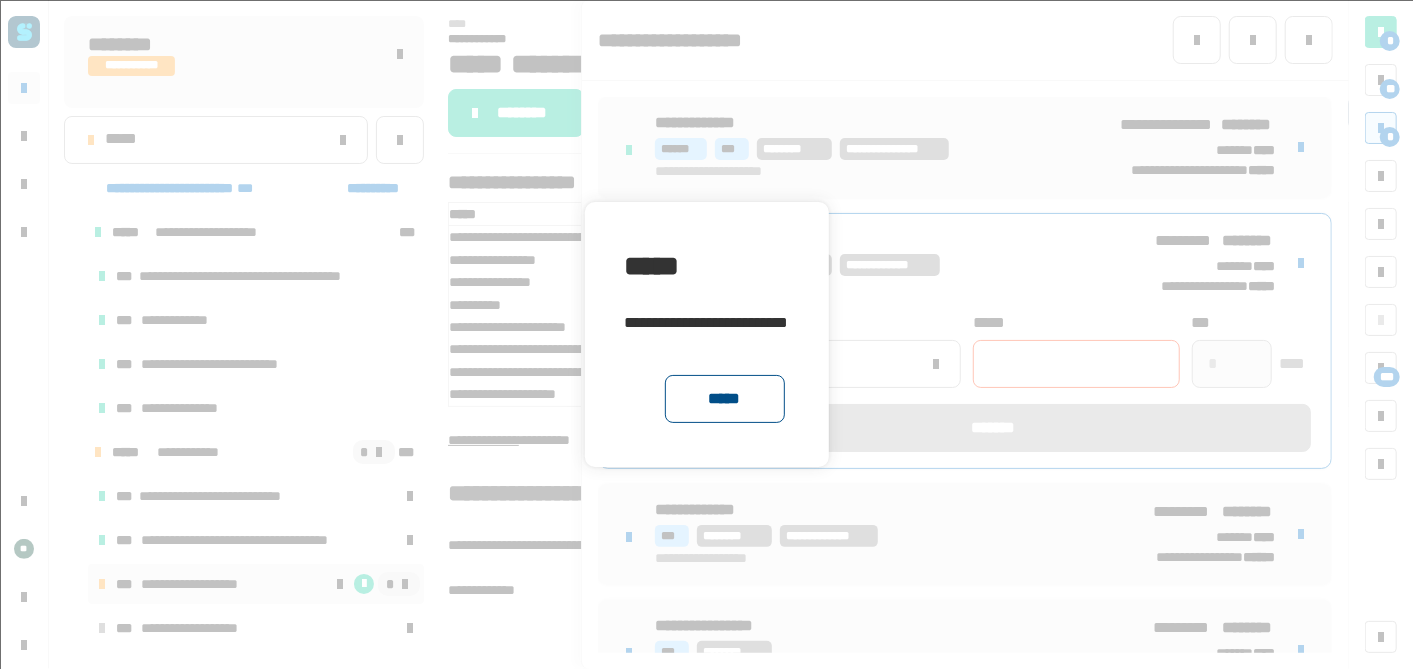 click on "*****" 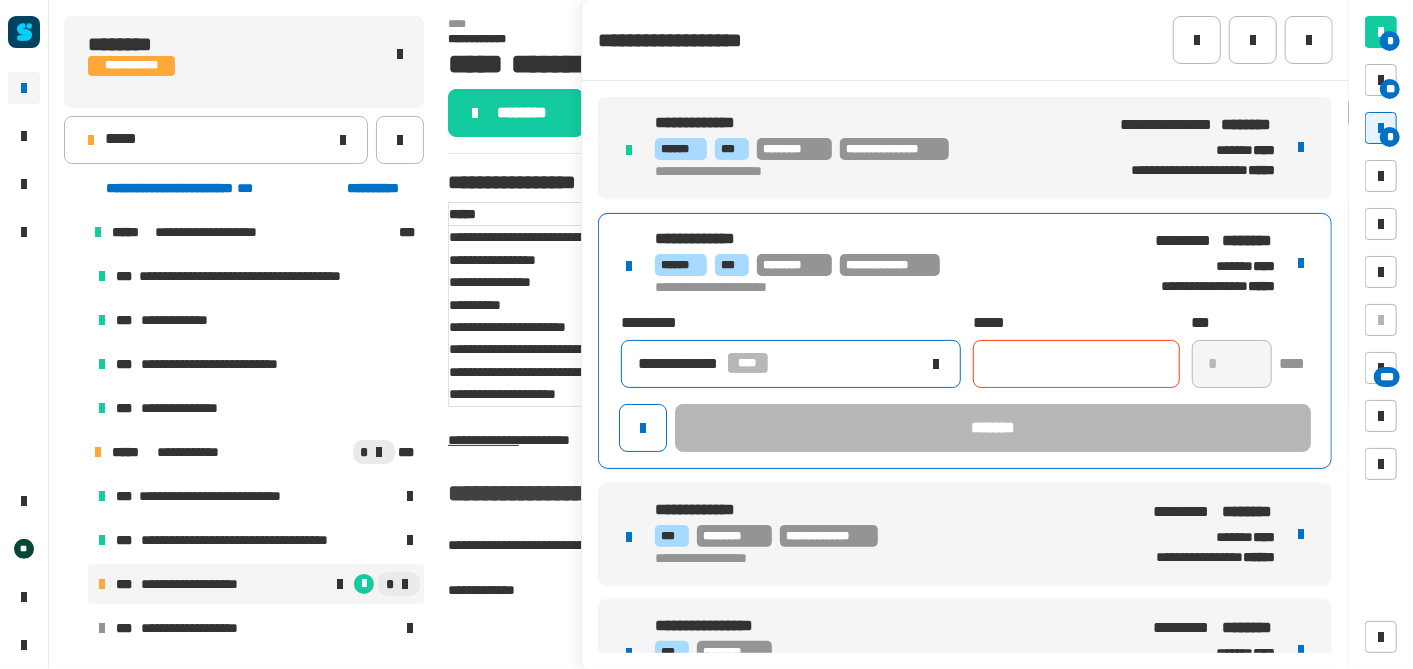 click on "**********" 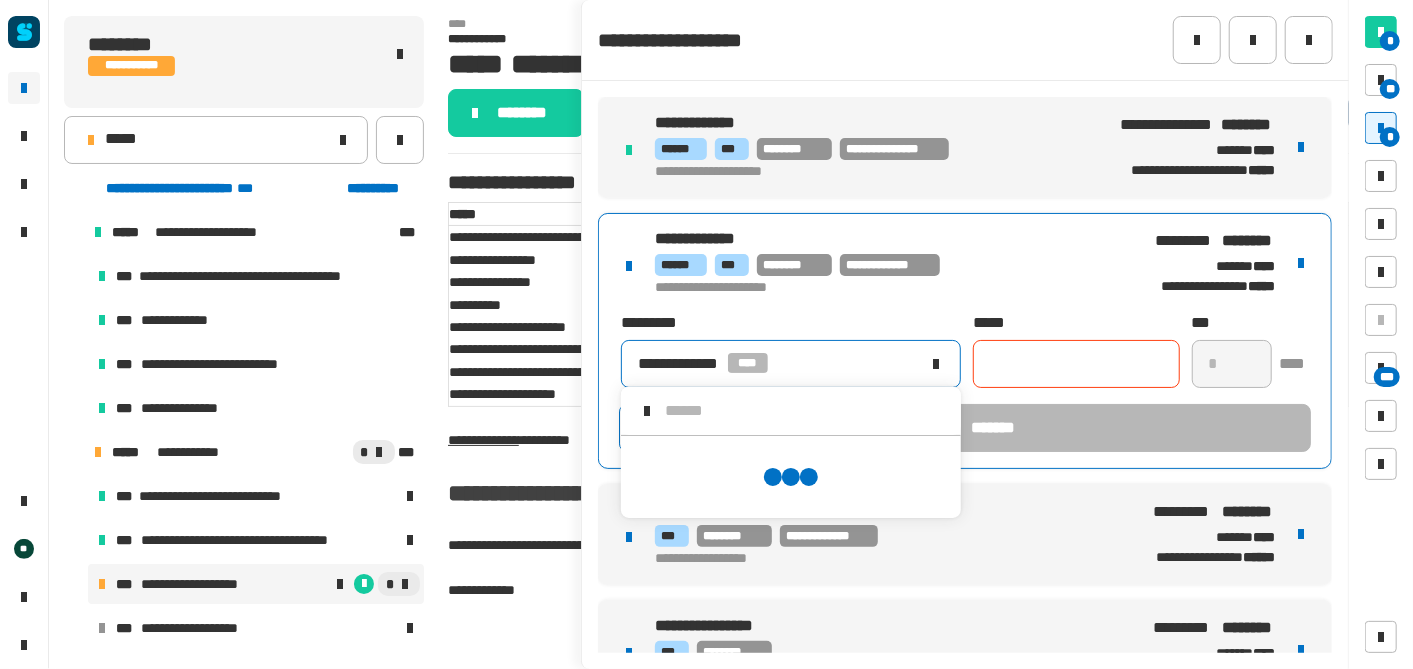 scroll, scrollTop: 0, scrollLeft: 0, axis: both 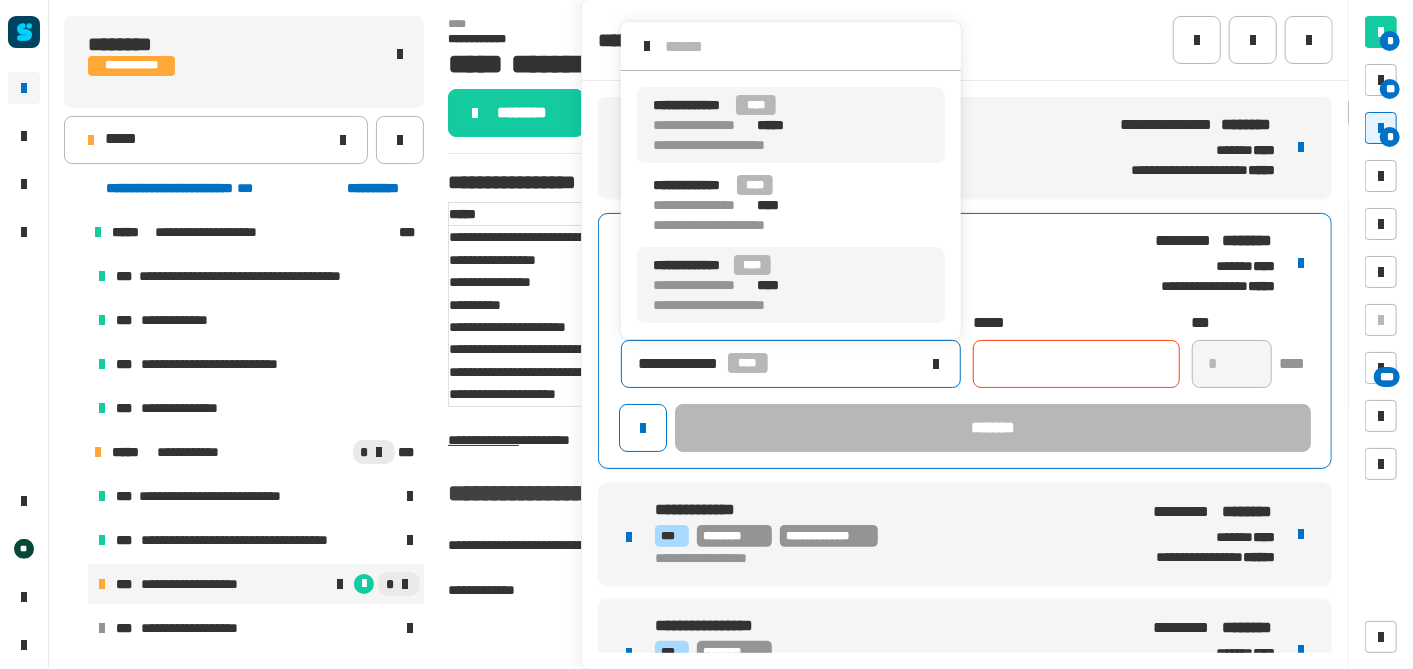 click on "**********" at bounding box center [741, 305] 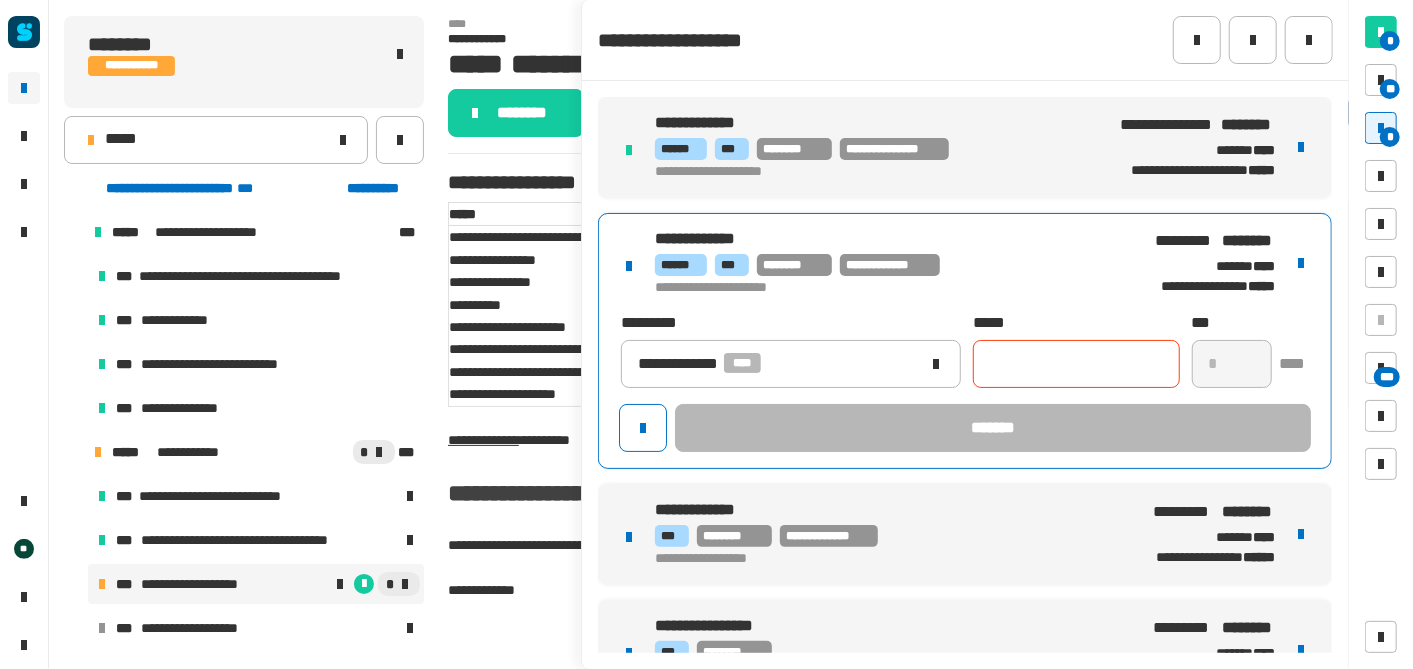 click 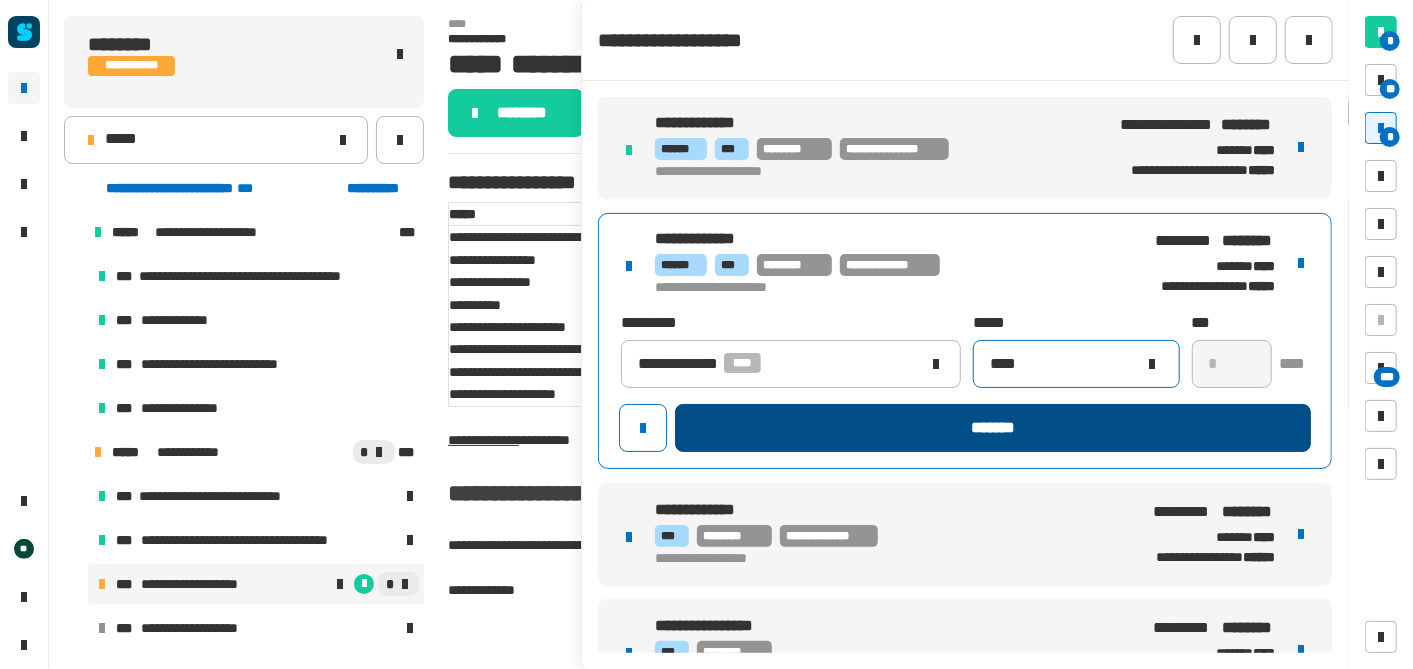 type on "****" 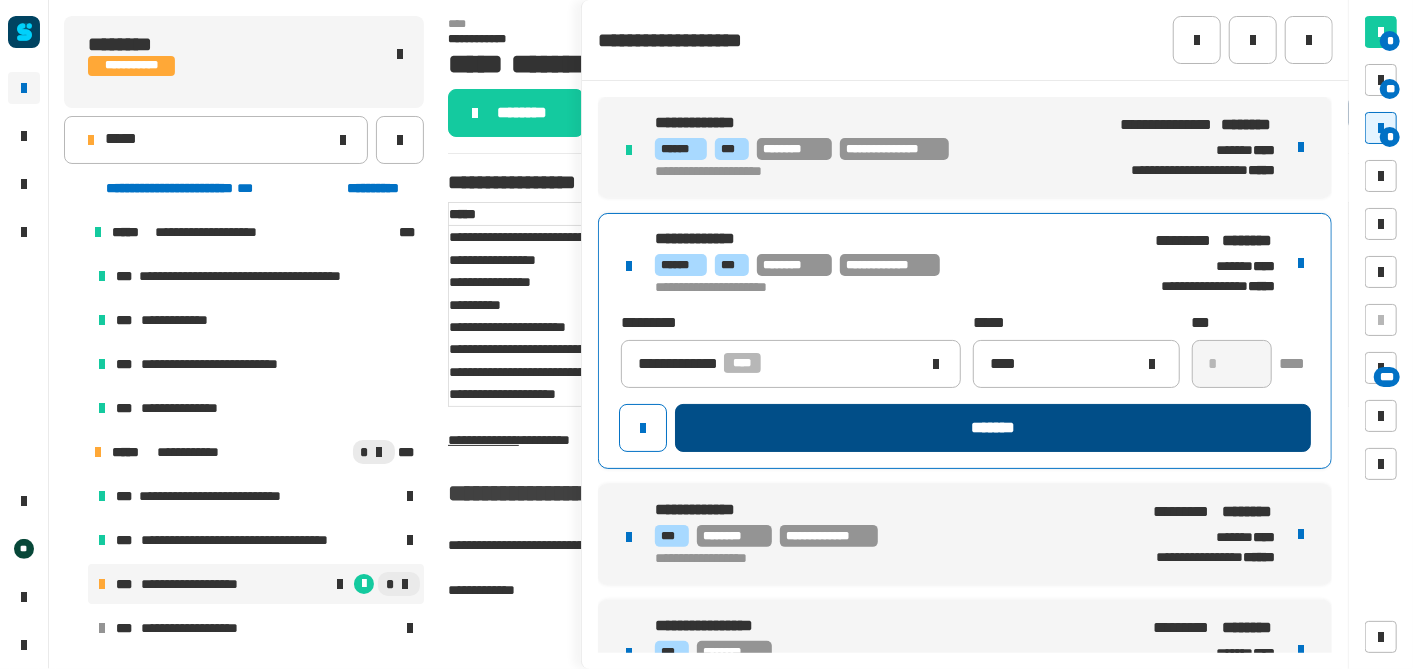 click on "*******" 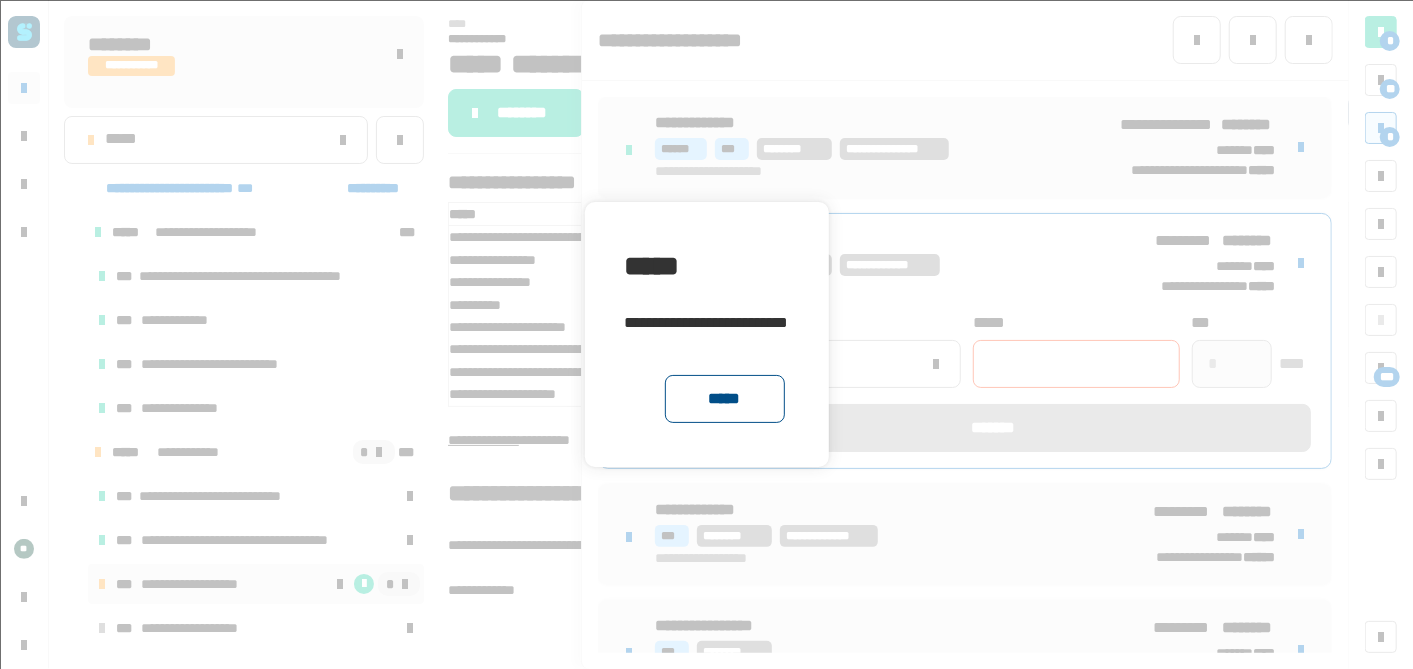 click on "*****" 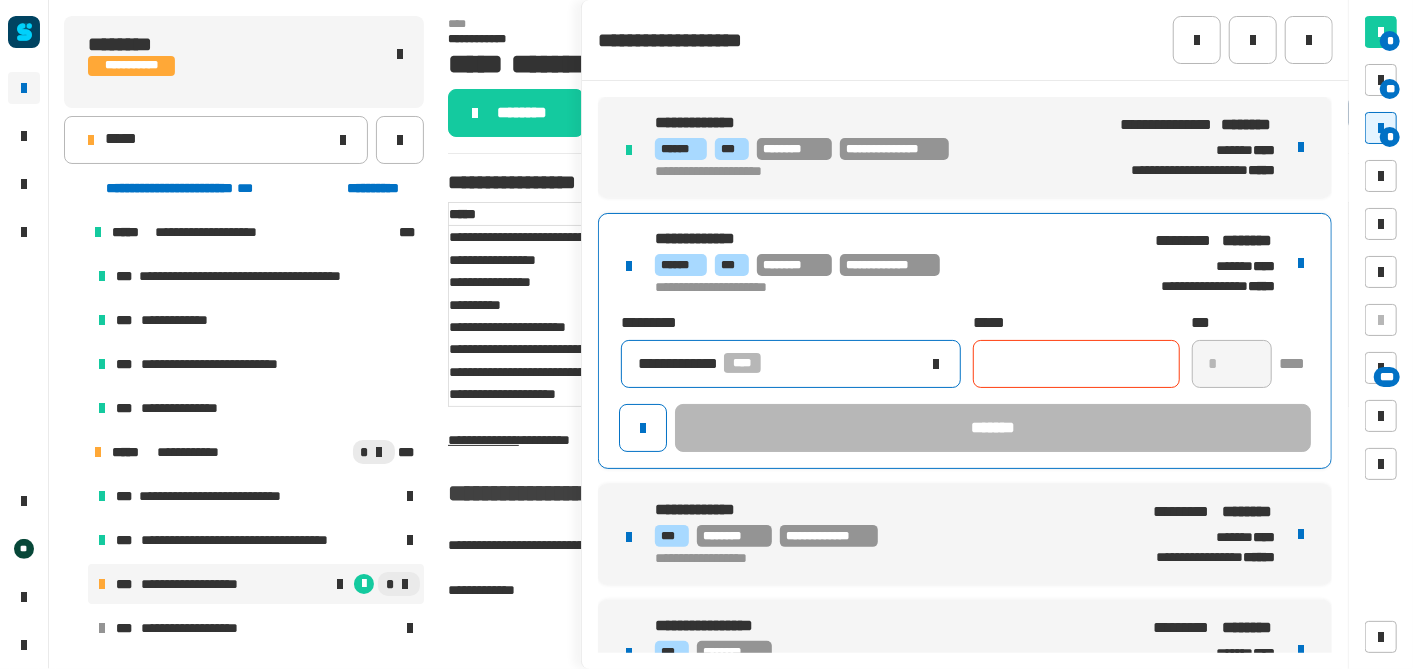 click on "**********" 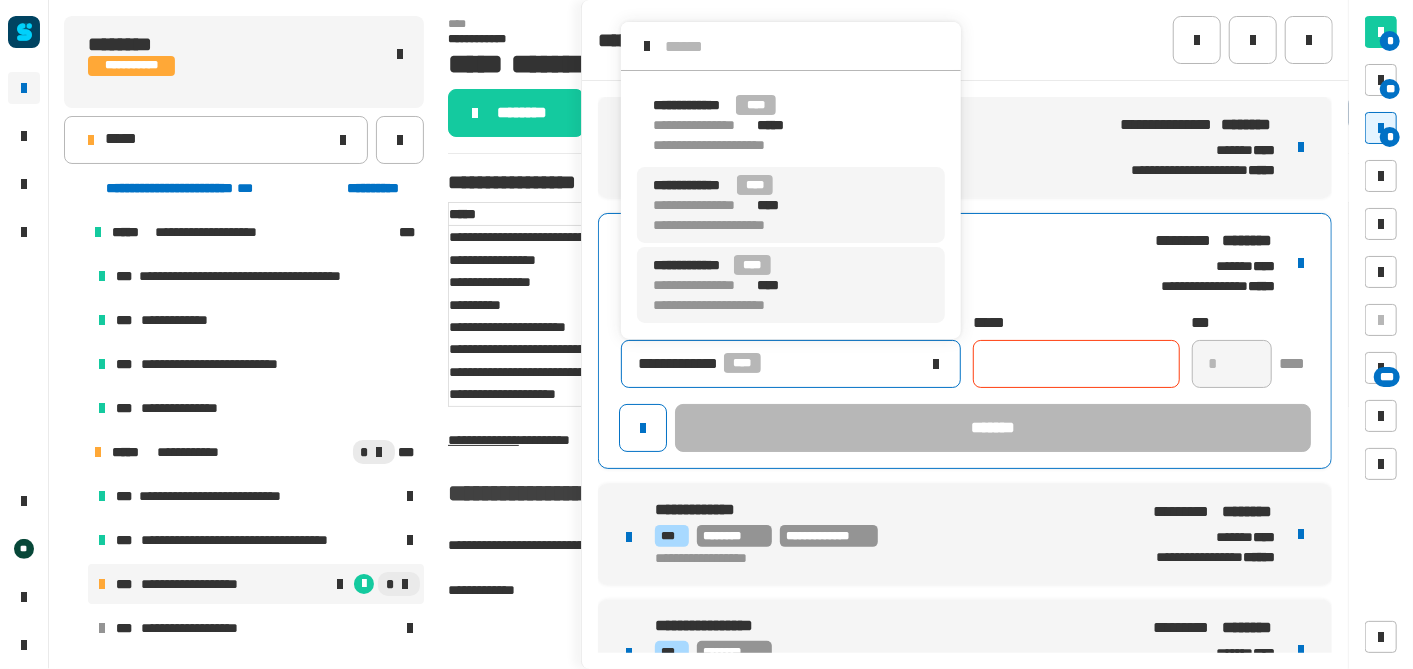 click on "**********" at bounding box center [791, 205] 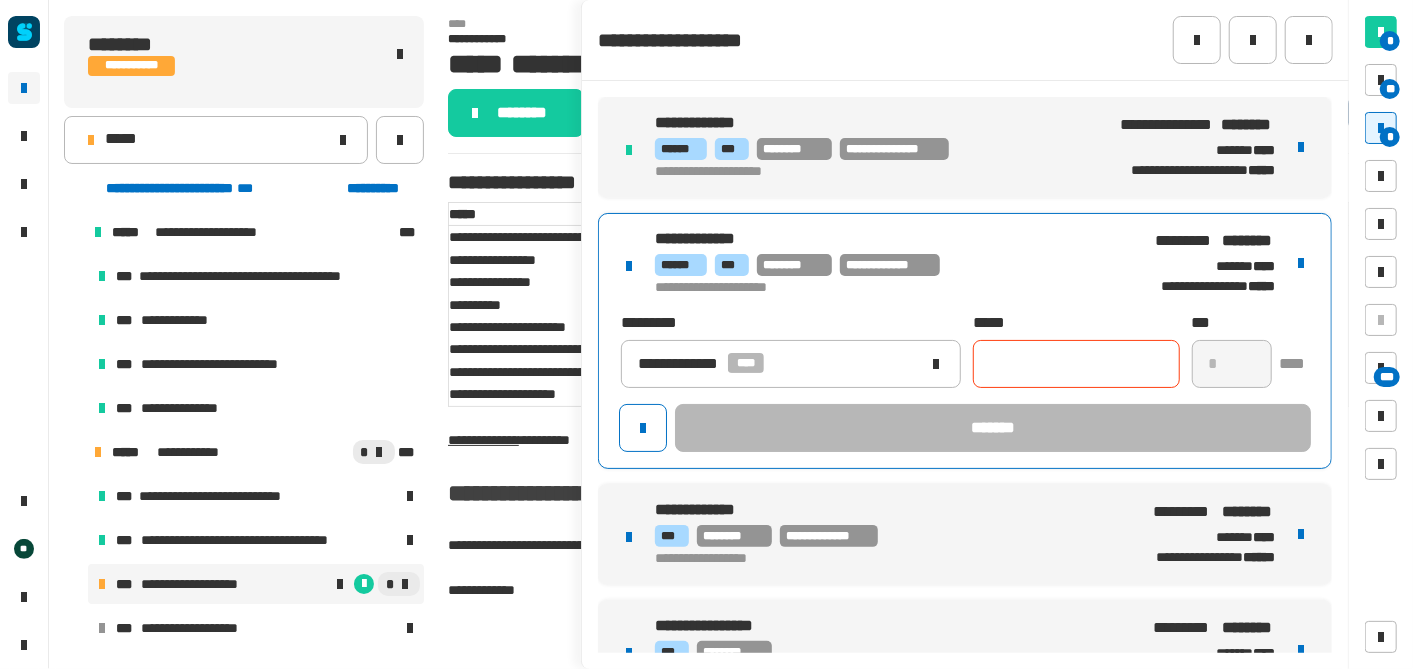 click 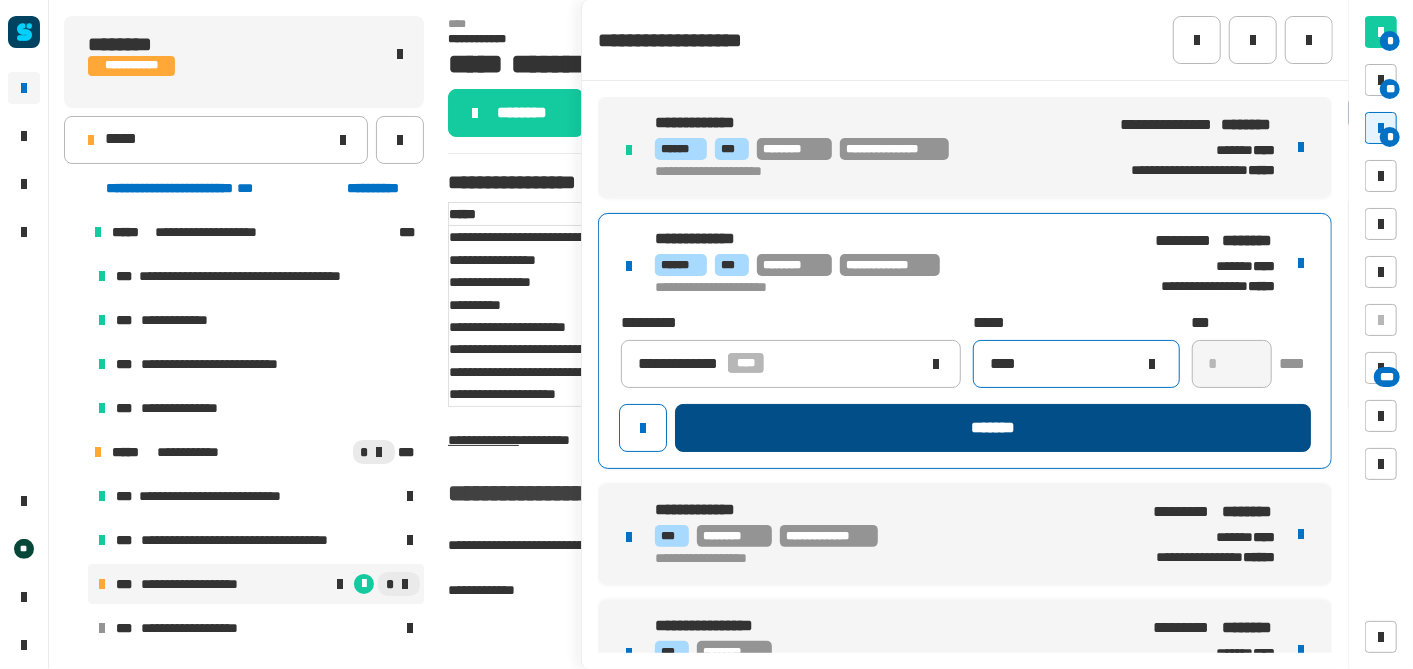 type on "****" 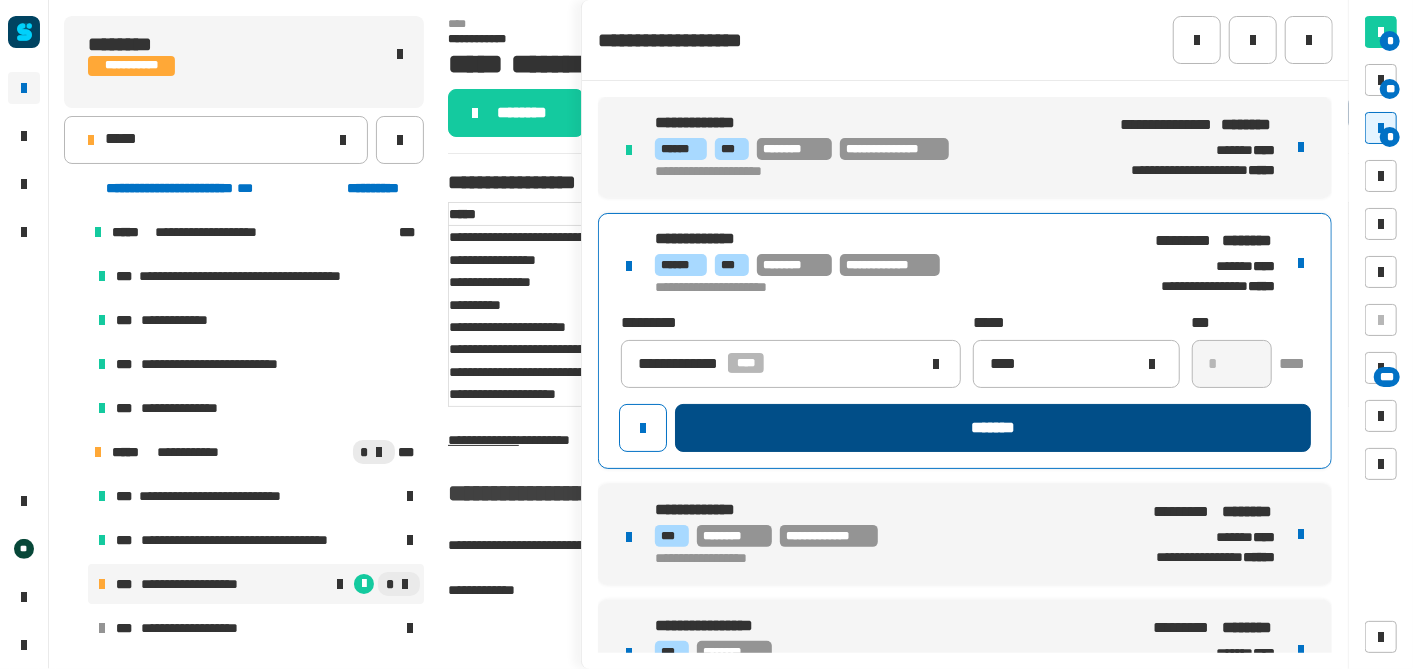 click on "*******" 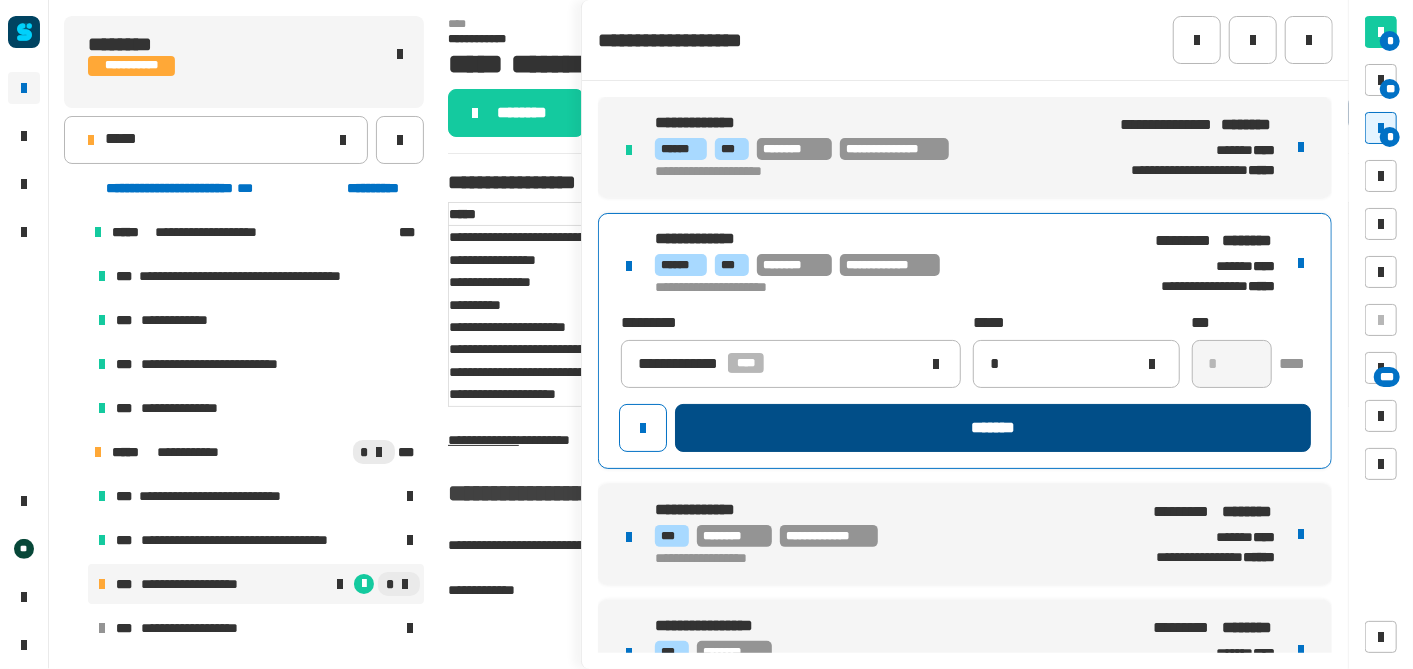type 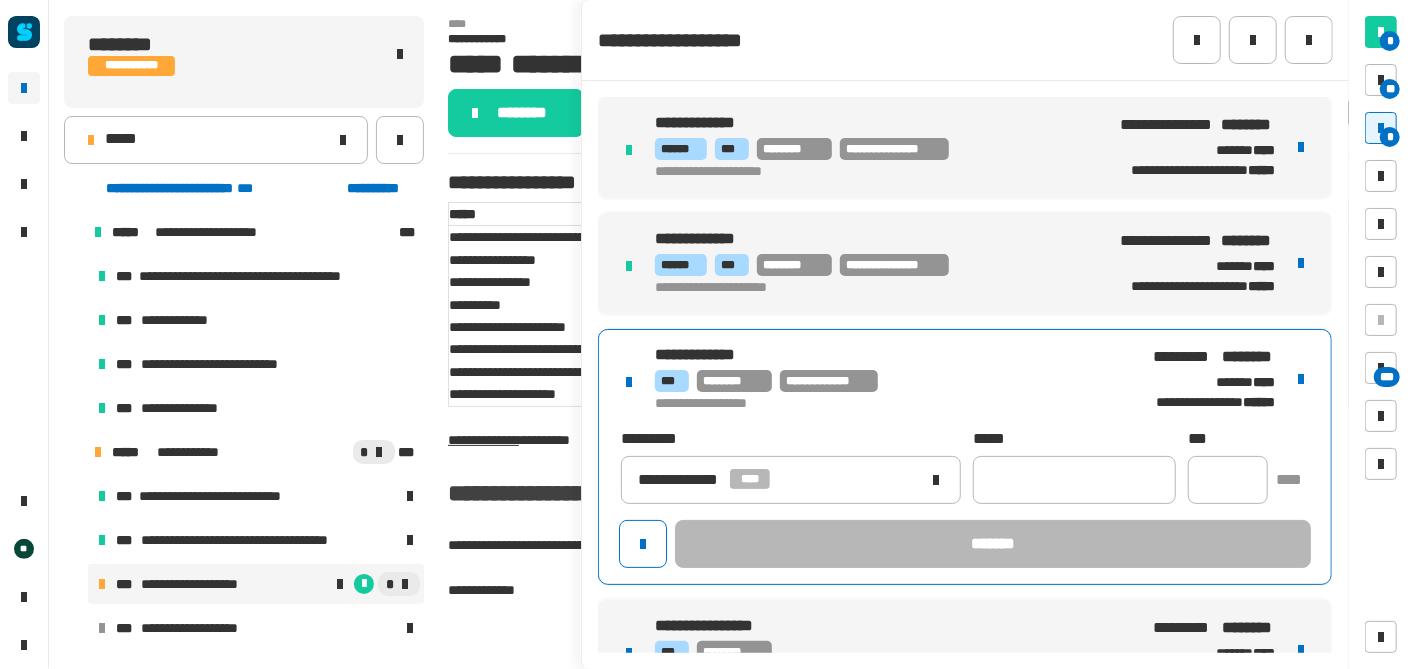 click on "**********" at bounding box center [965, 457] 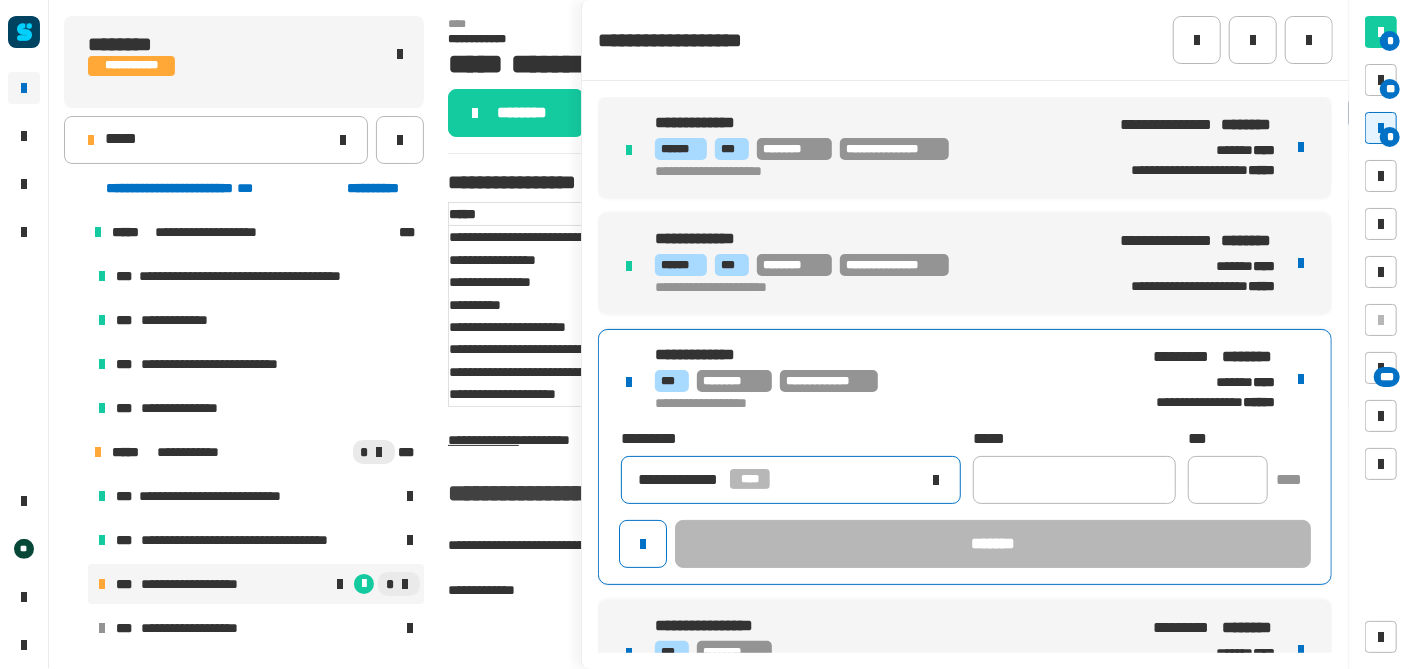 click on "**********" 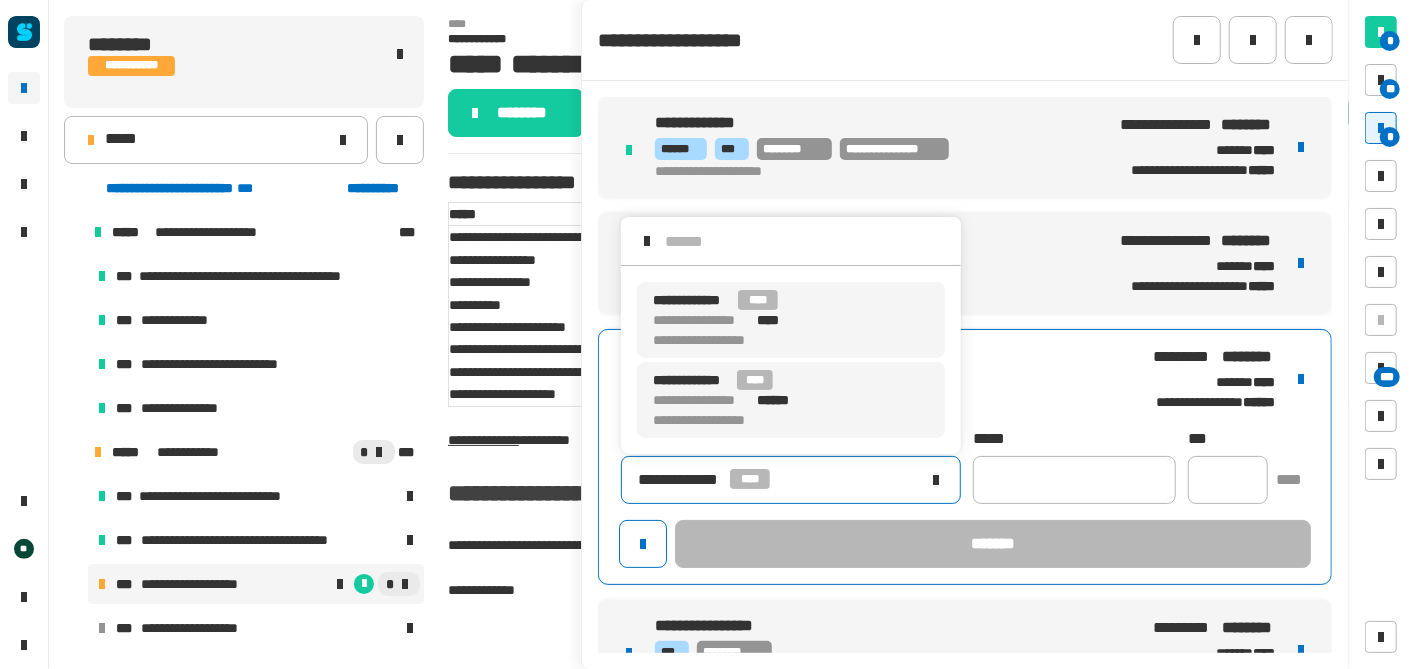 click on "**********" at bounding box center (791, 400) 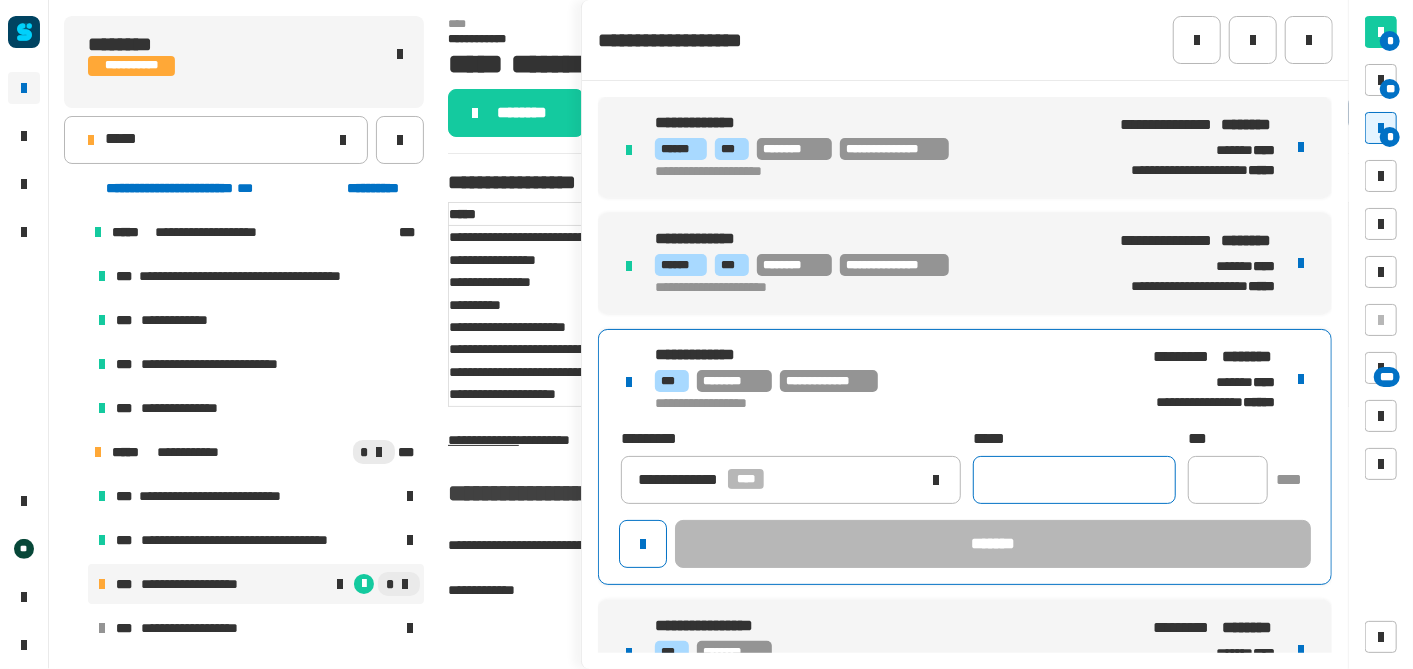 click 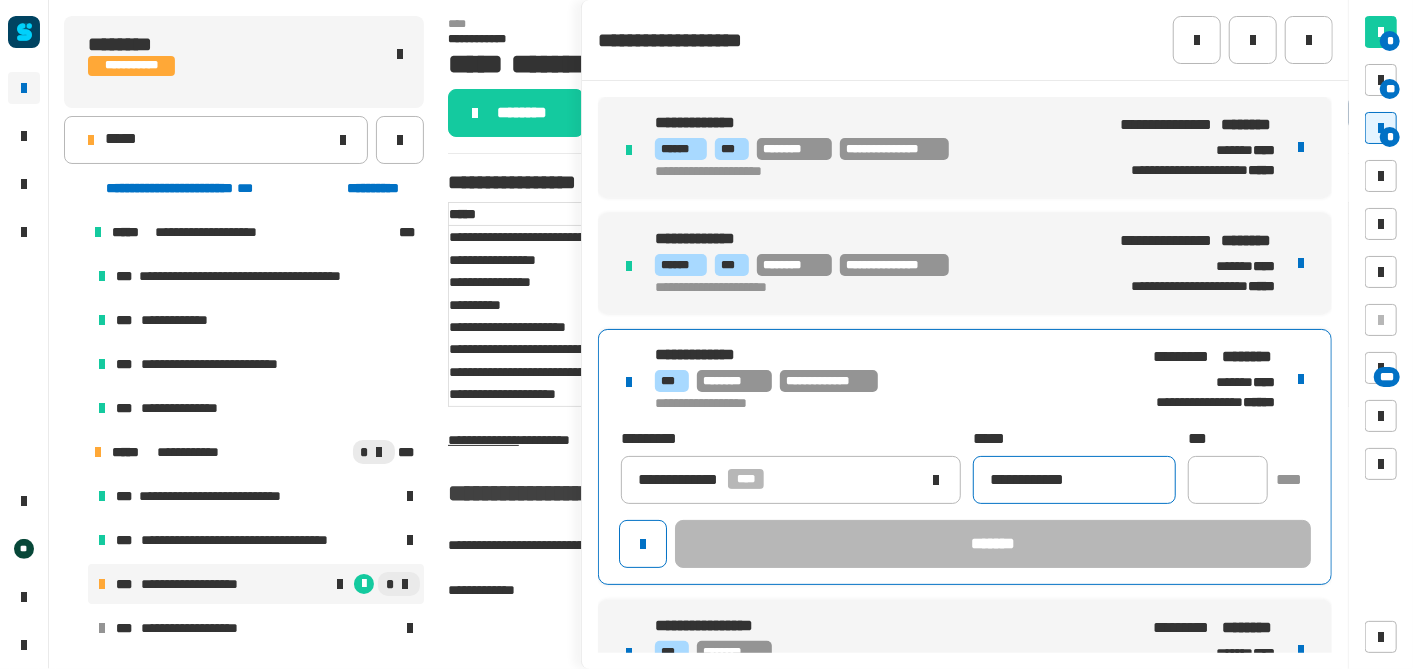 type on "**********" 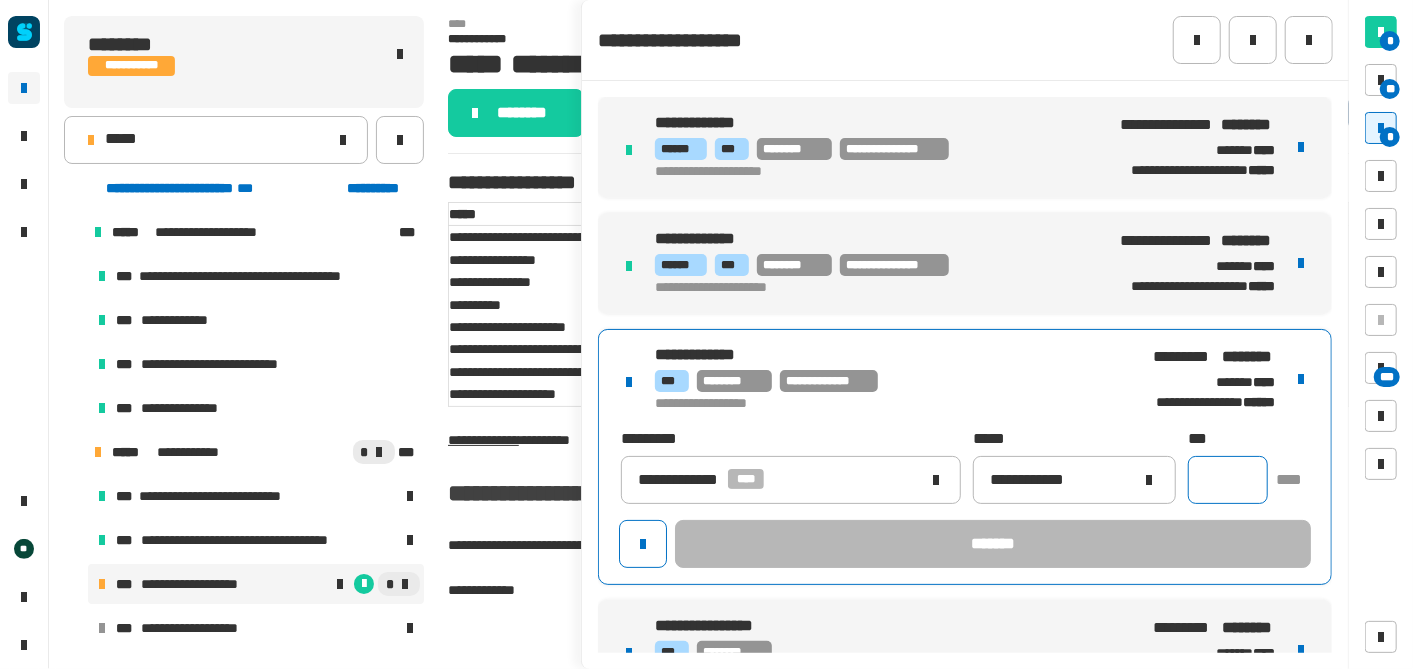 click 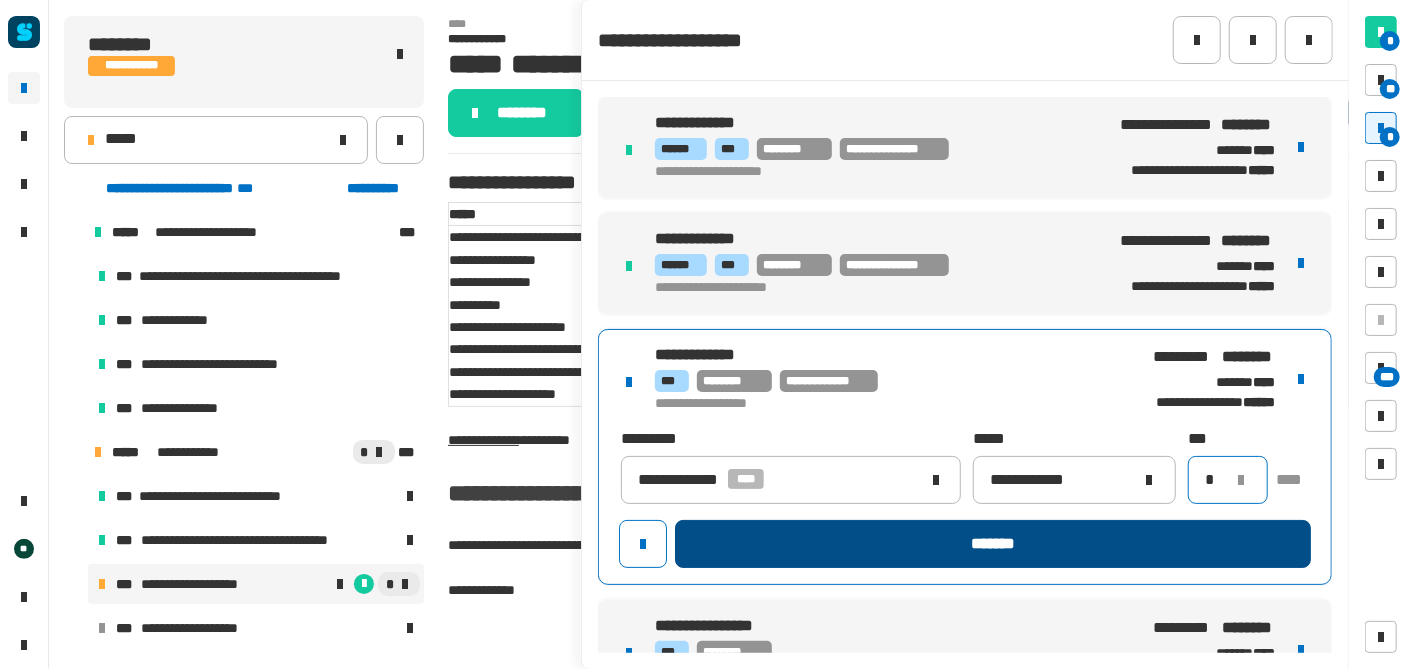 type on "*" 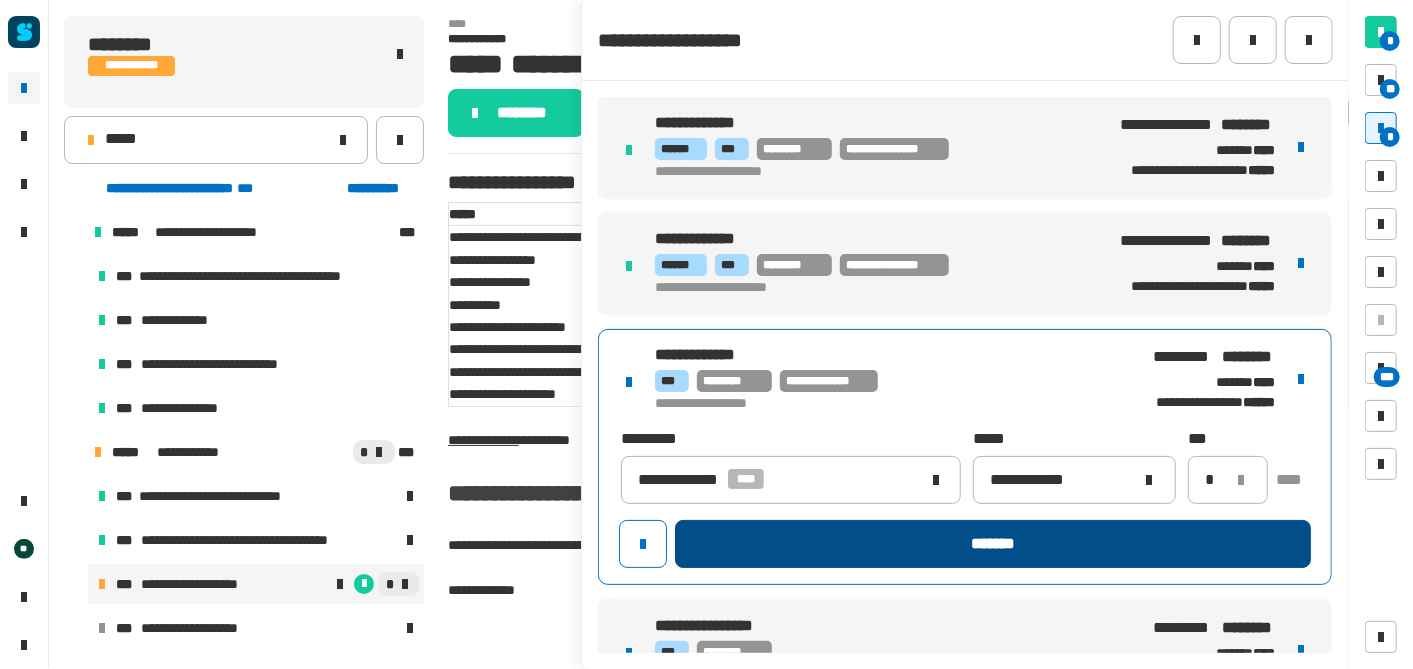 click on "*******" 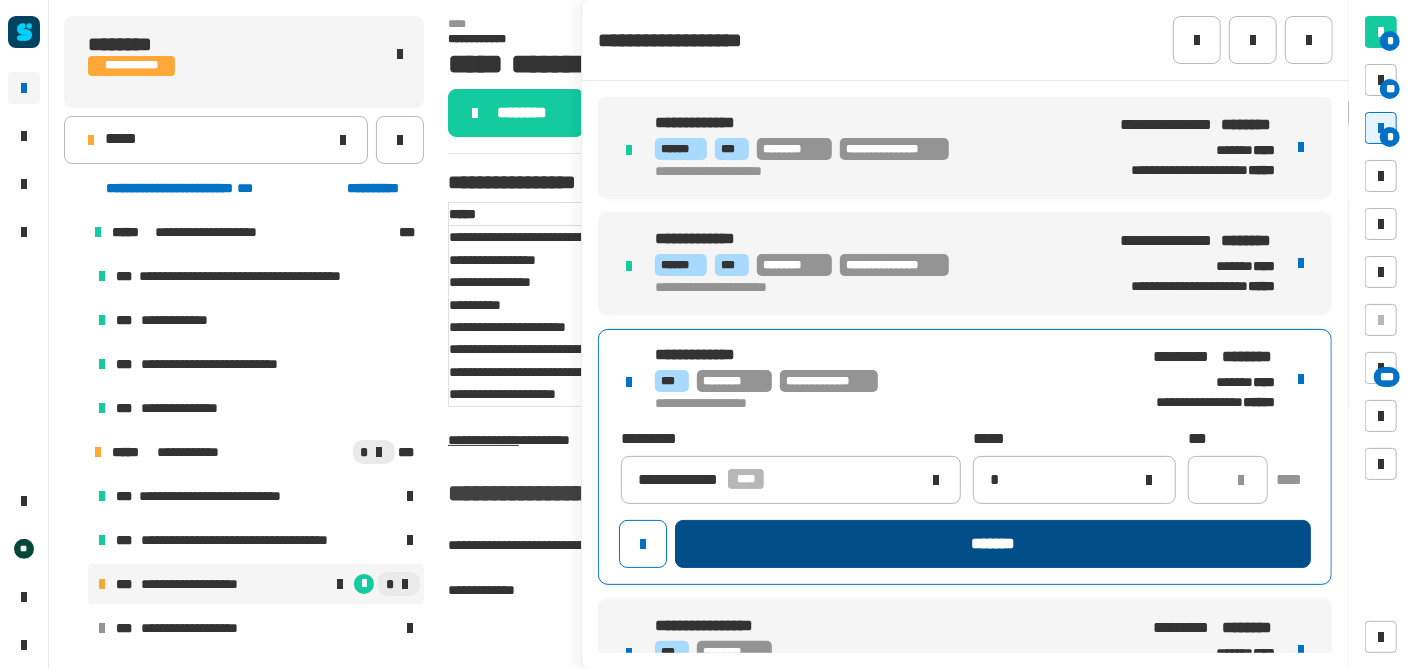 type 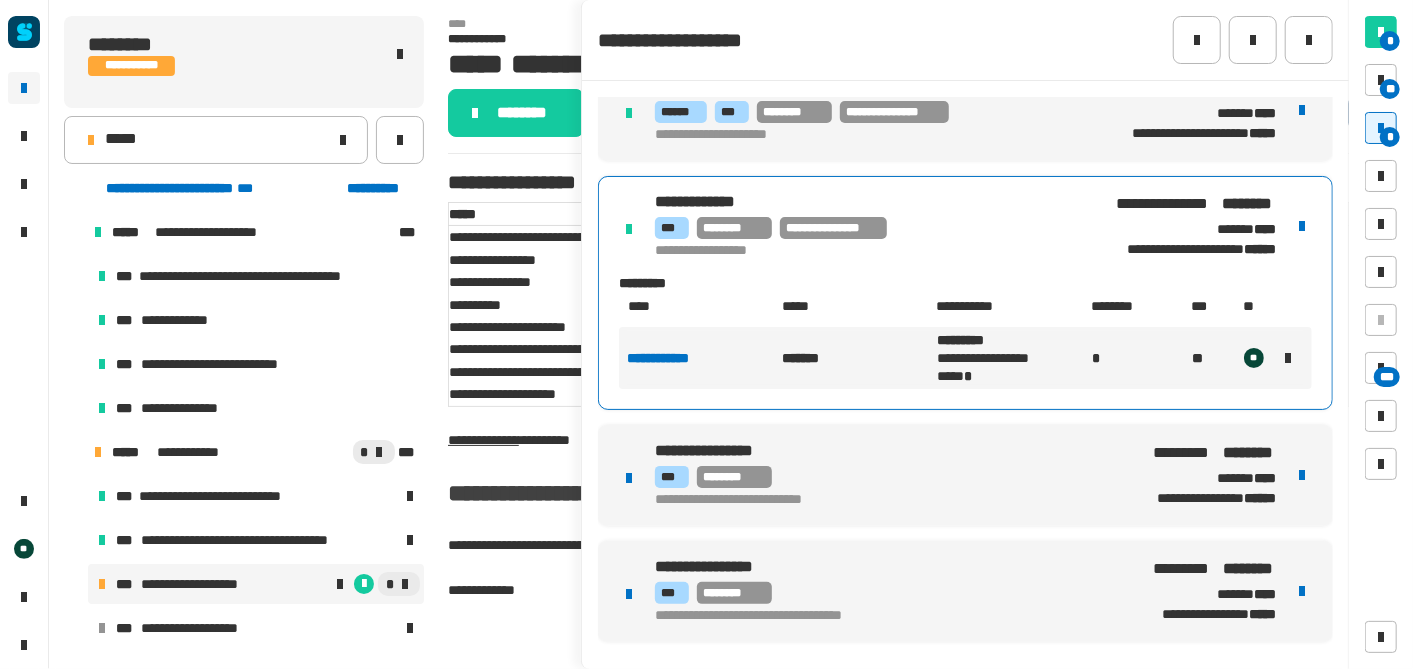 scroll, scrollTop: 154, scrollLeft: 0, axis: vertical 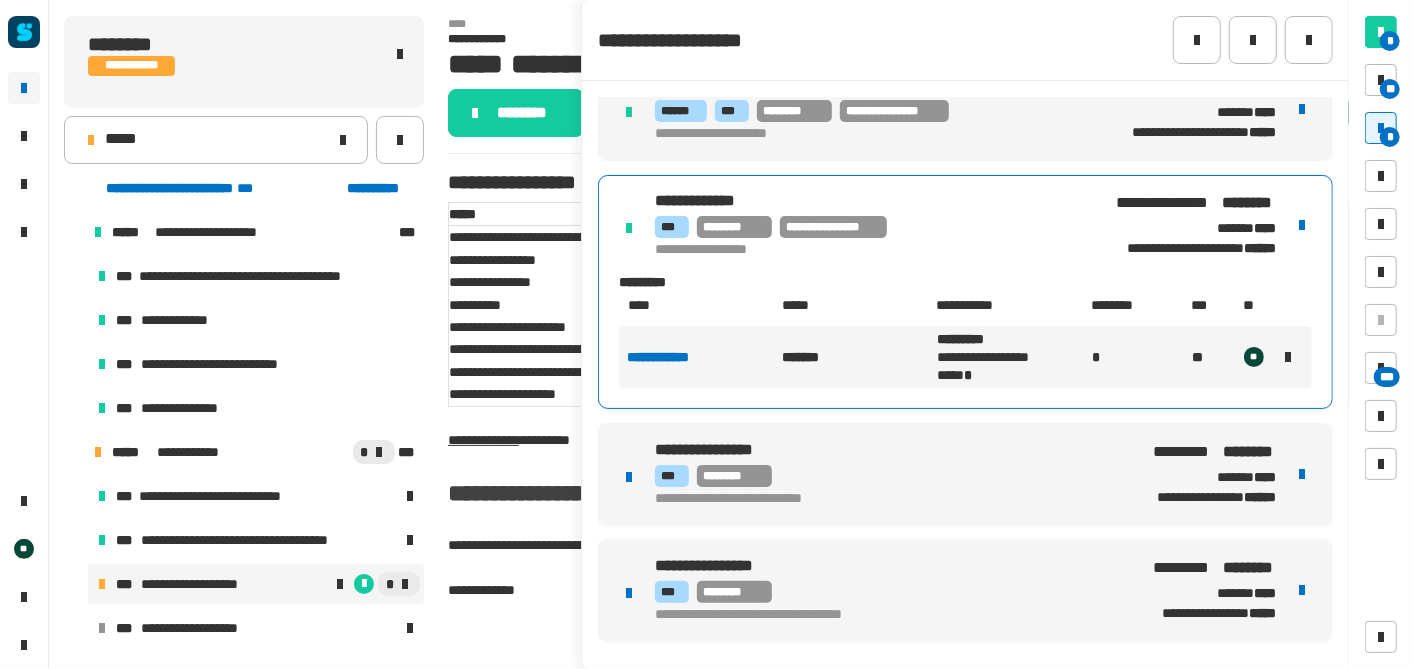 click on "**********" at bounding box center [965, 474] 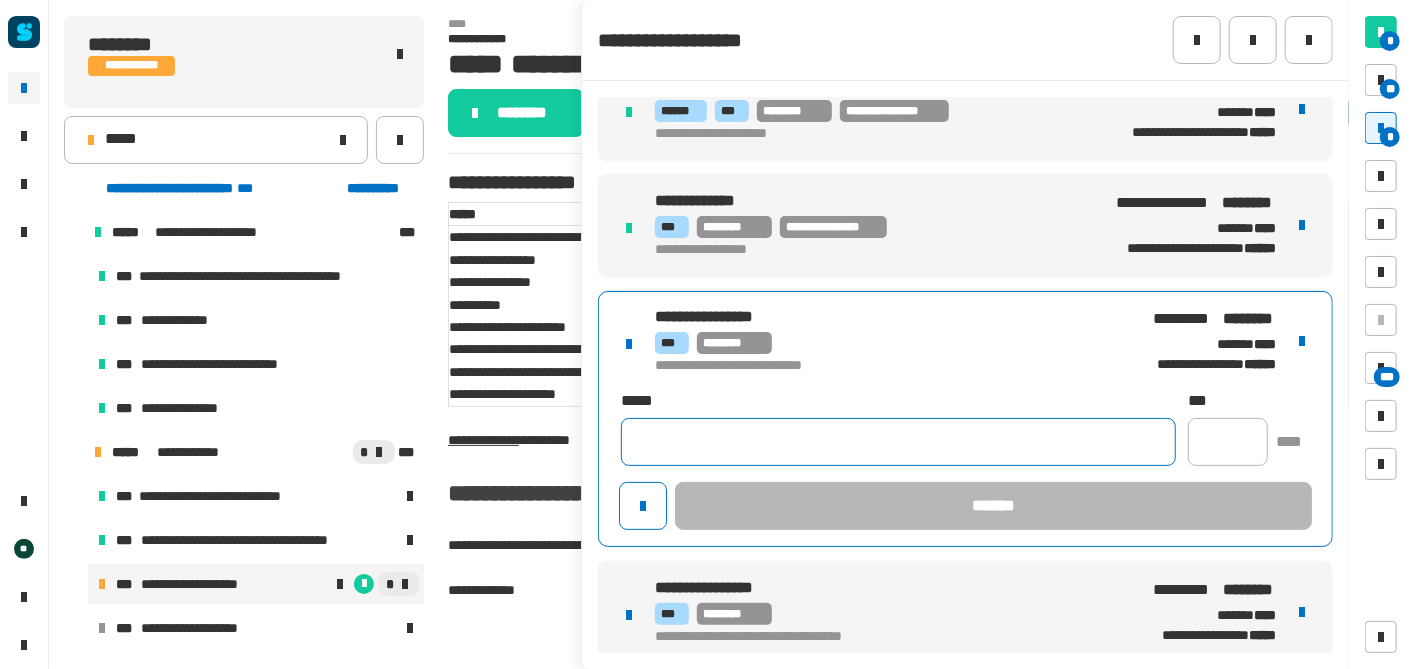 click 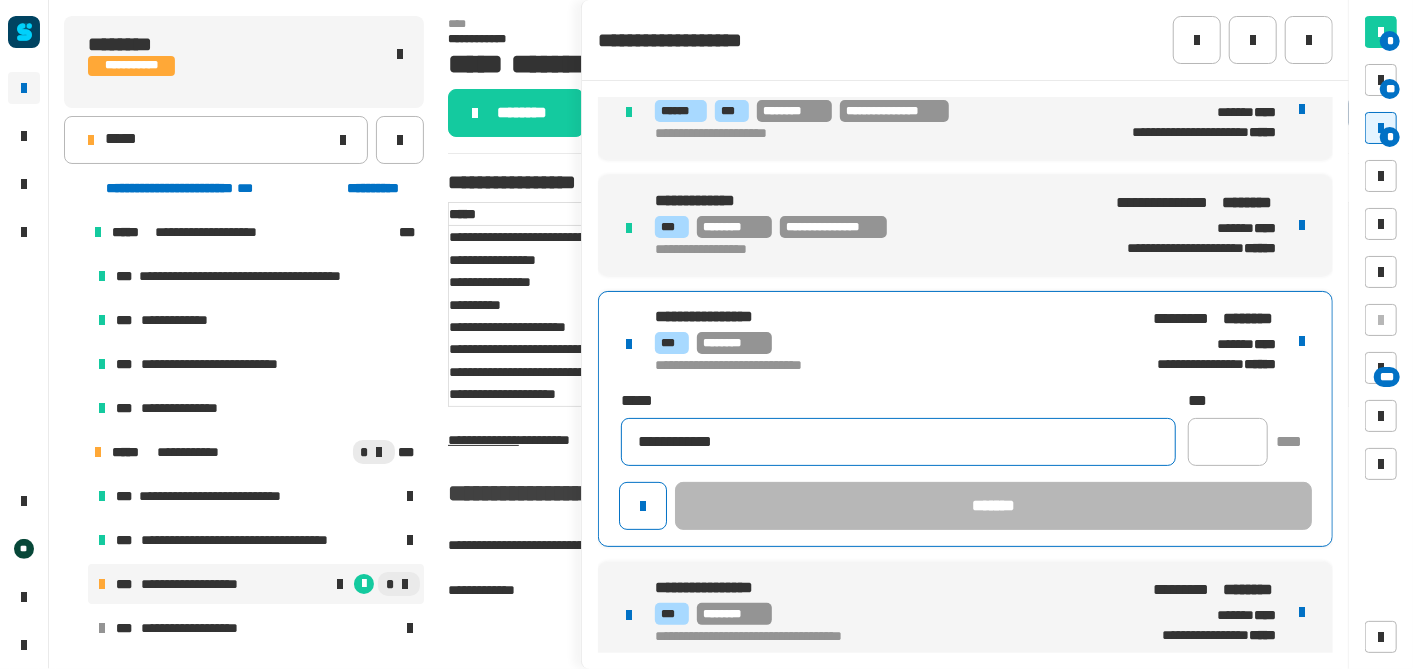 type on "**********" 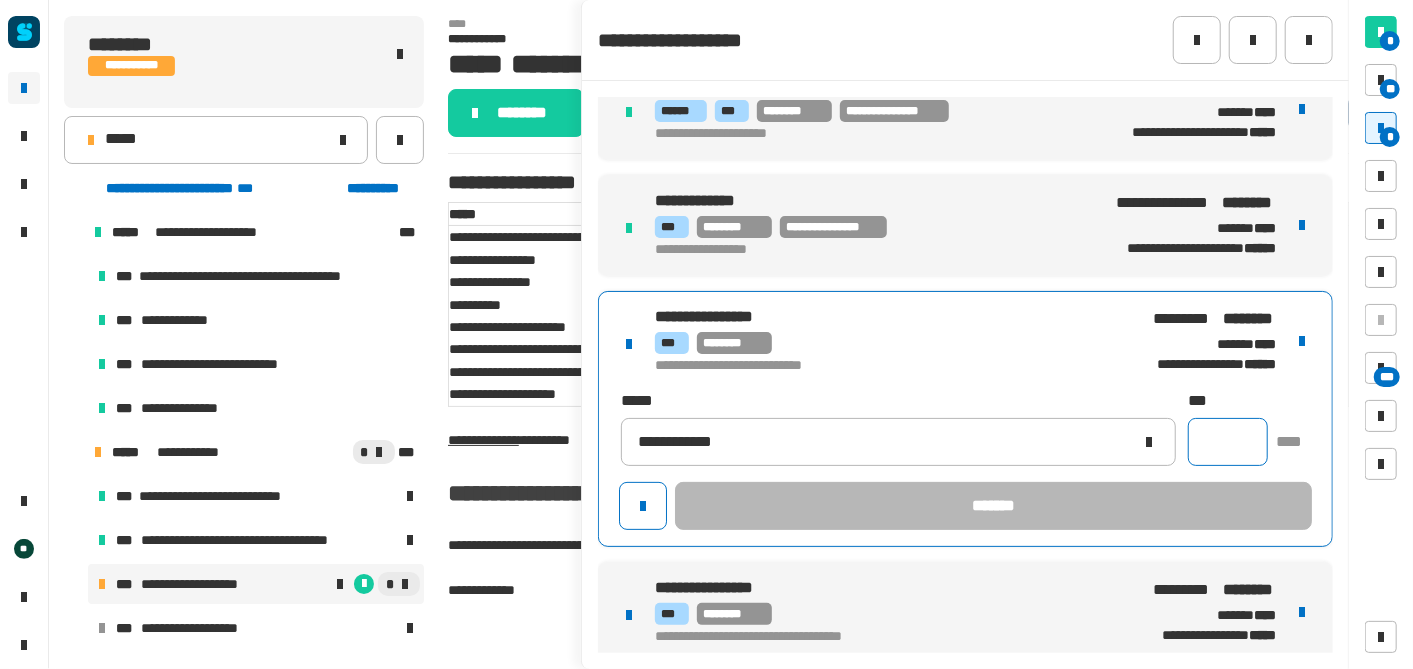 click 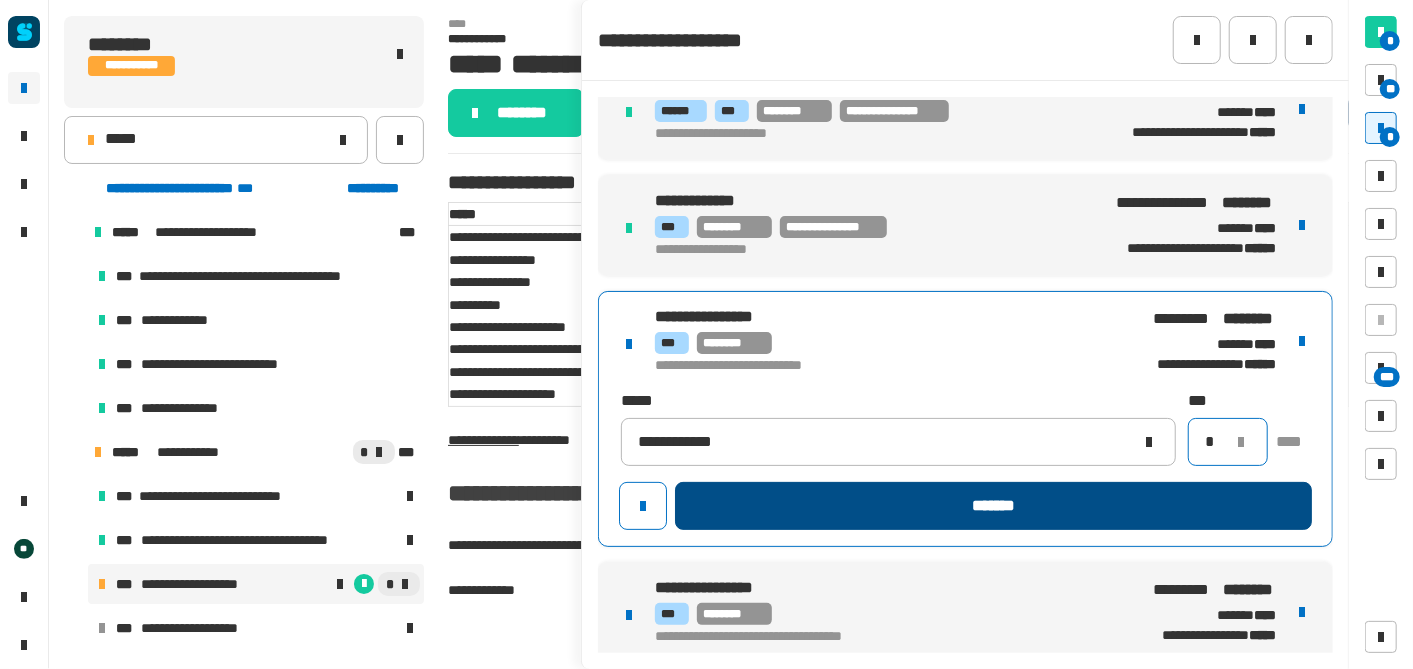 type on "*" 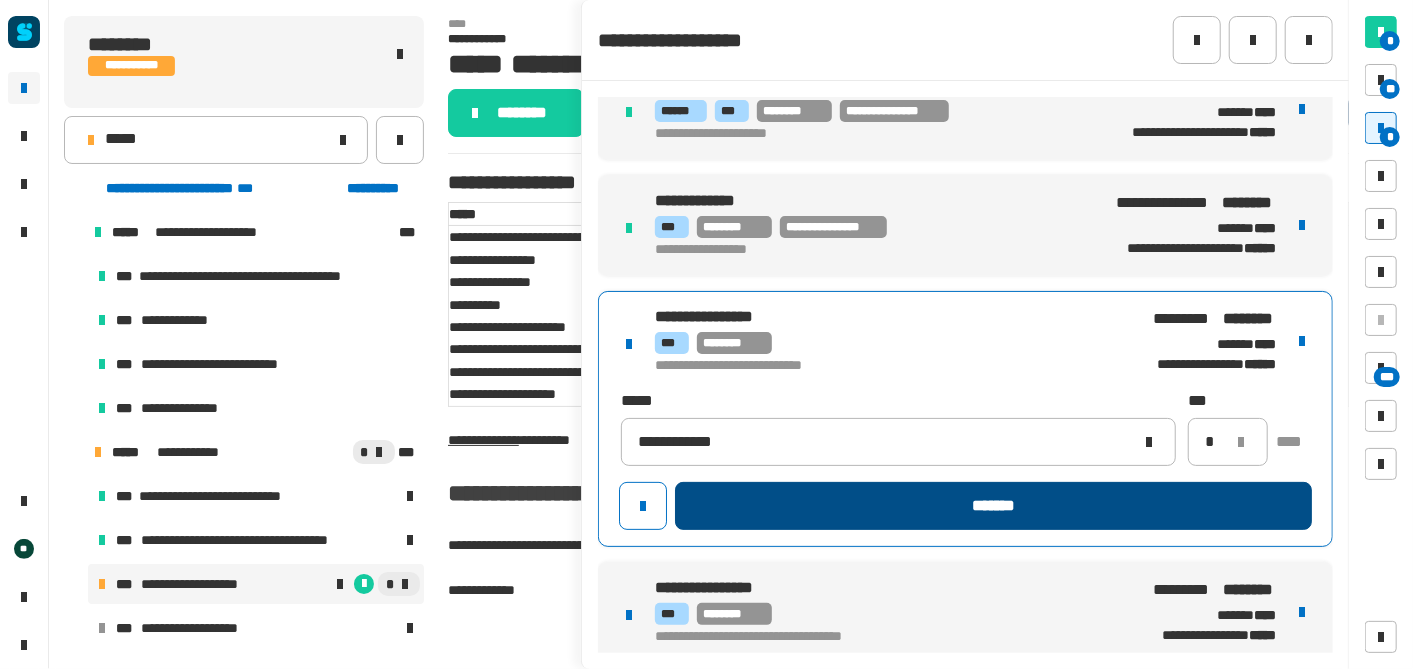 click on "*******" 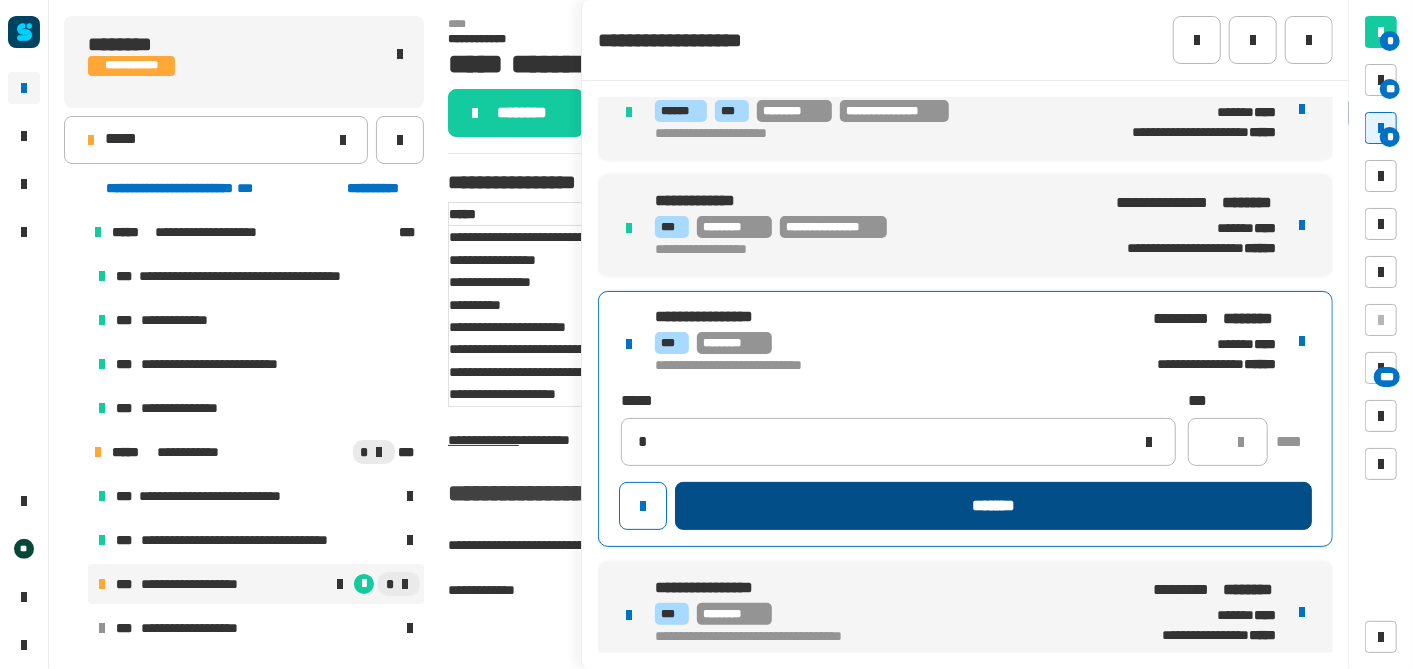 type 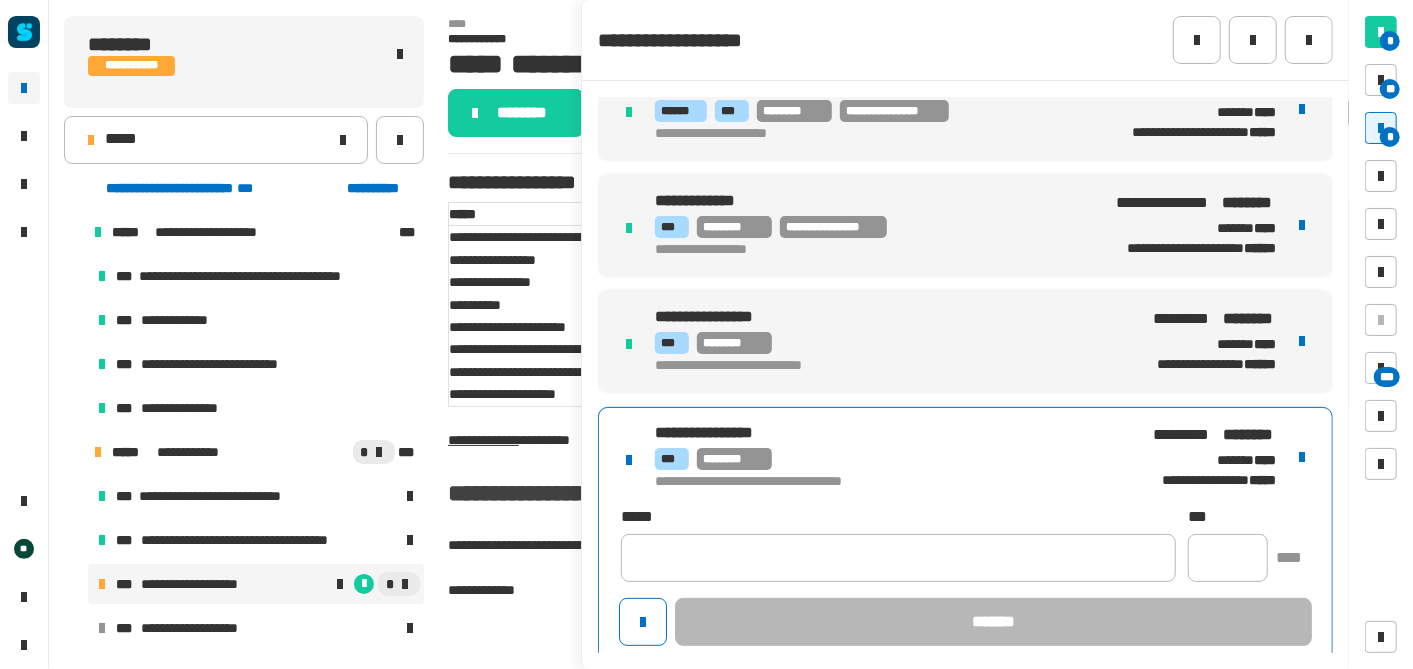 click on "**********" at bounding box center [965, 535] 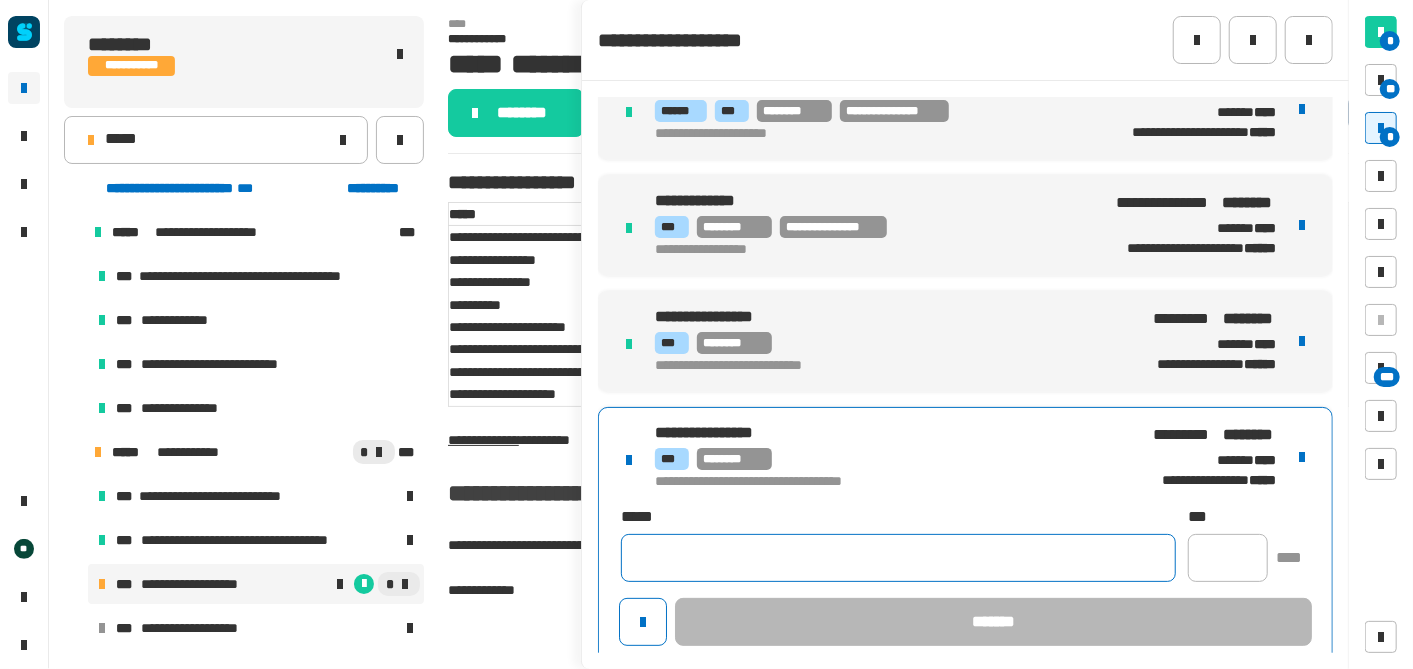click 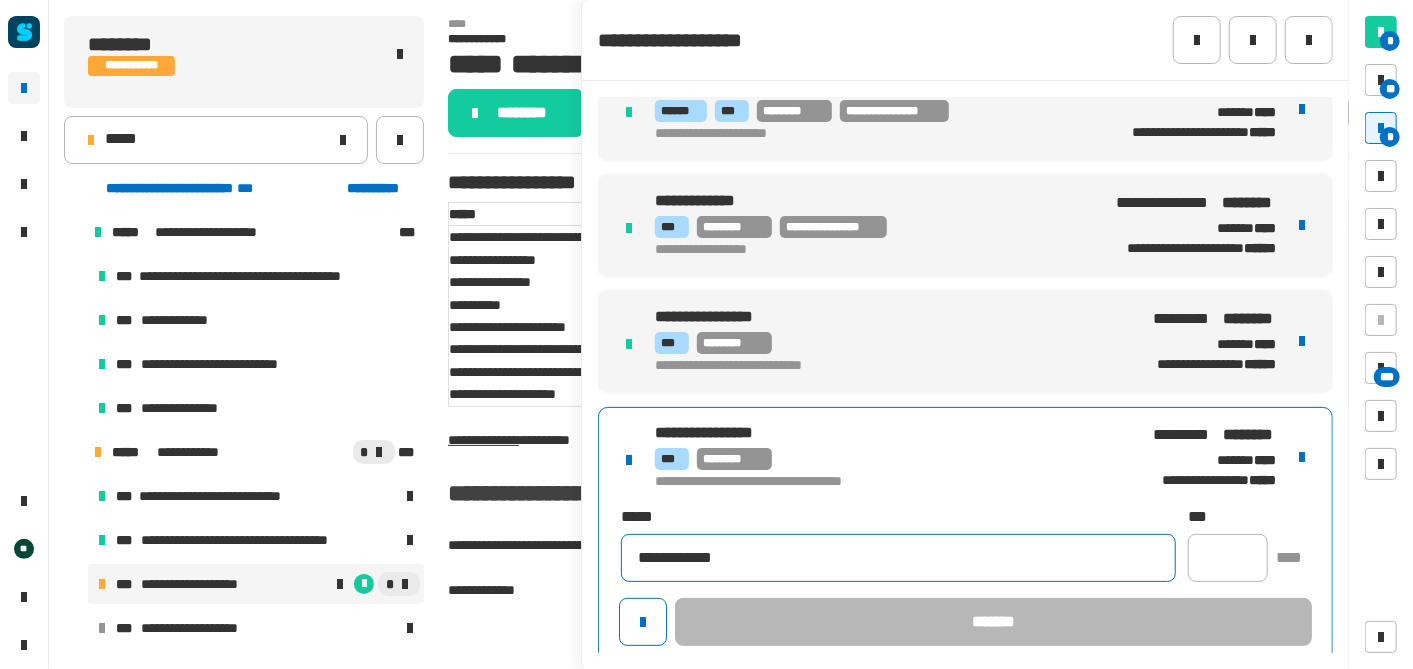 type on "**********" 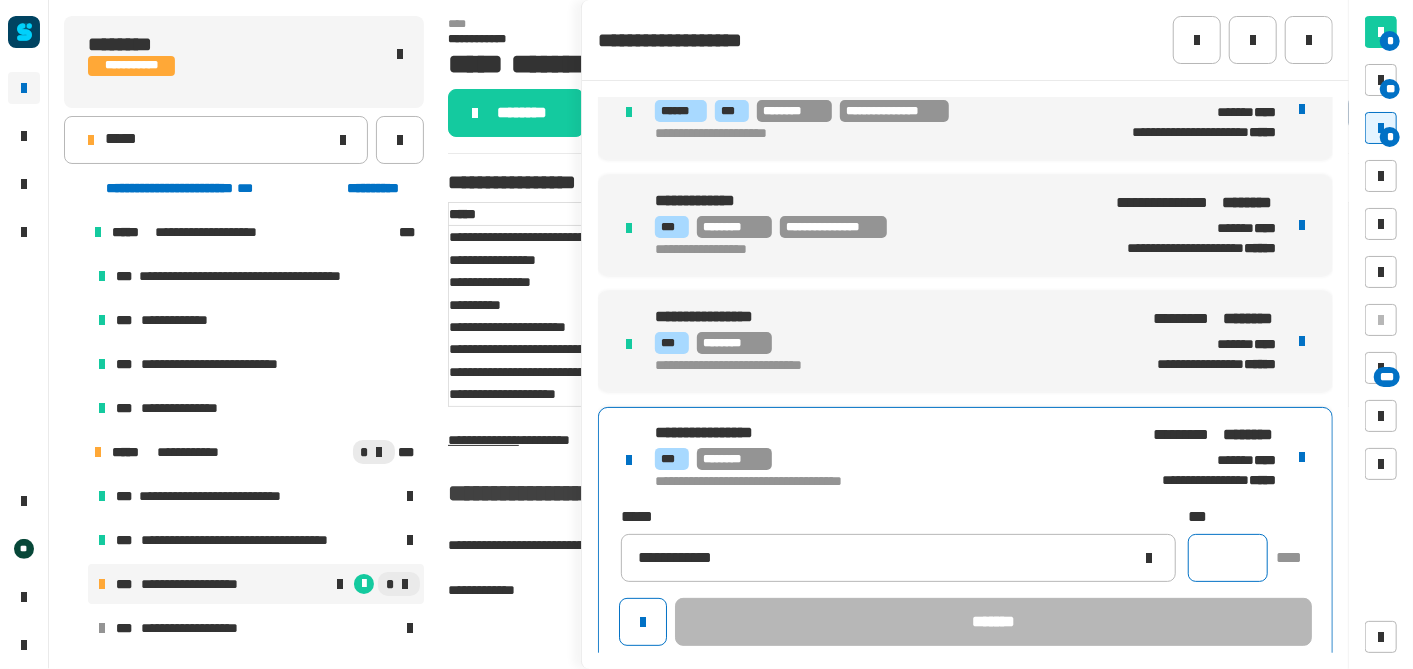 click 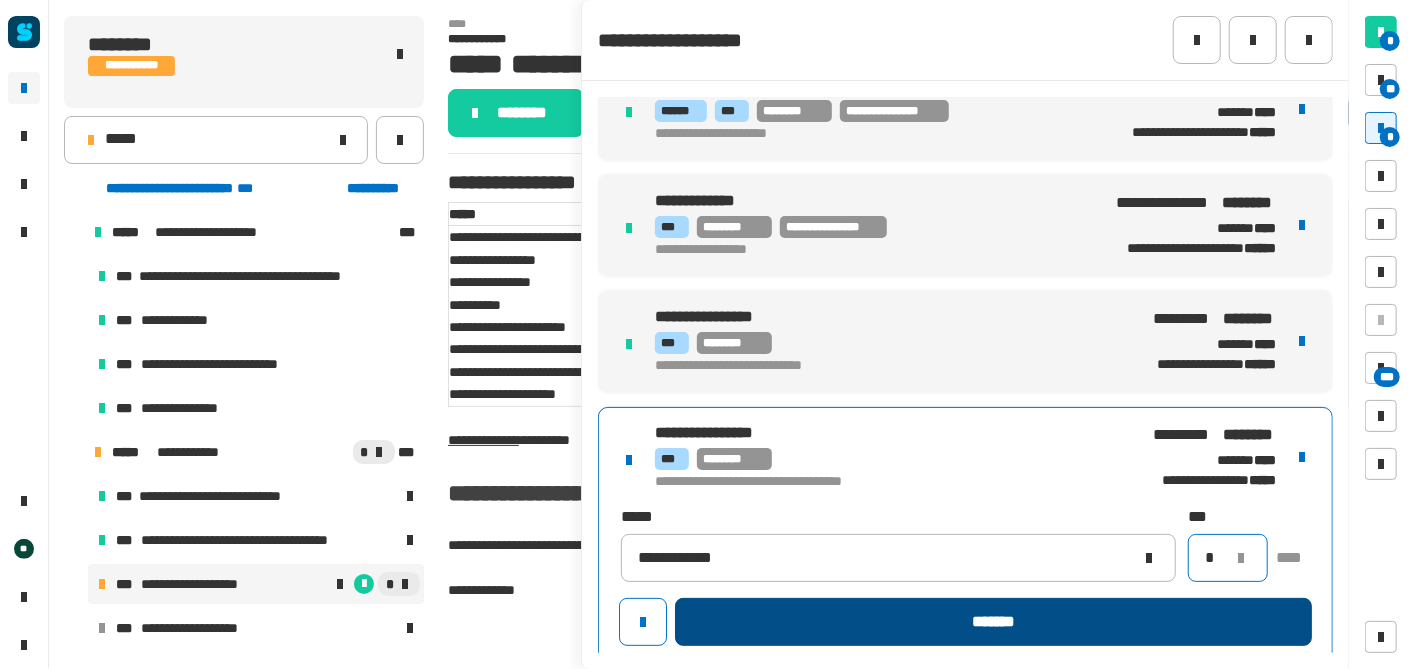 type on "*" 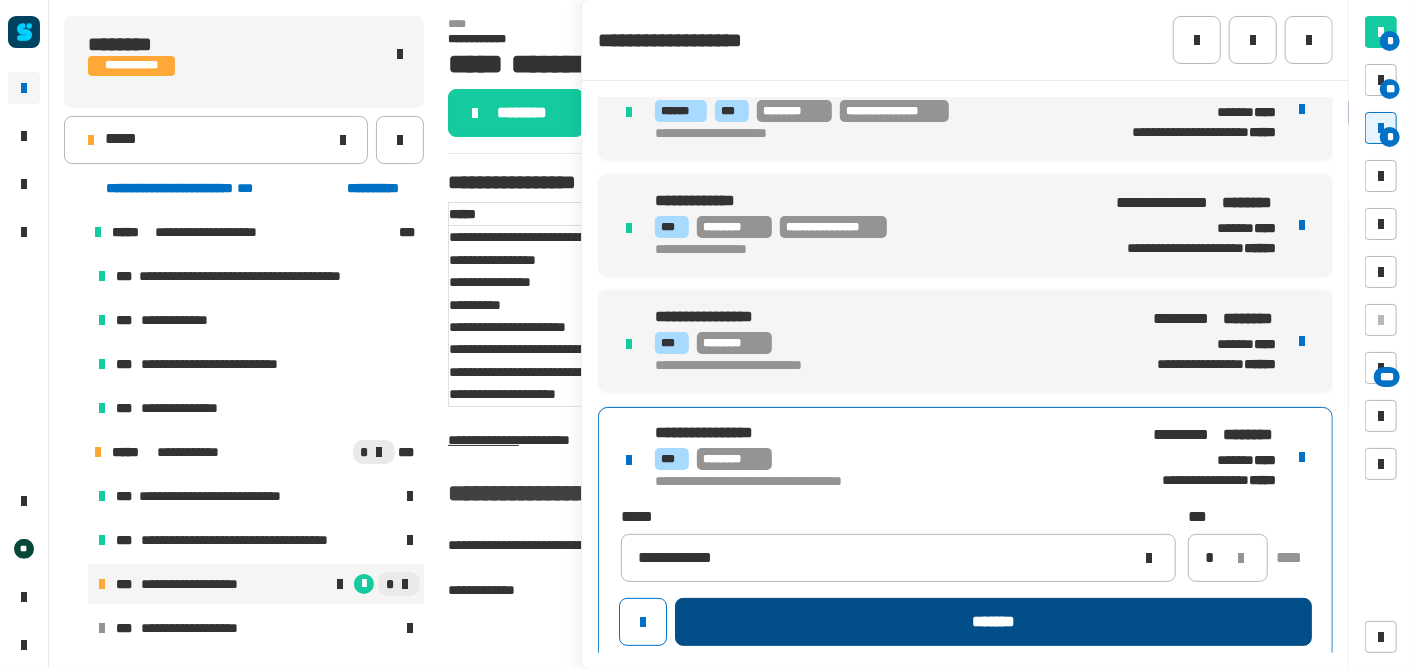 click on "*******" 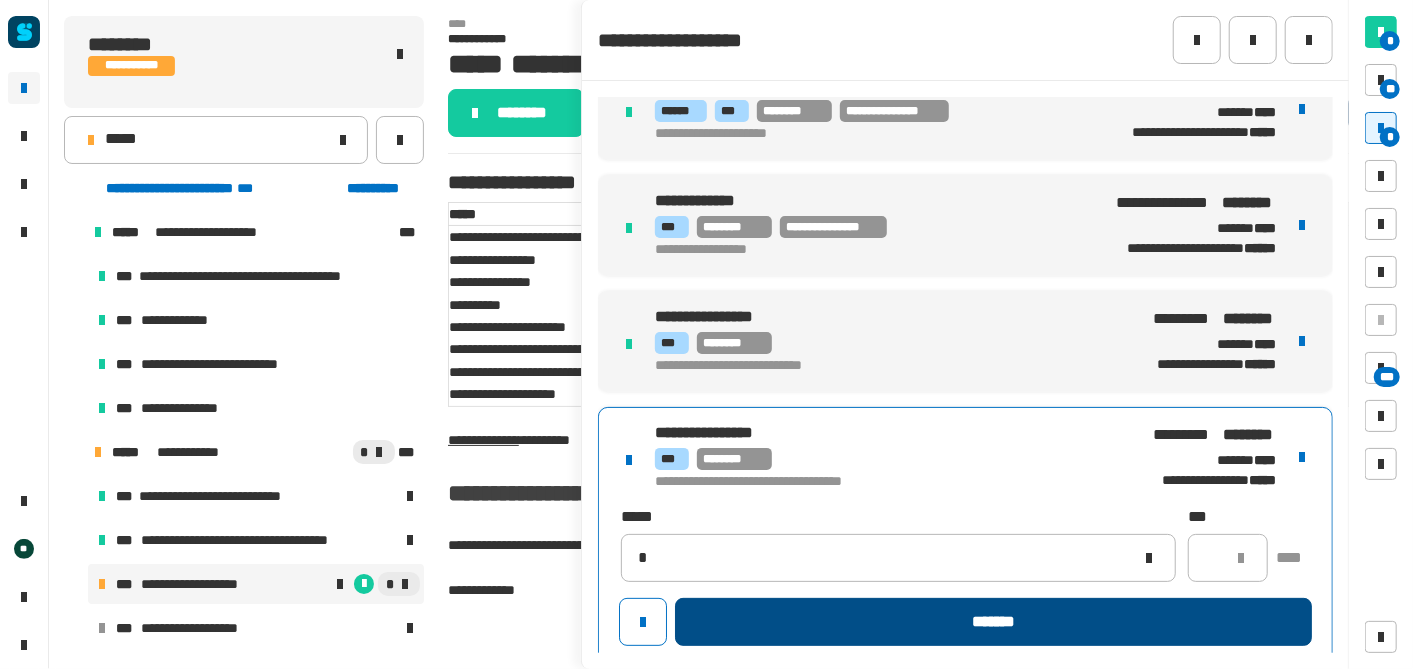 type 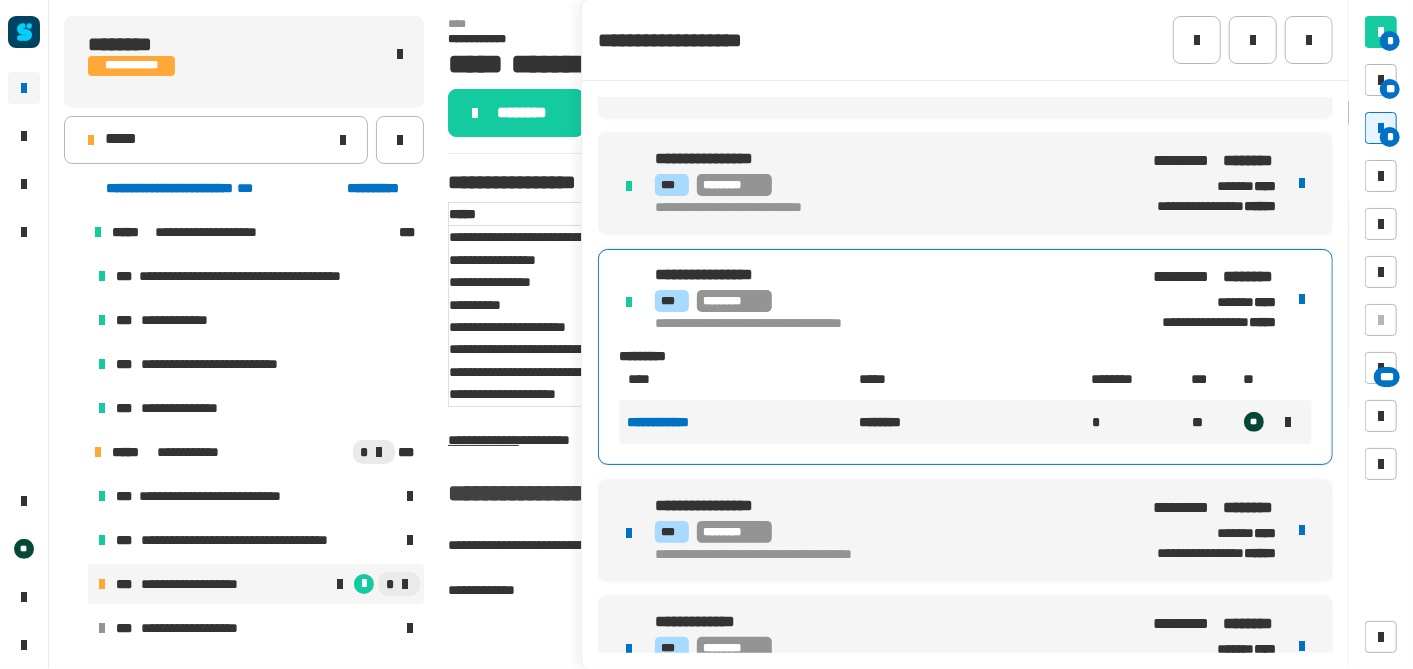 scroll, scrollTop: 351, scrollLeft: 0, axis: vertical 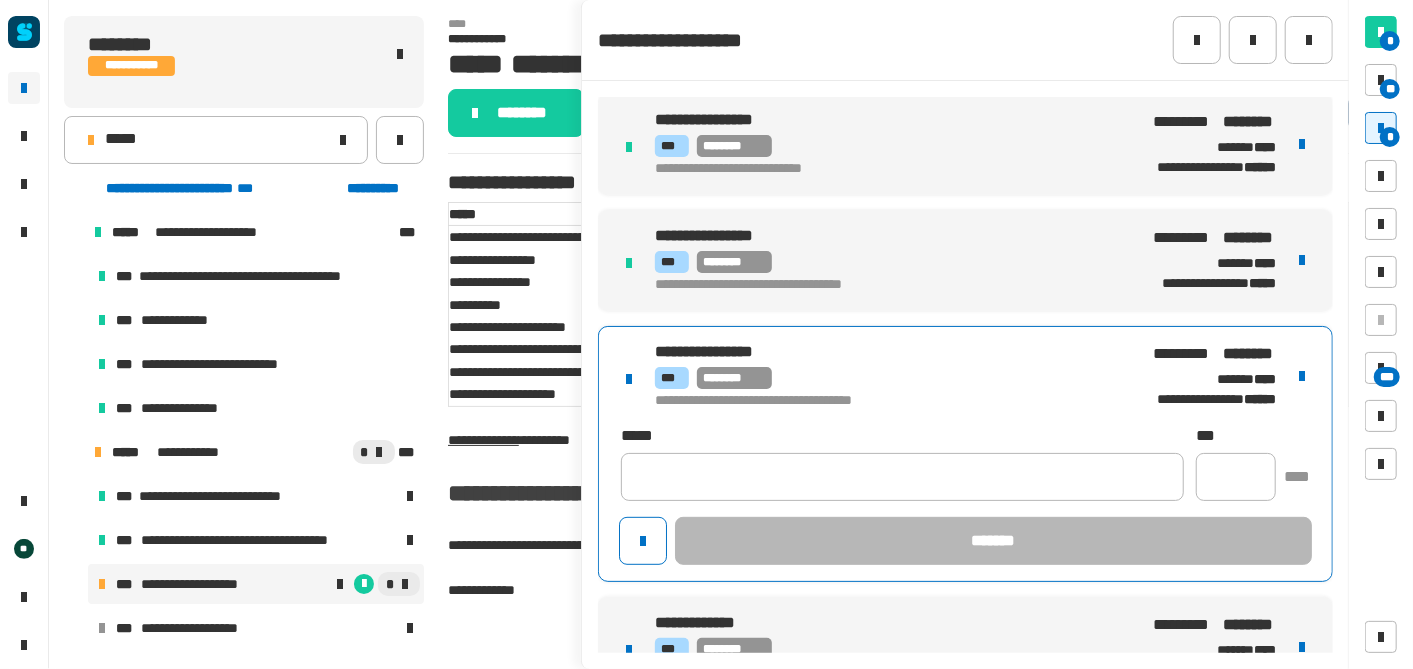click on "**********" at bounding box center [965, 454] 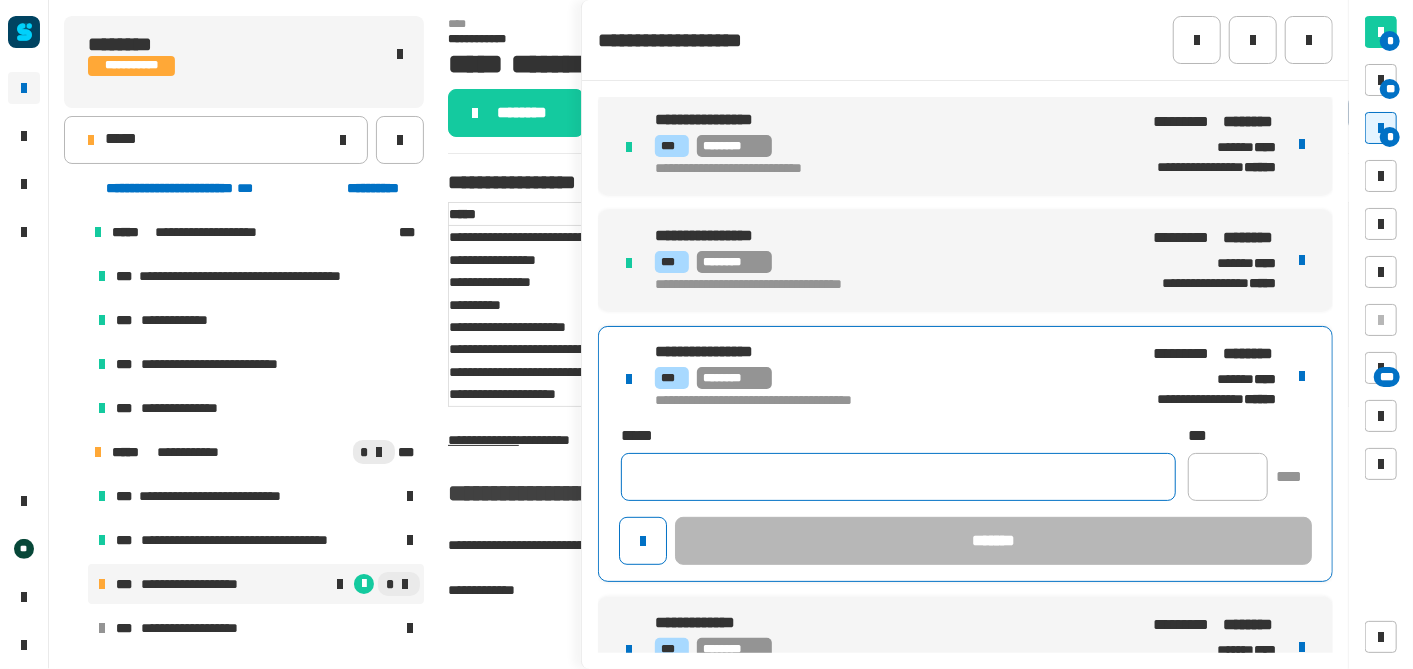 click 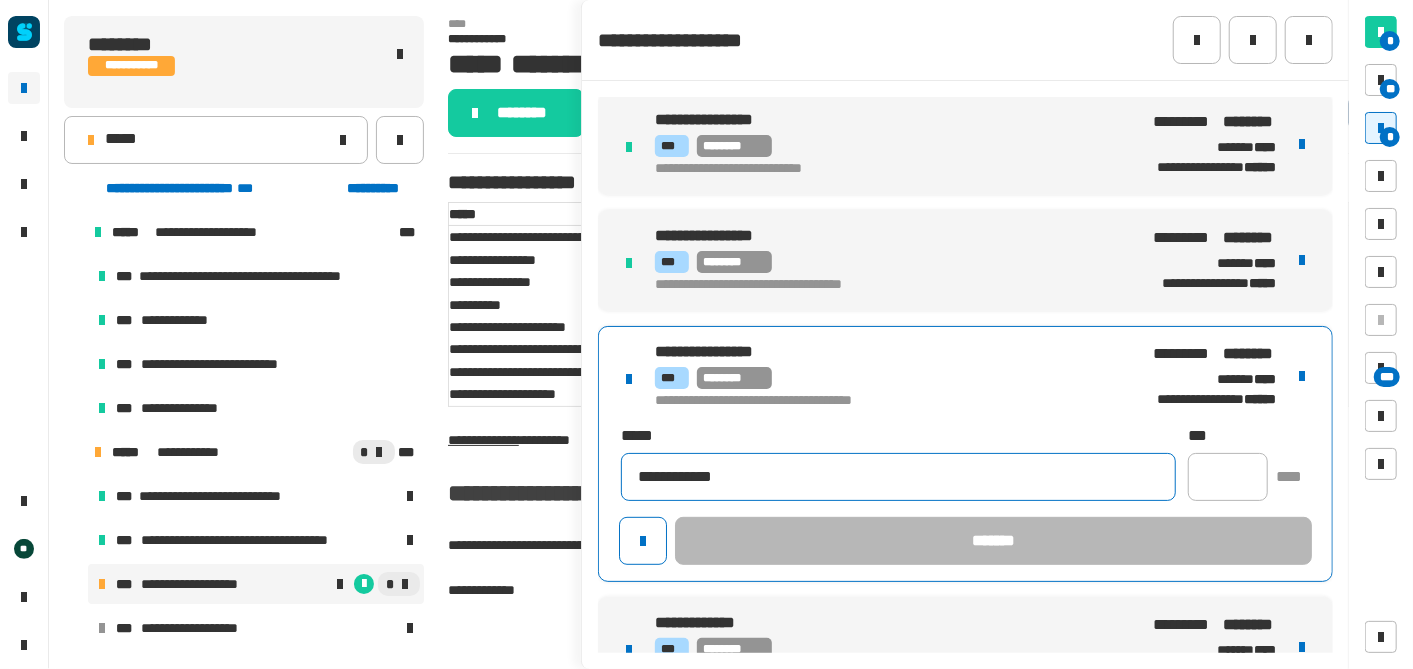 type on "**********" 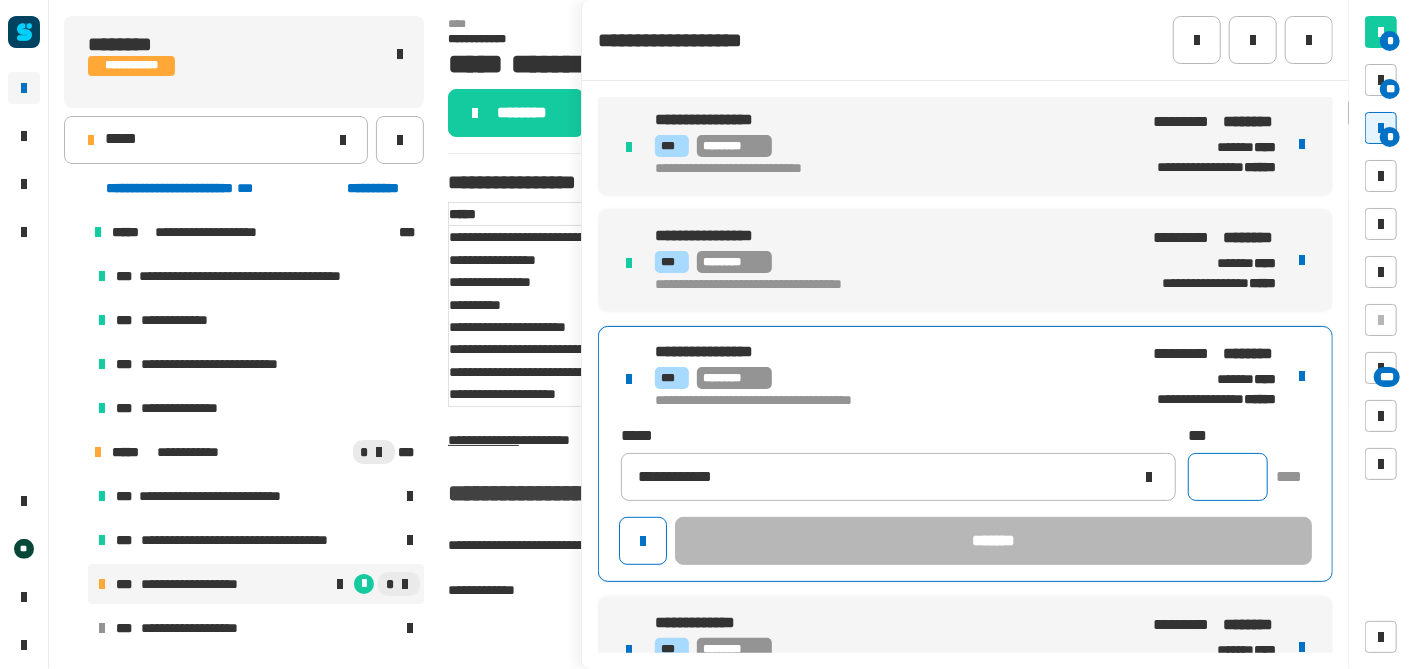 click 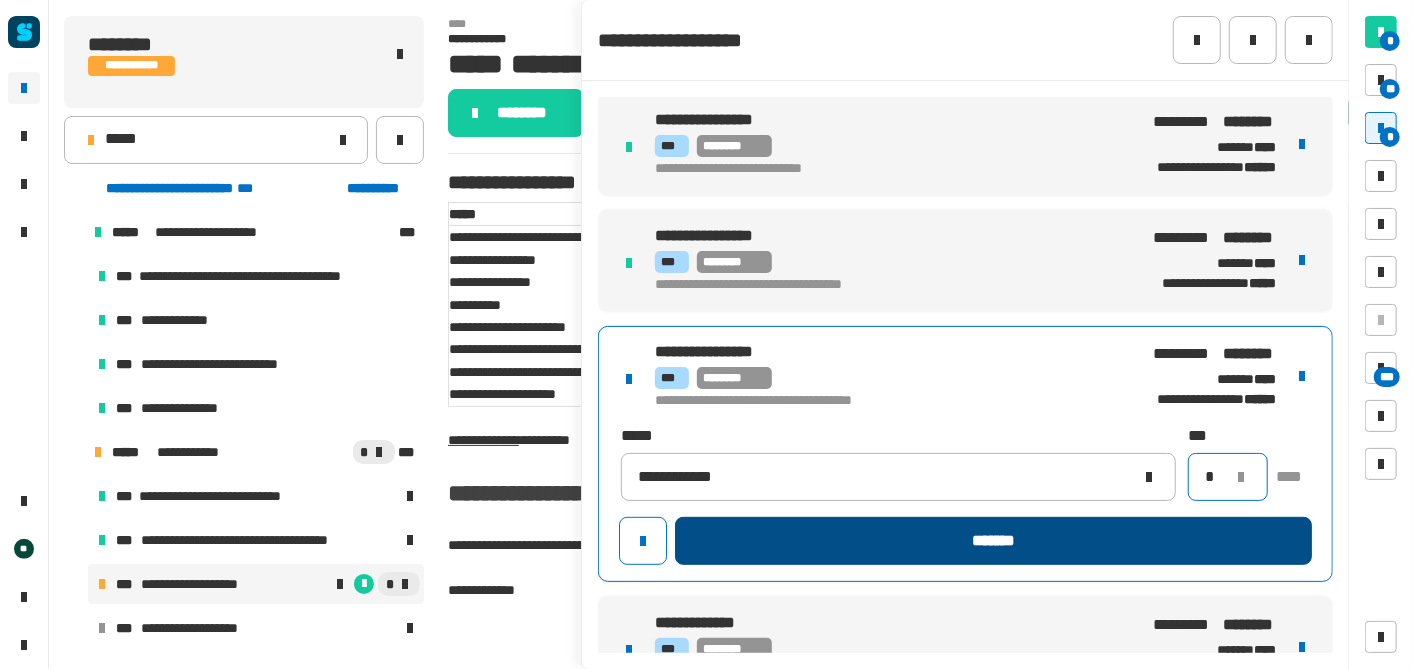 type on "*" 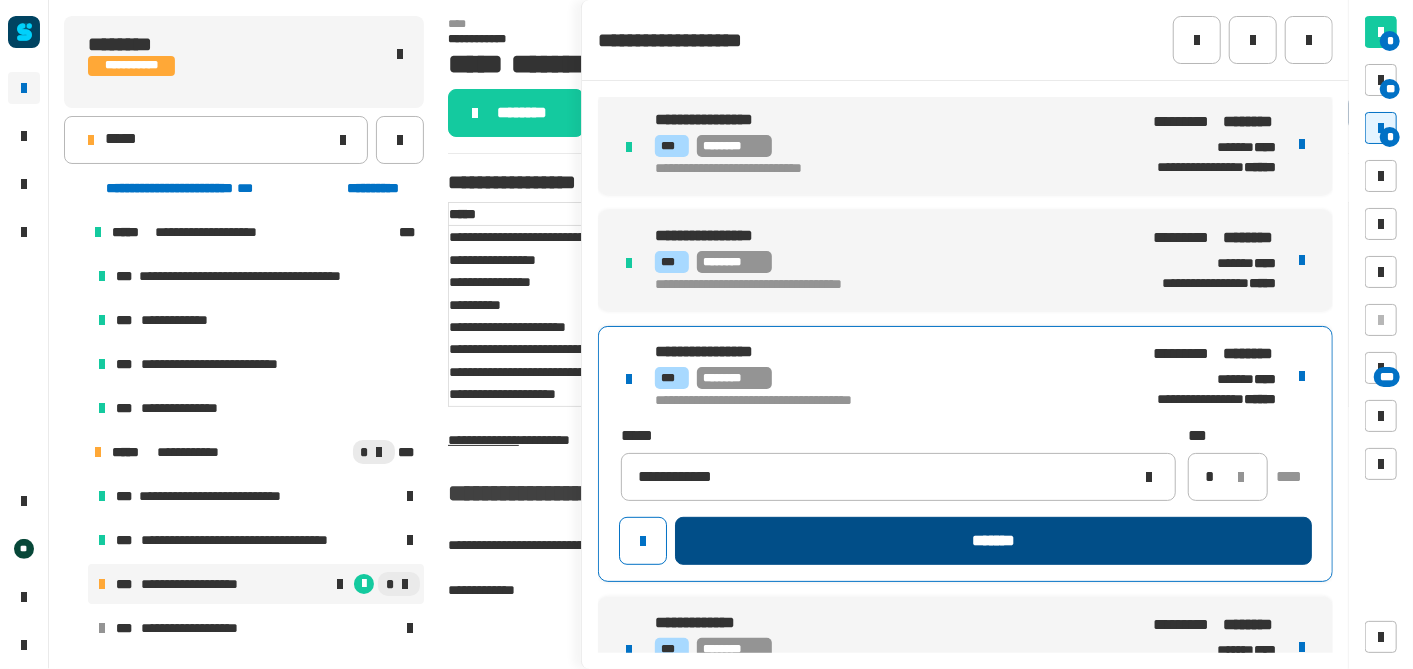 click on "*******" 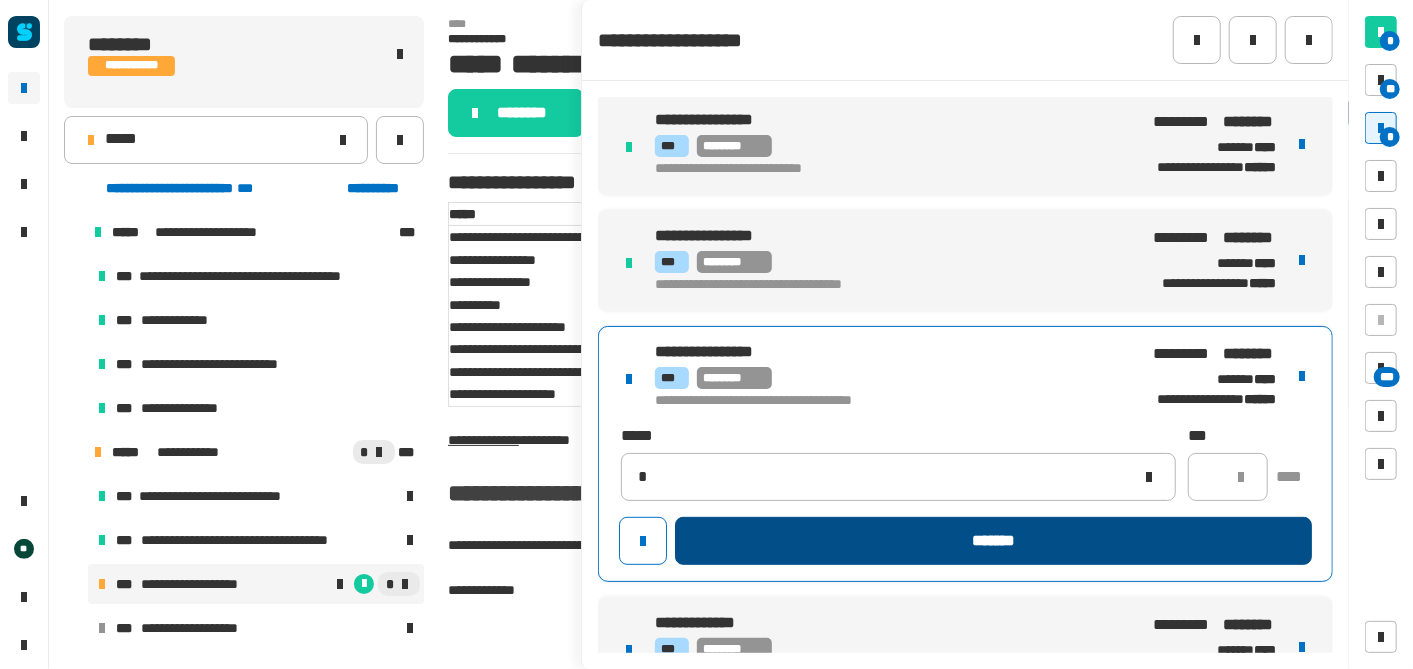 type 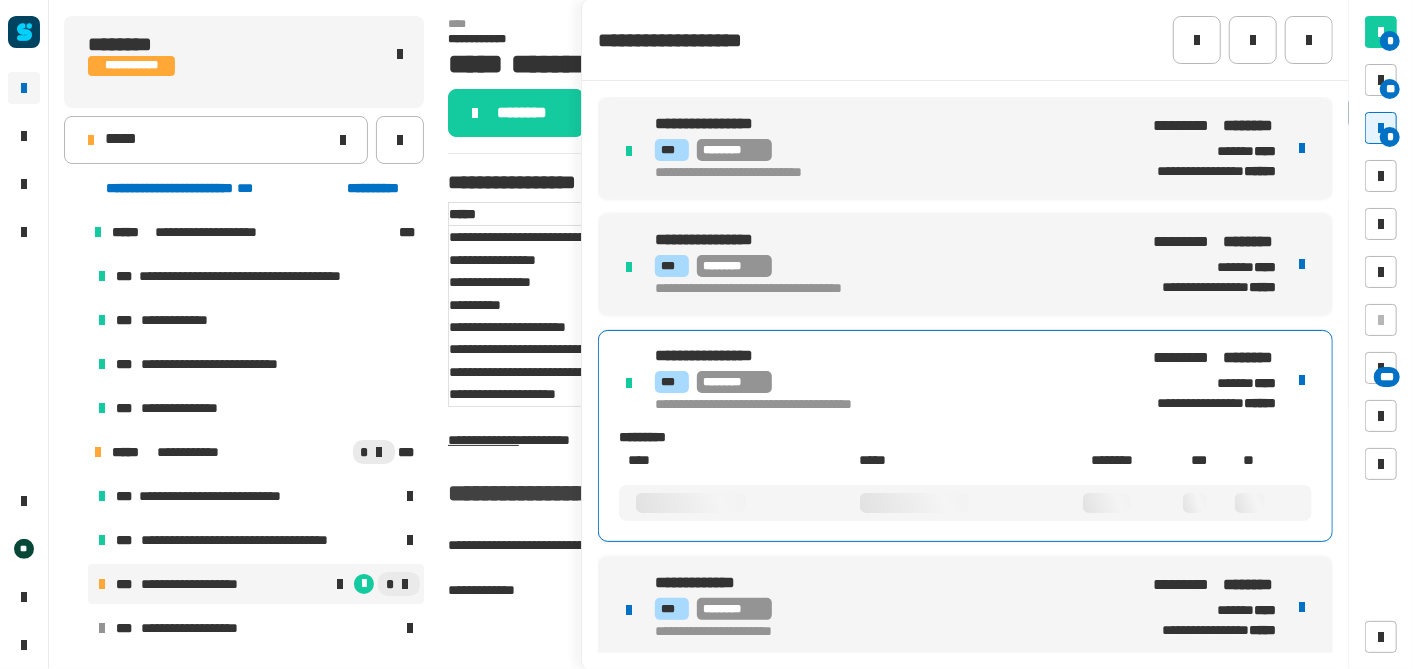 scroll, scrollTop: 351, scrollLeft: 0, axis: vertical 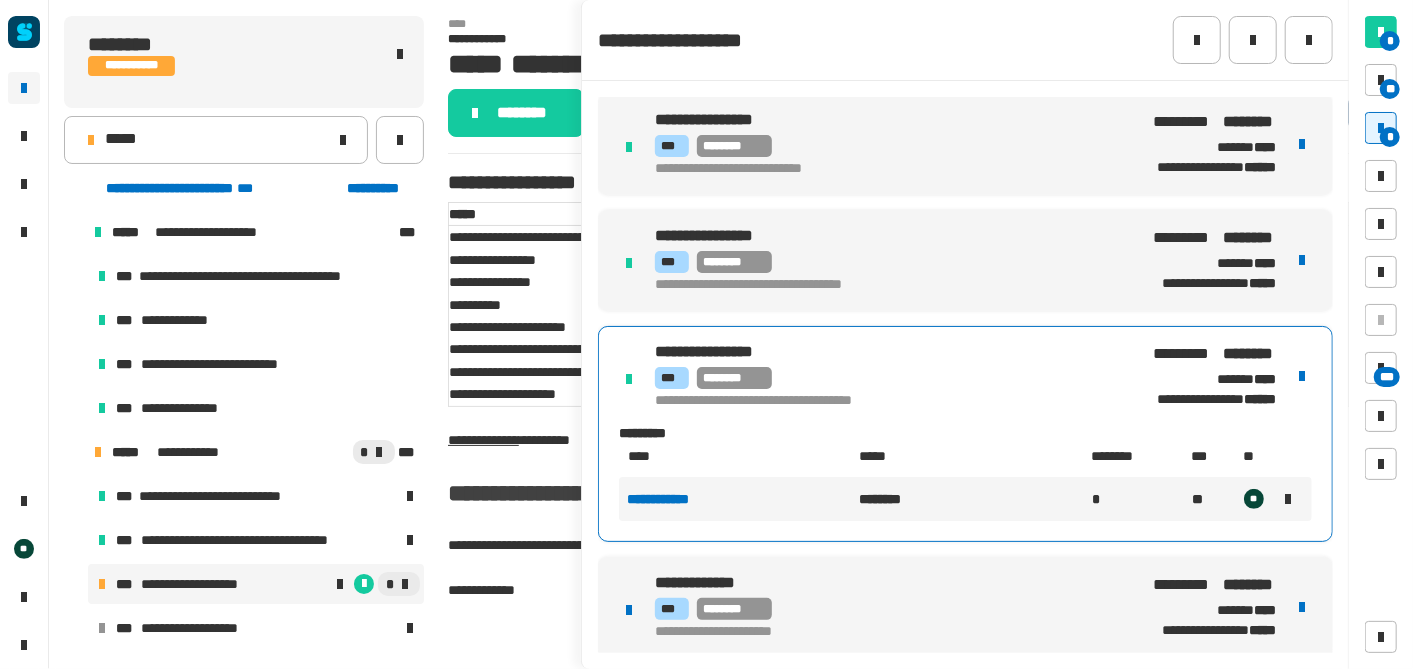 click on "**********" at bounding box center [965, 607] 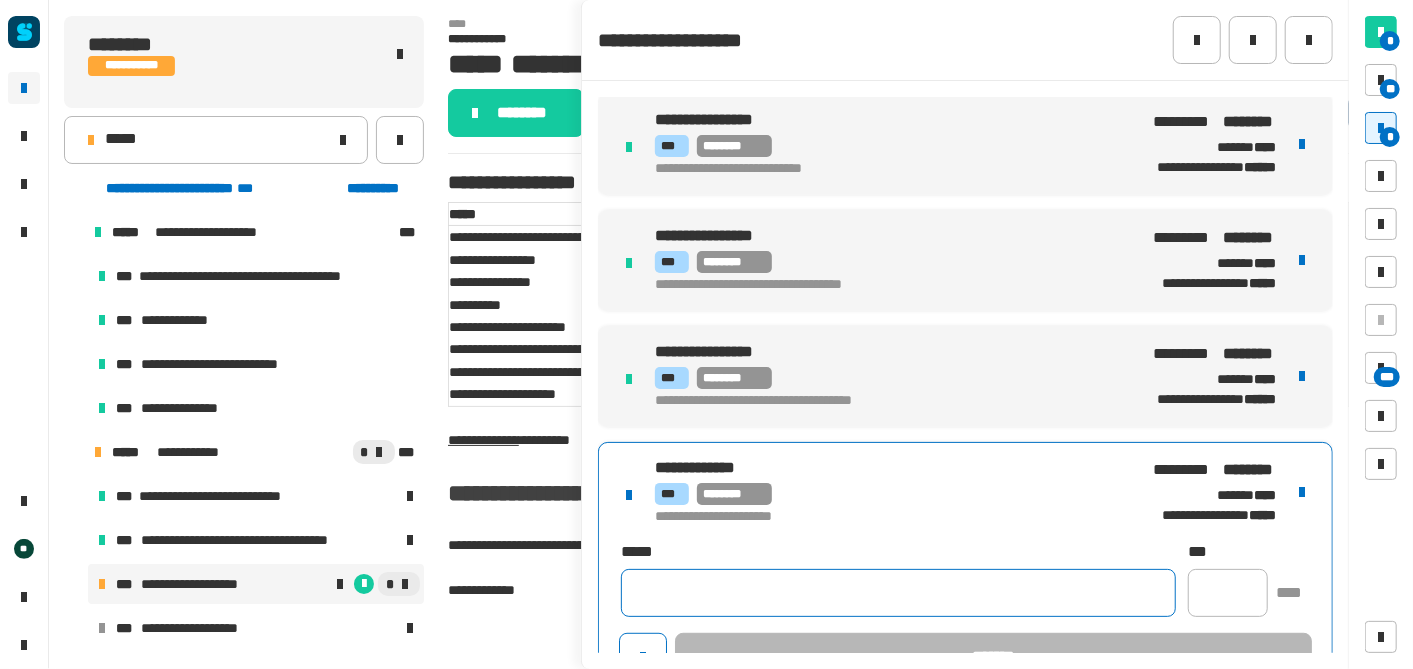 click 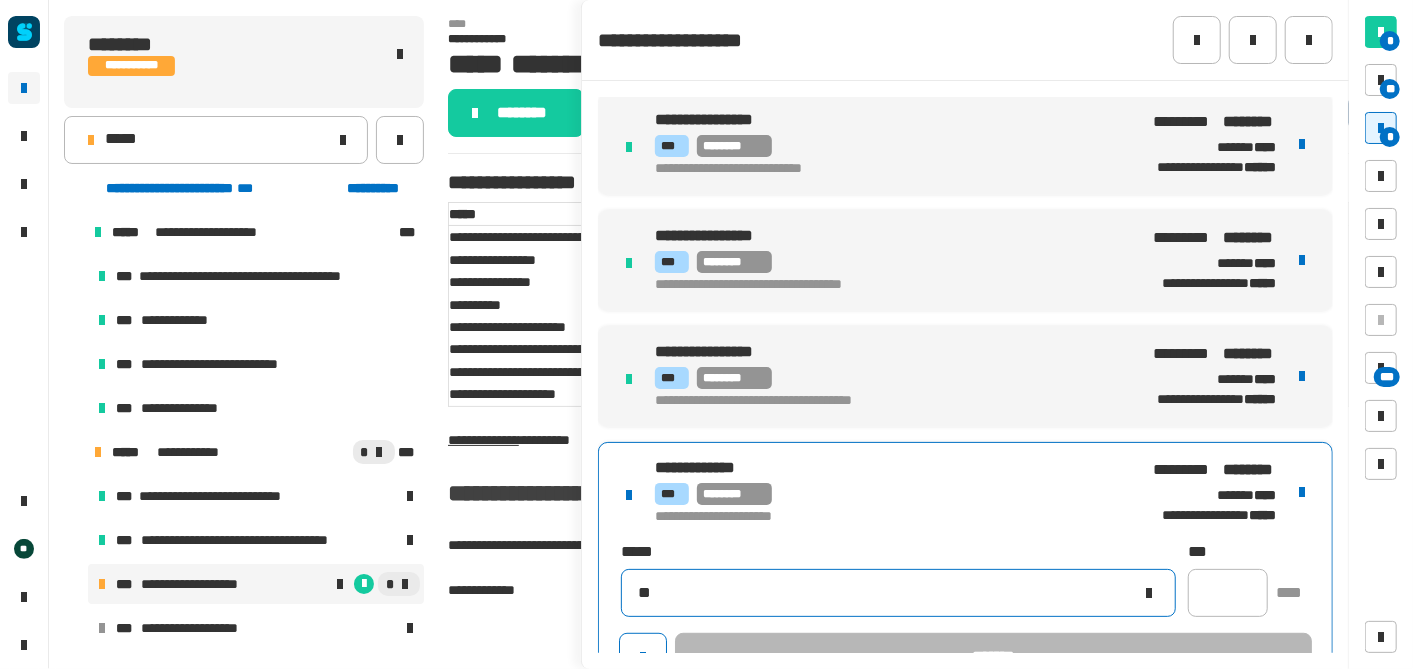 type on "*" 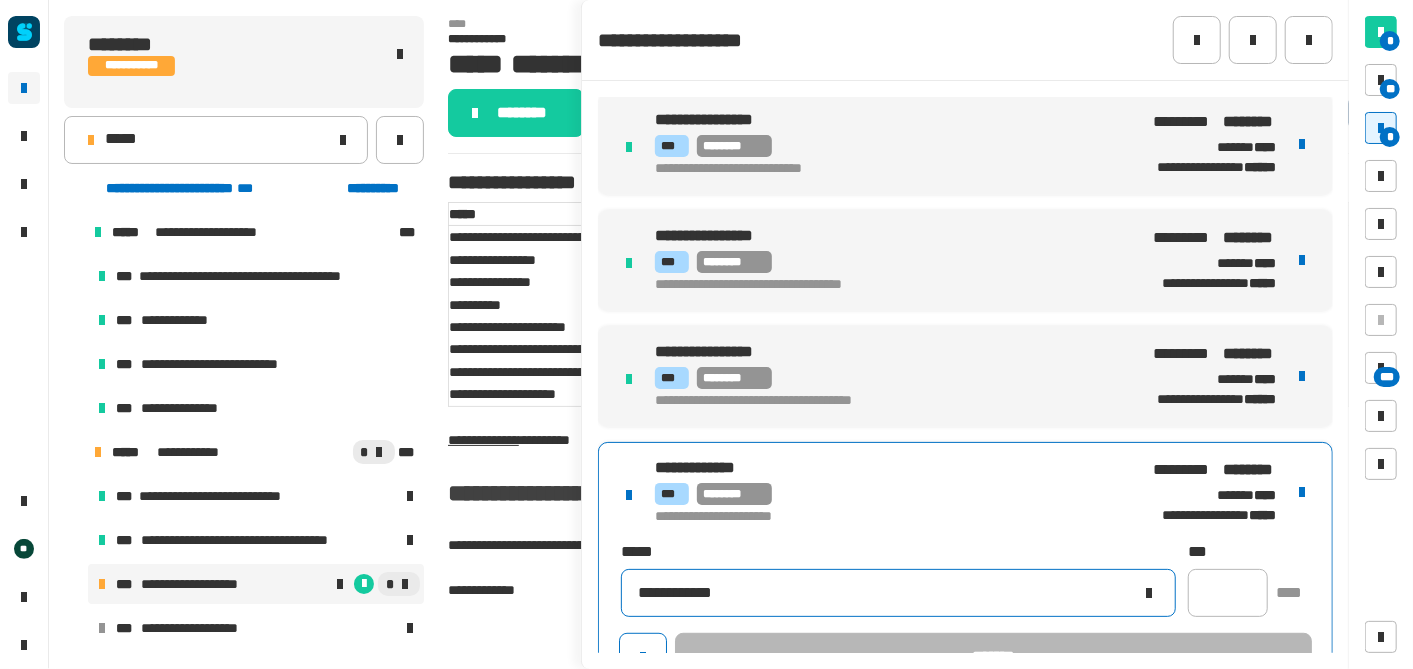 type on "**********" 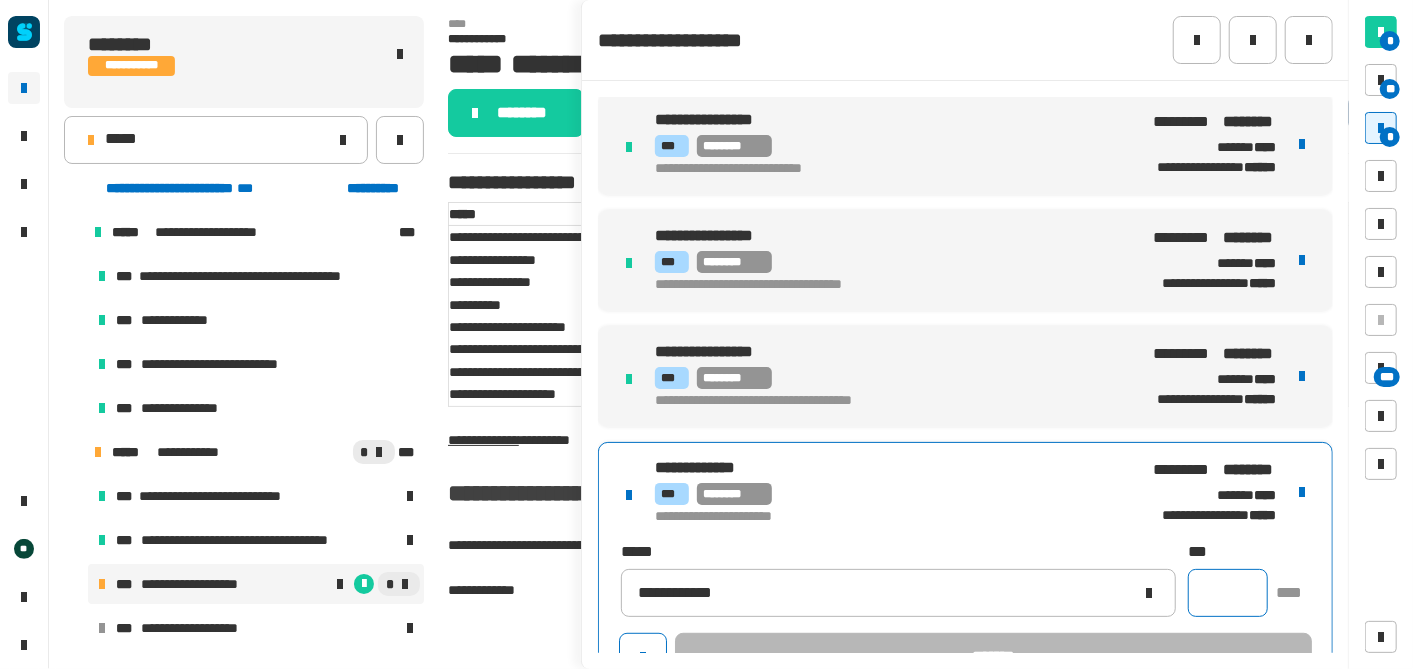 click 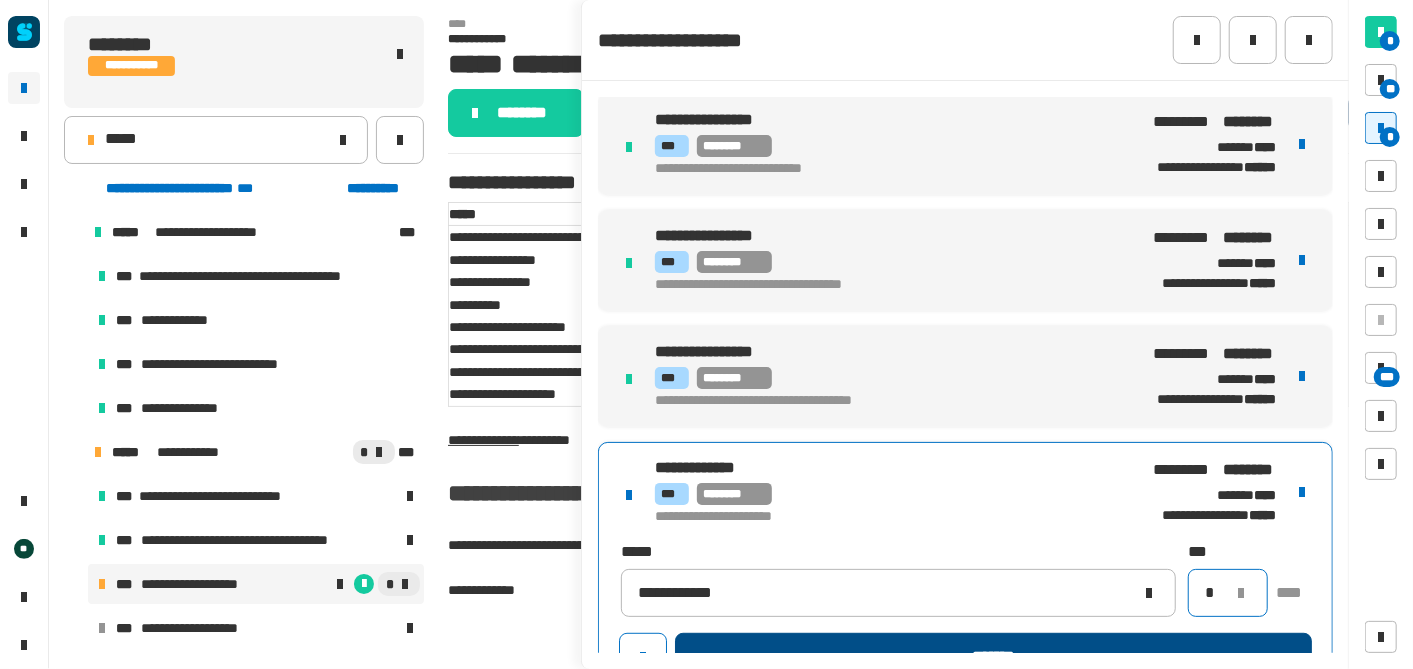 type on "*" 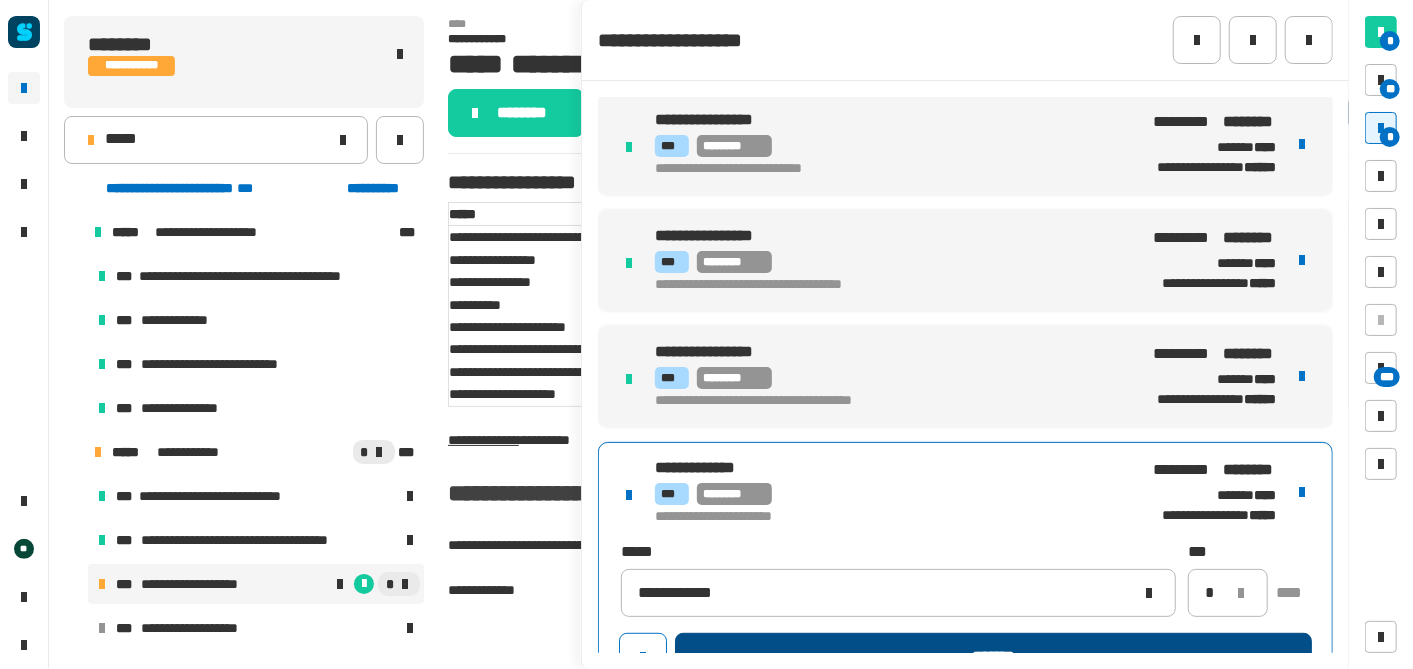 click on "*******" 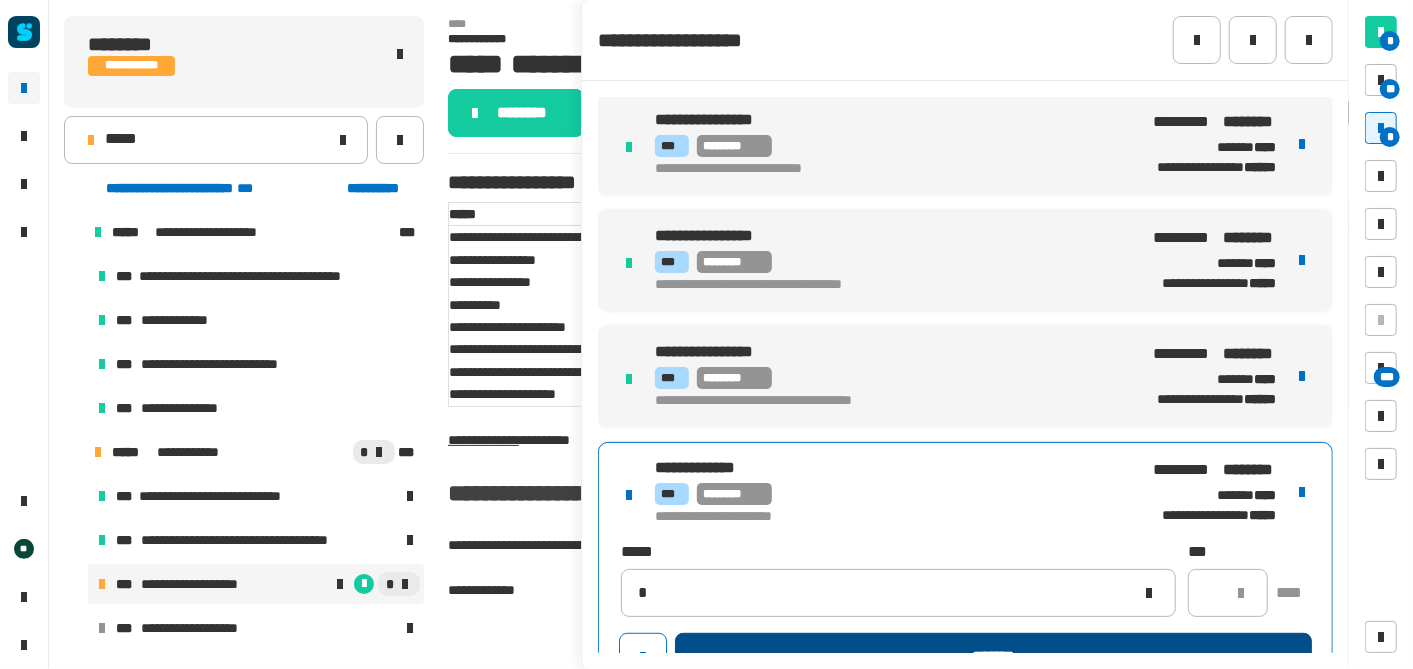 type 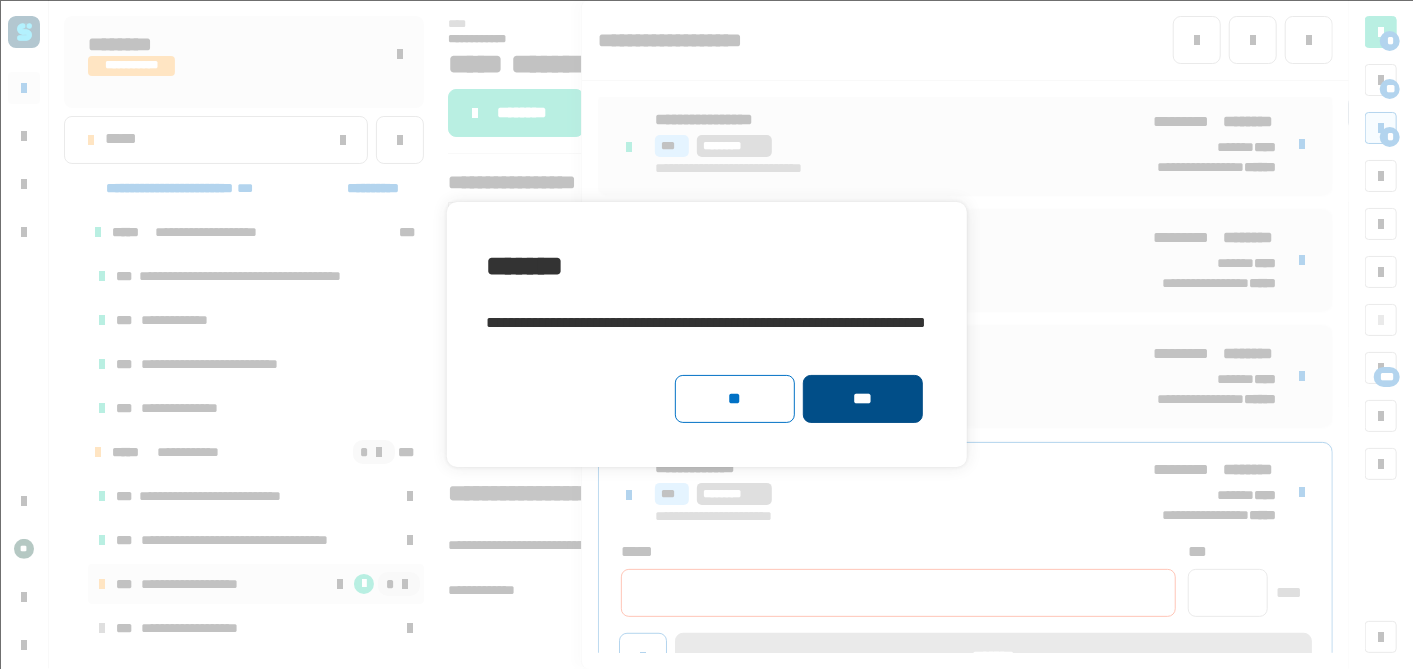 click on "***" 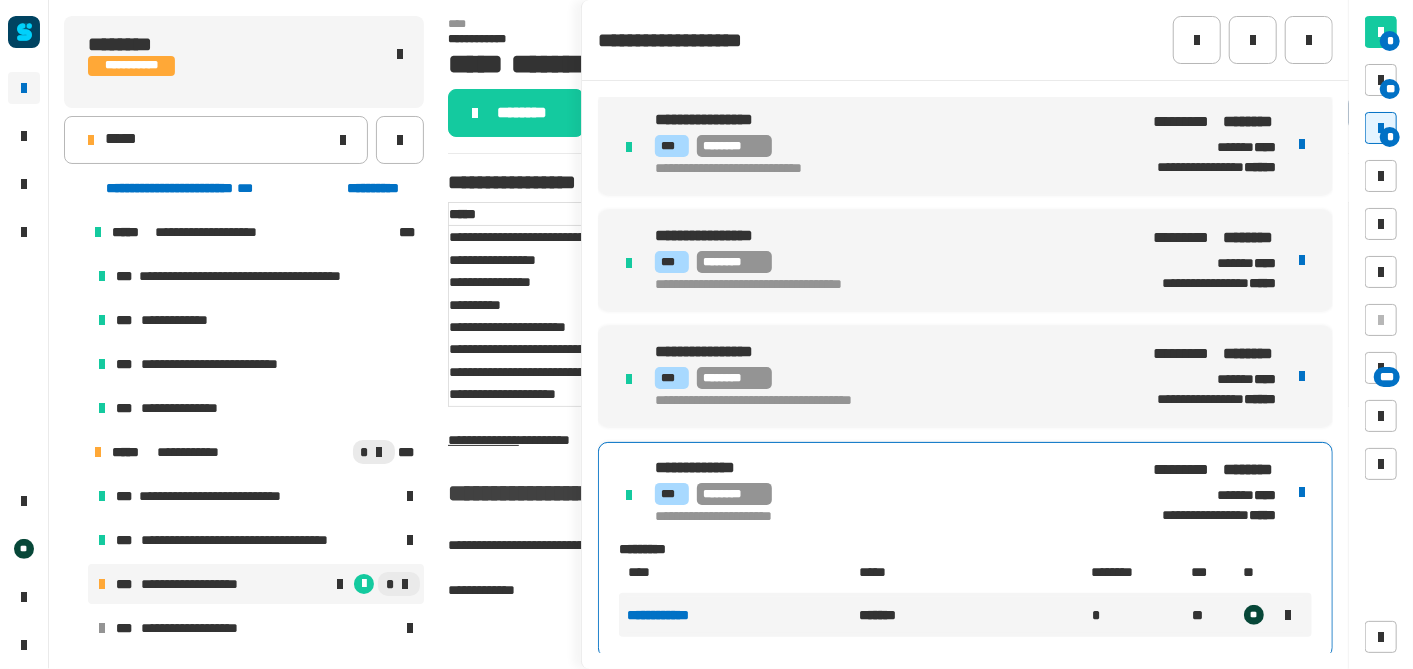 scroll, scrollTop: 0, scrollLeft: 0, axis: both 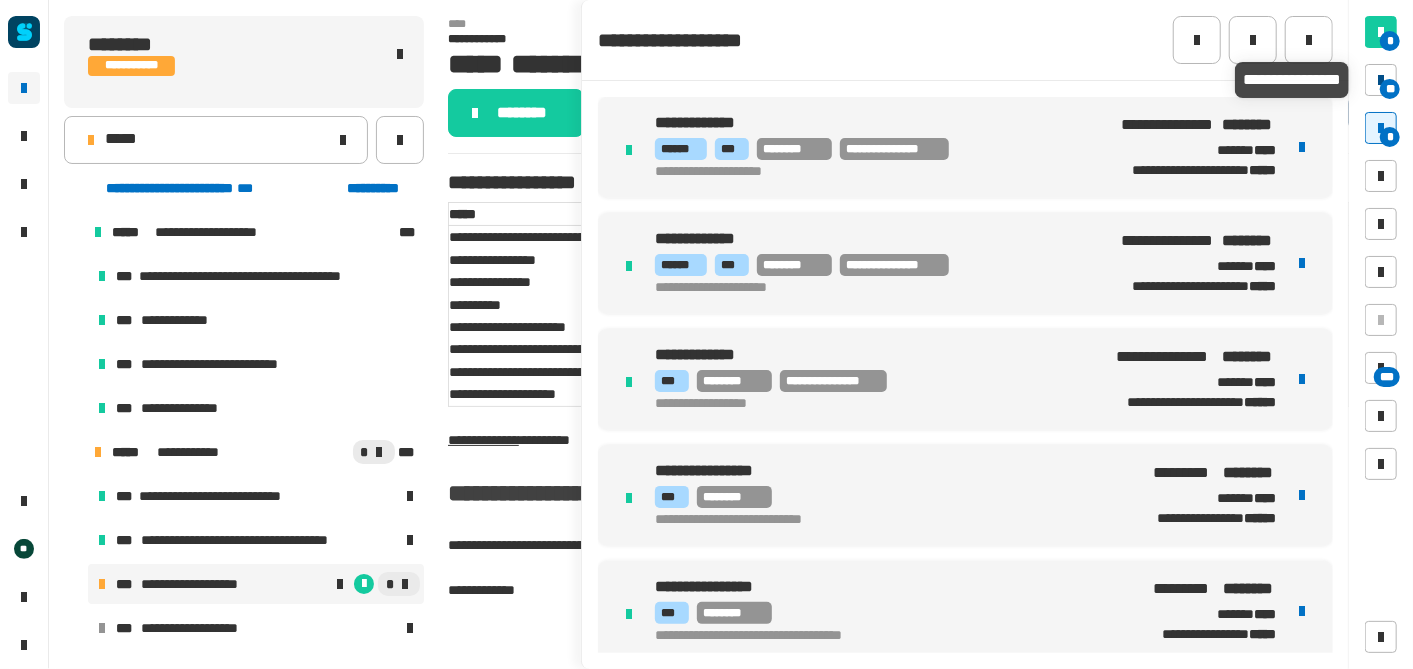 click on "**" at bounding box center [1390, 89] 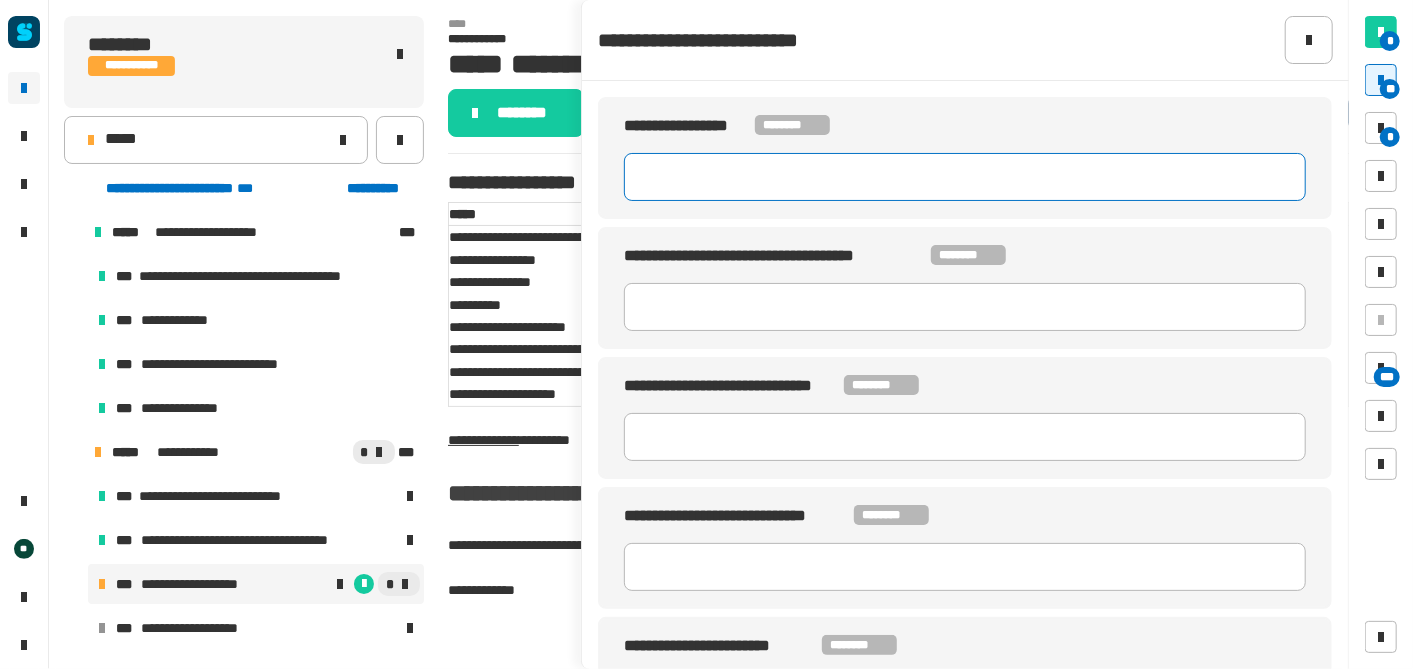click 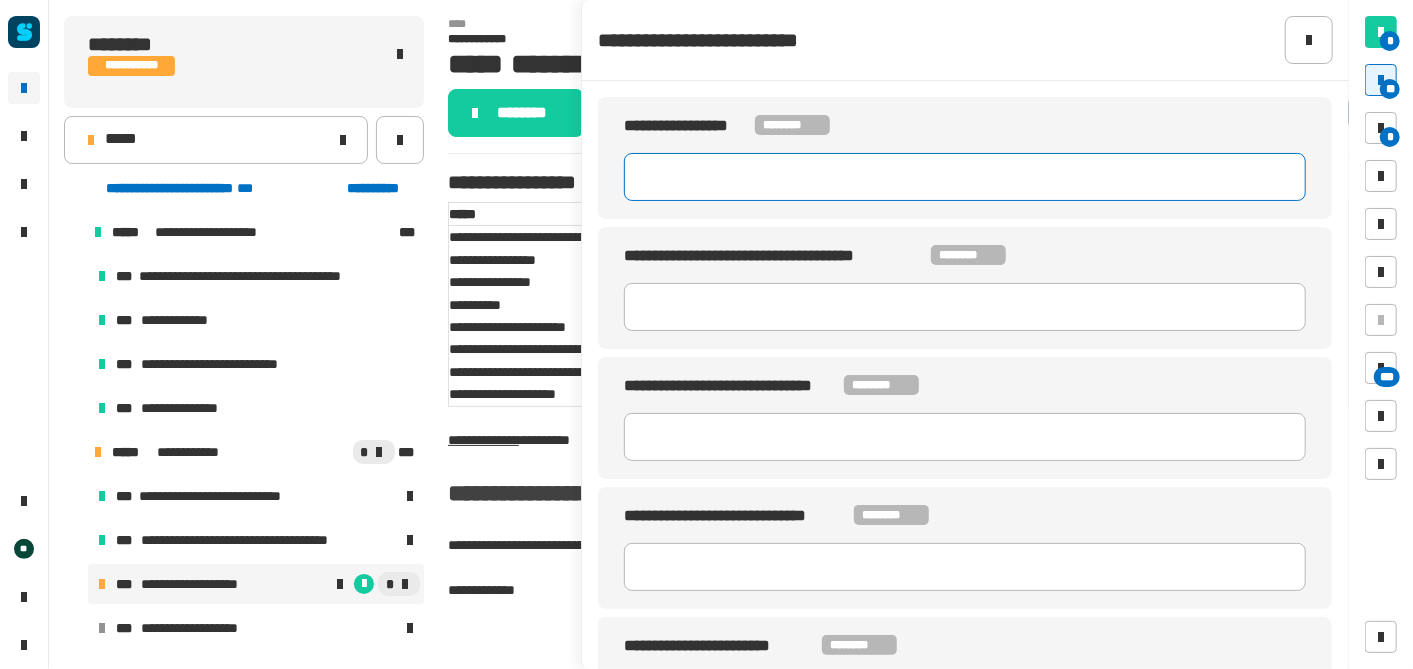 paste on "********" 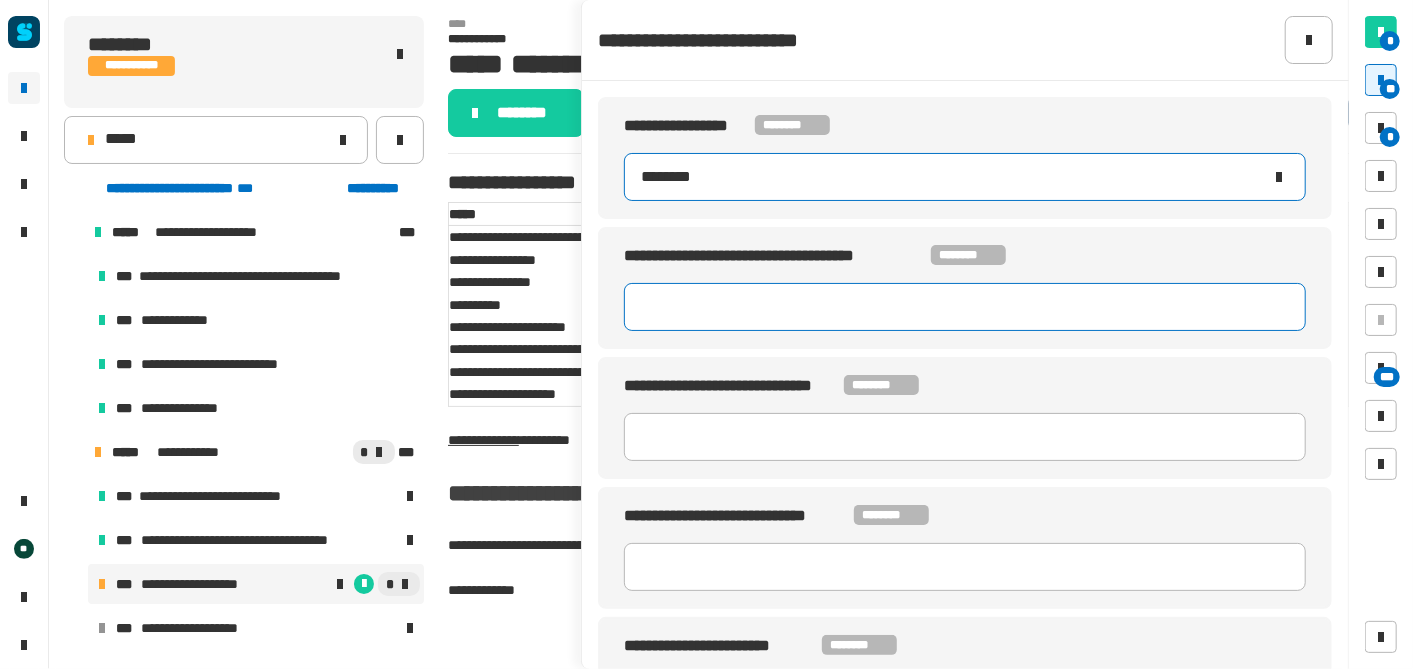 type on "********" 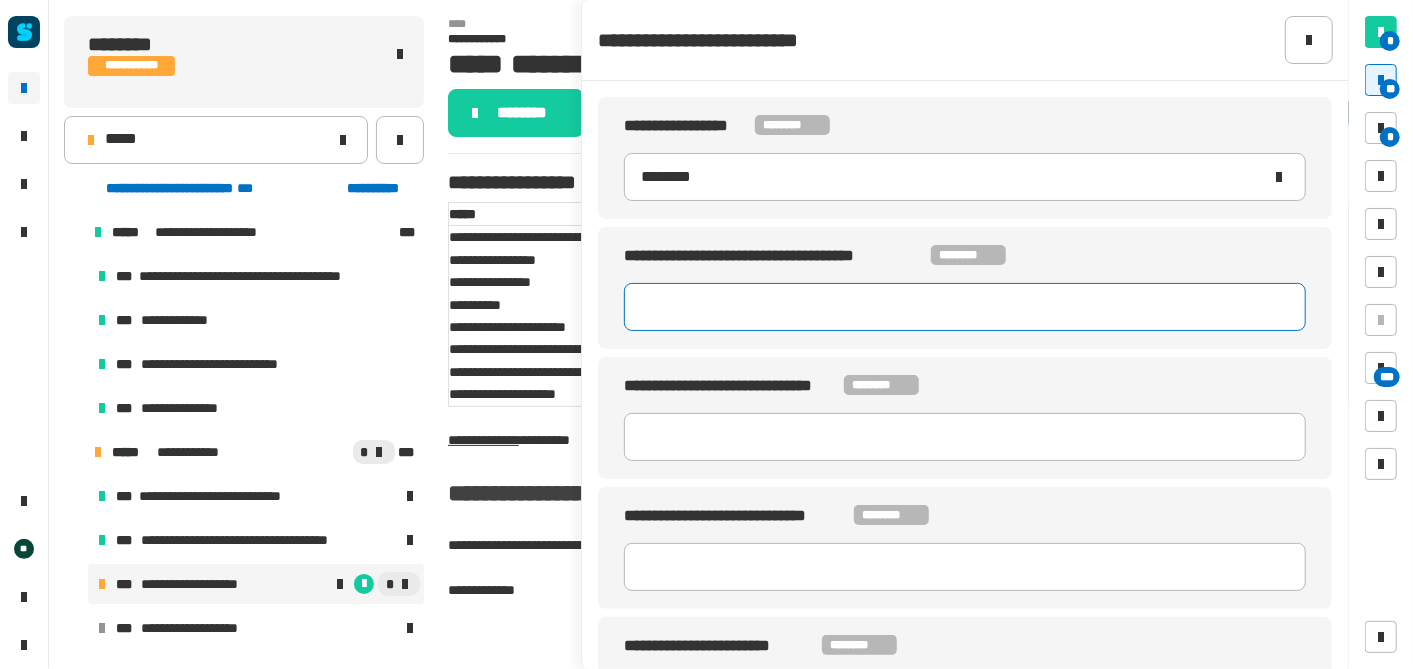 click on "**********" 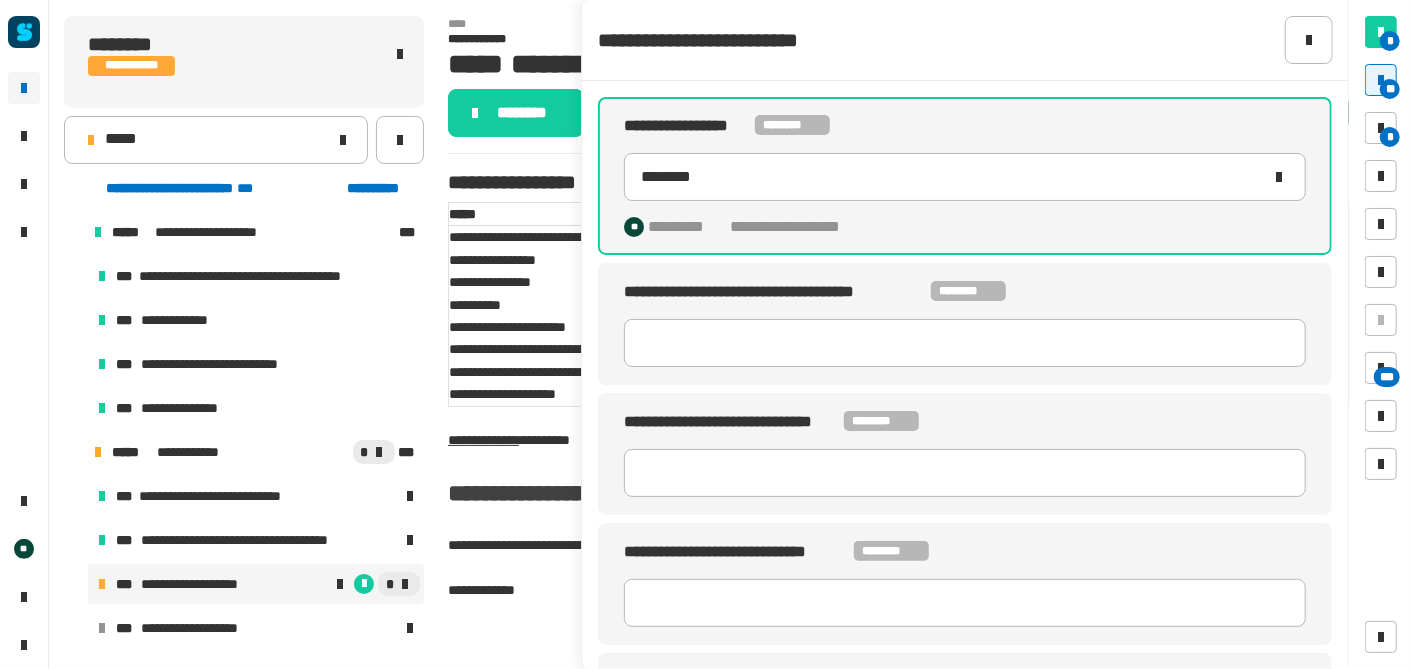 click on "**********" 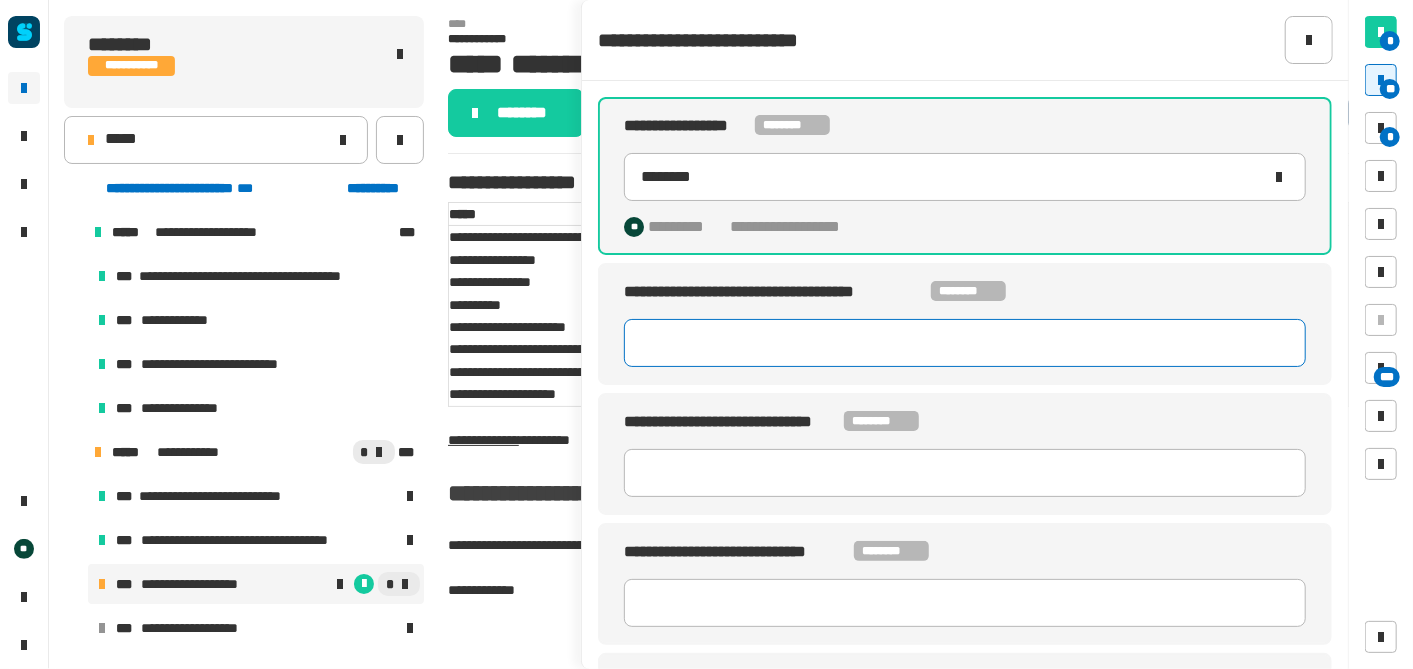 click 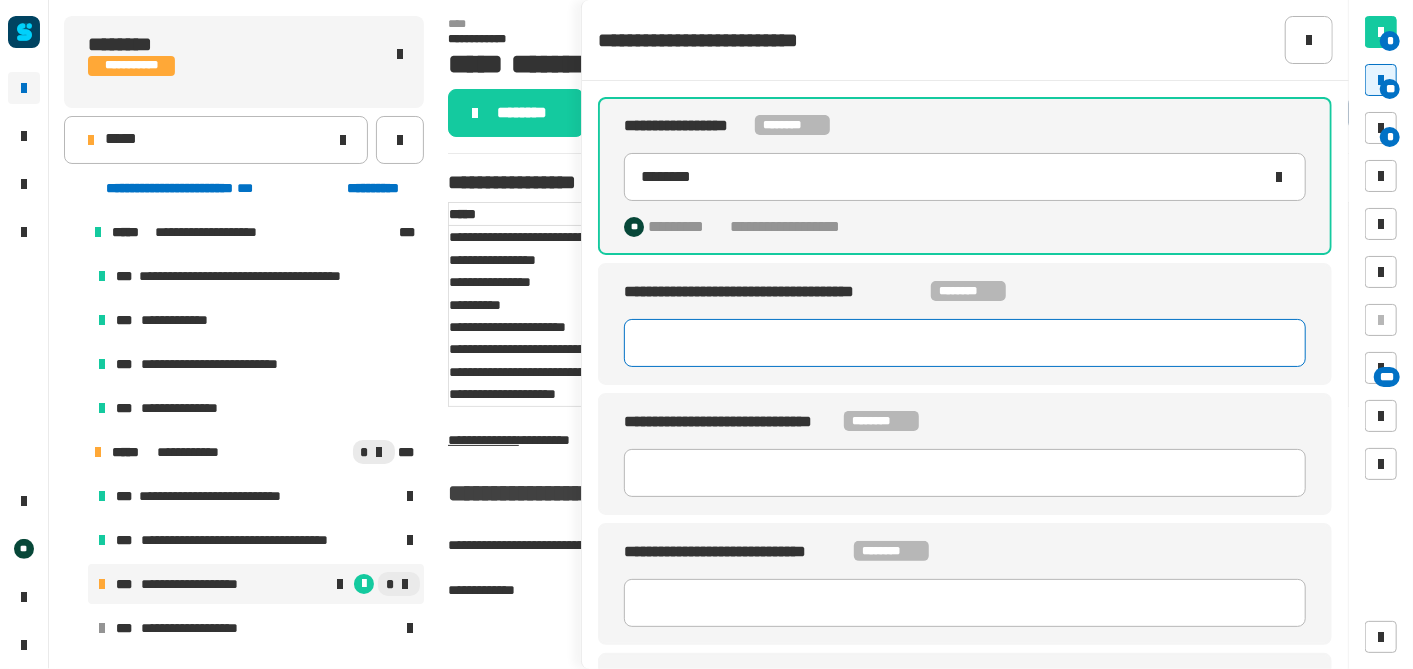 paste on "********" 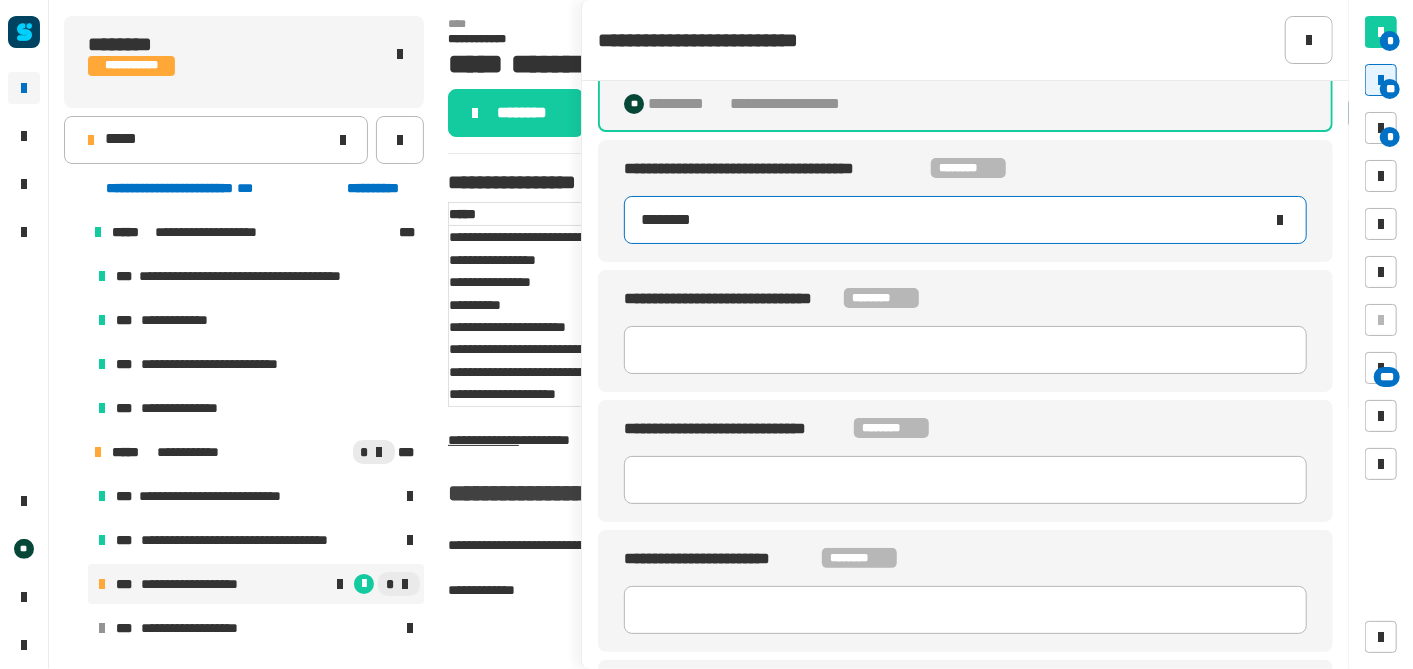 scroll, scrollTop: 124, scrollLeft: 0, axis: vertical 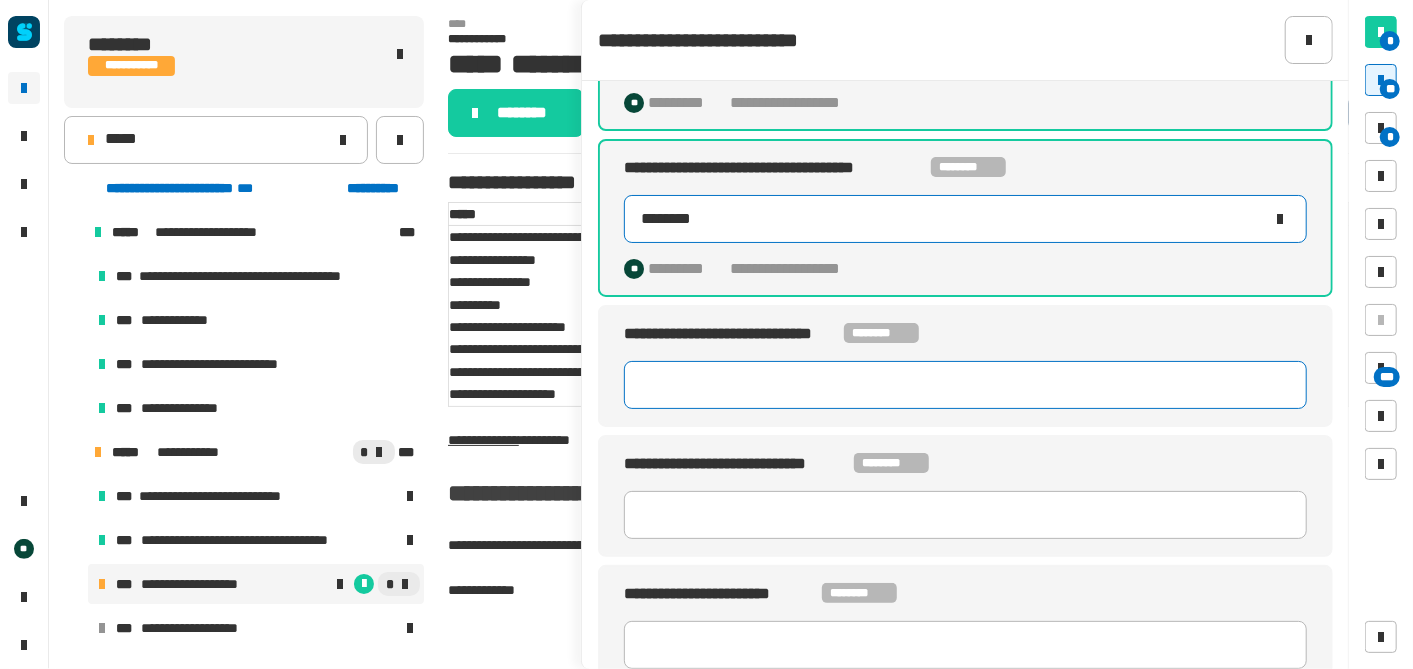 type on "********" 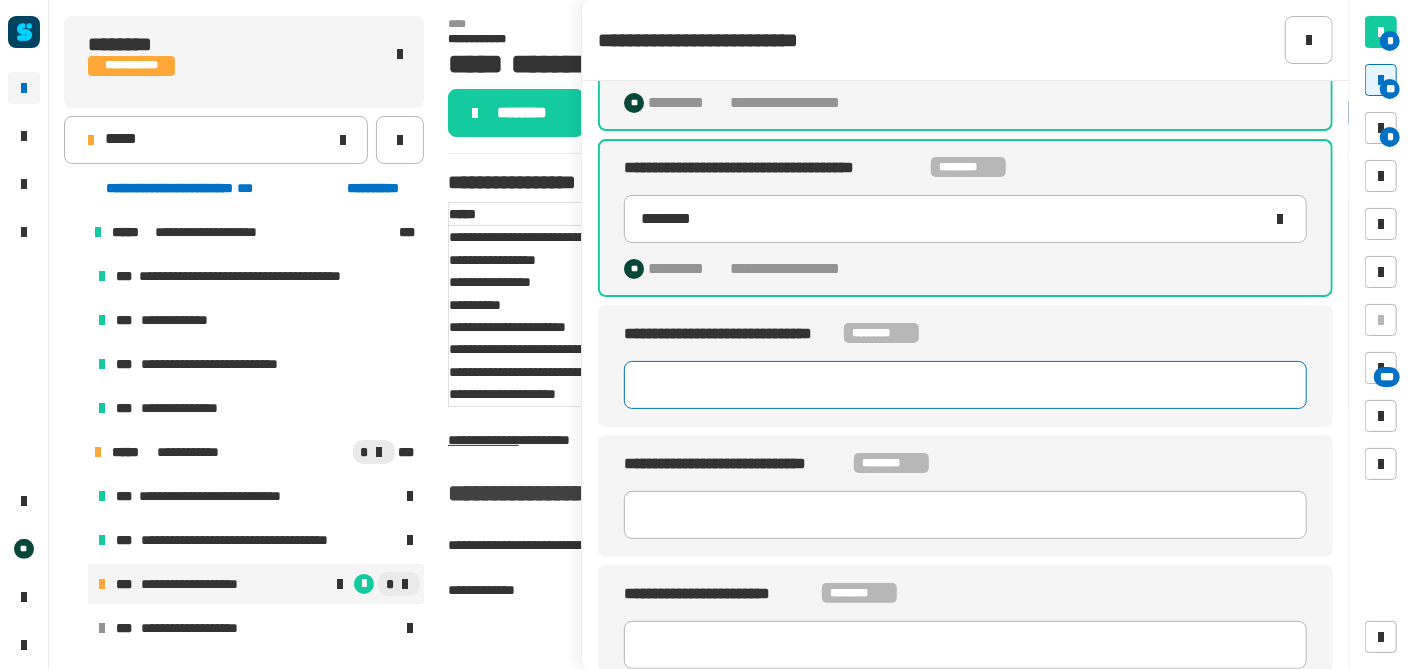 click 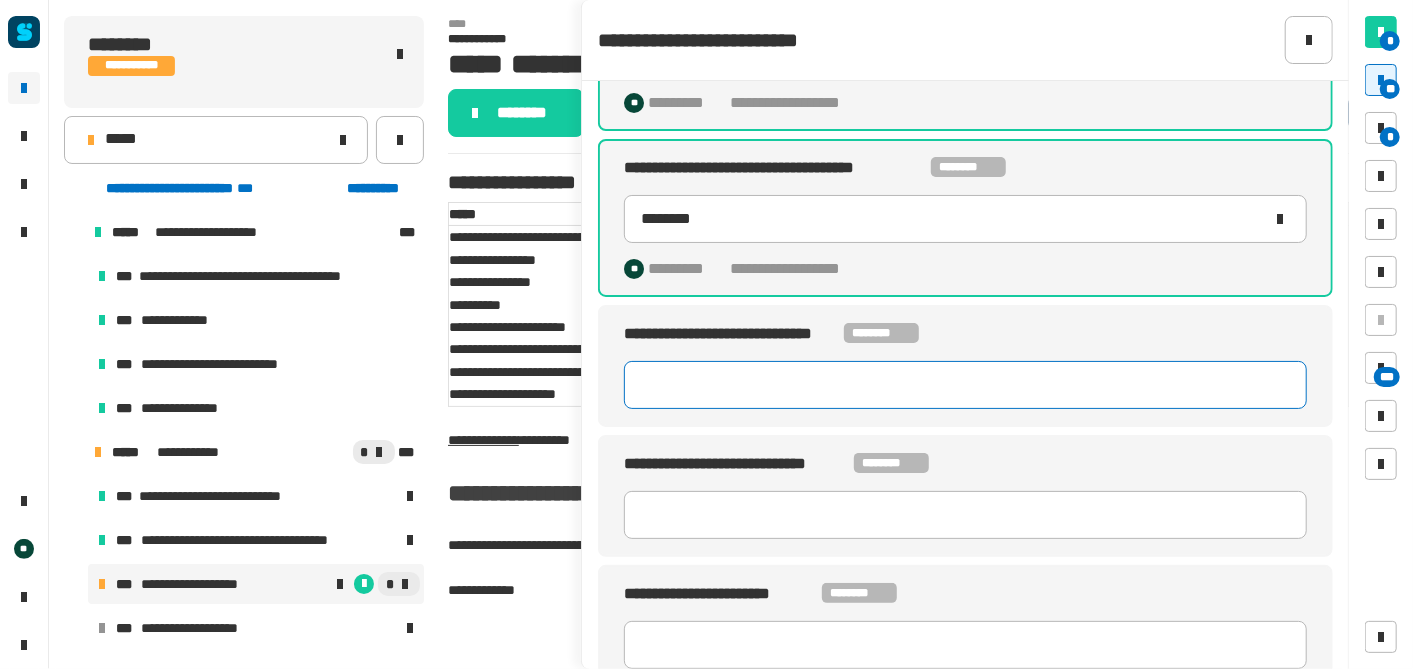 paste on "********" 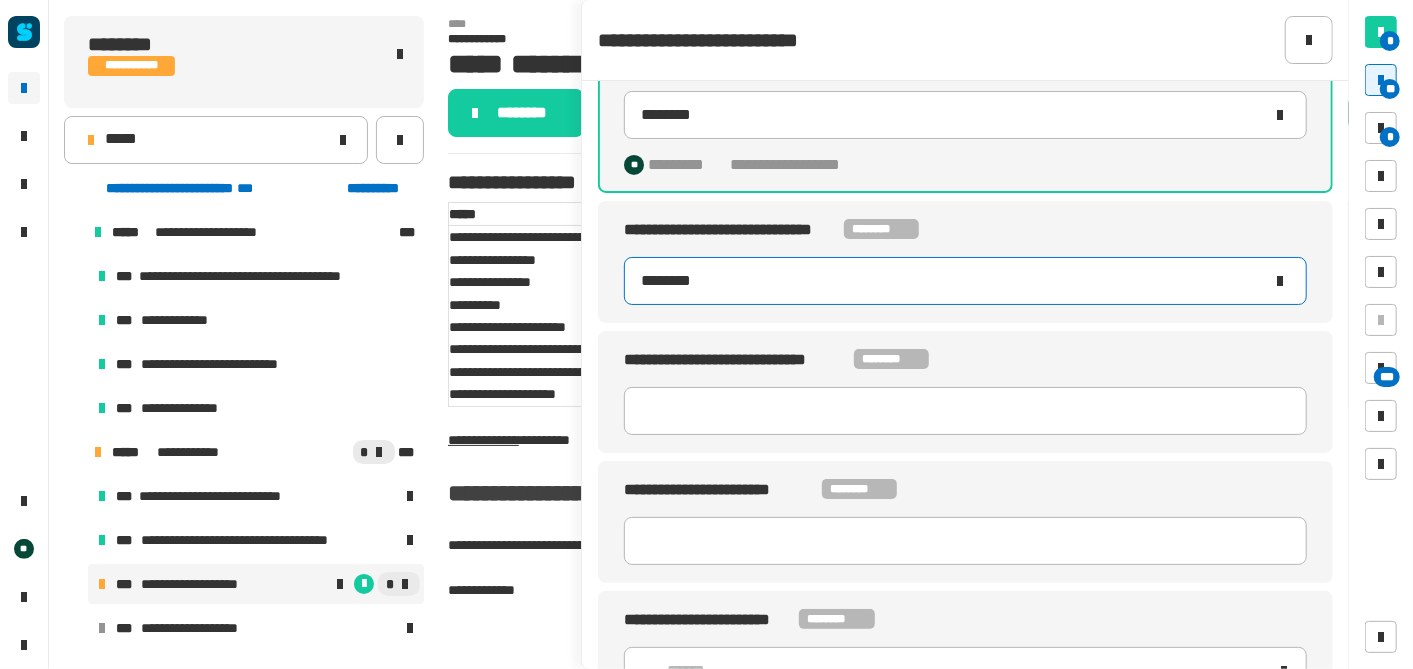 scroll, scrollTop: 228, scrollLeft: 0, axis: vertical 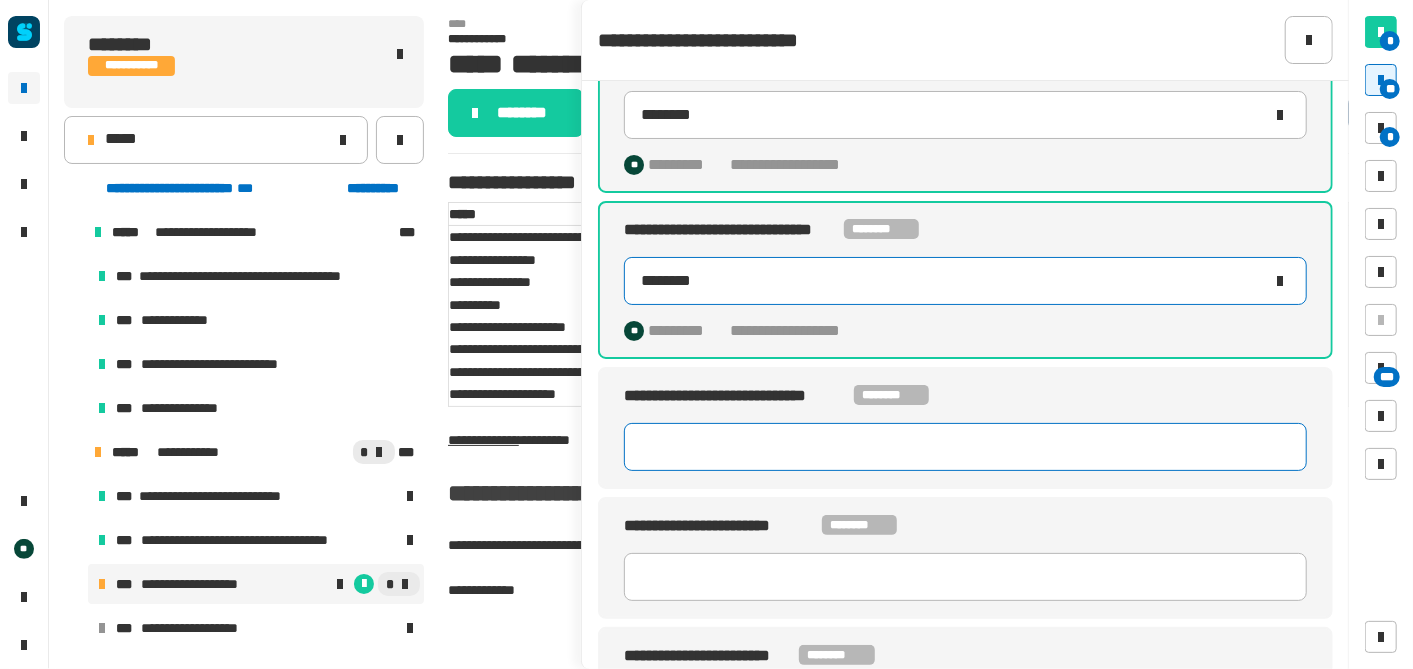 type on "********" 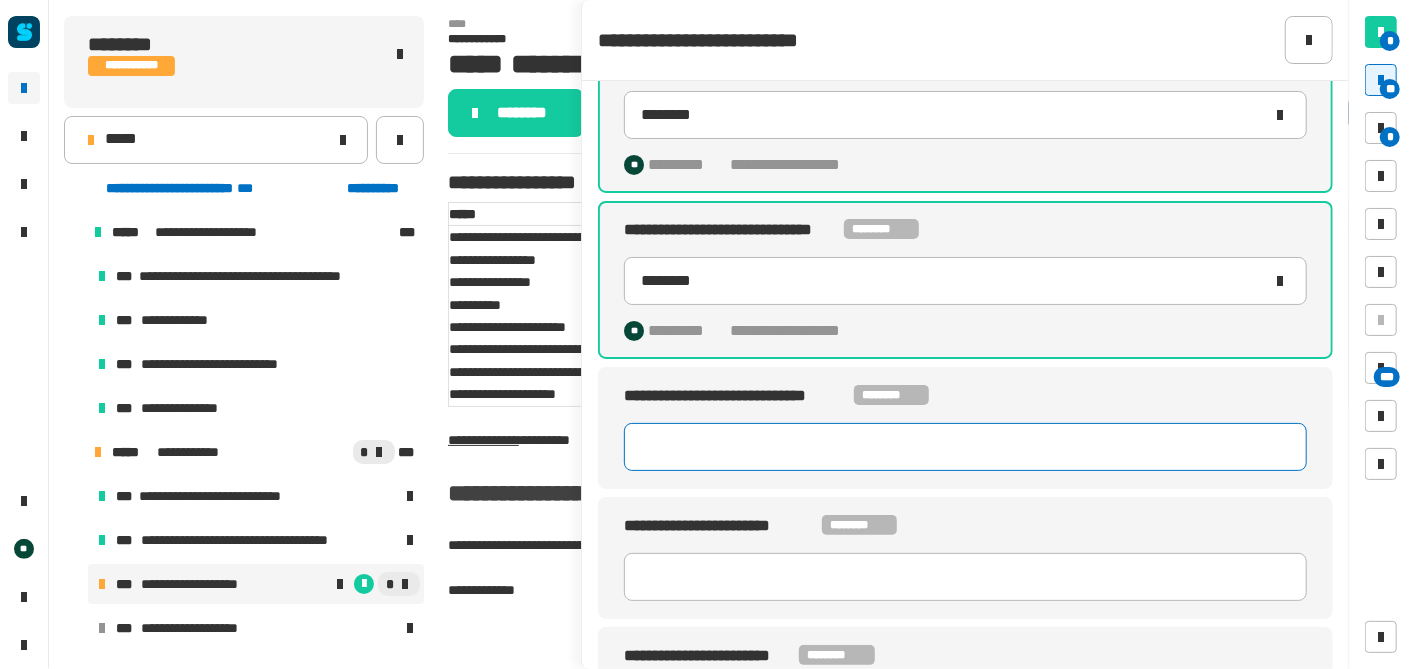 click 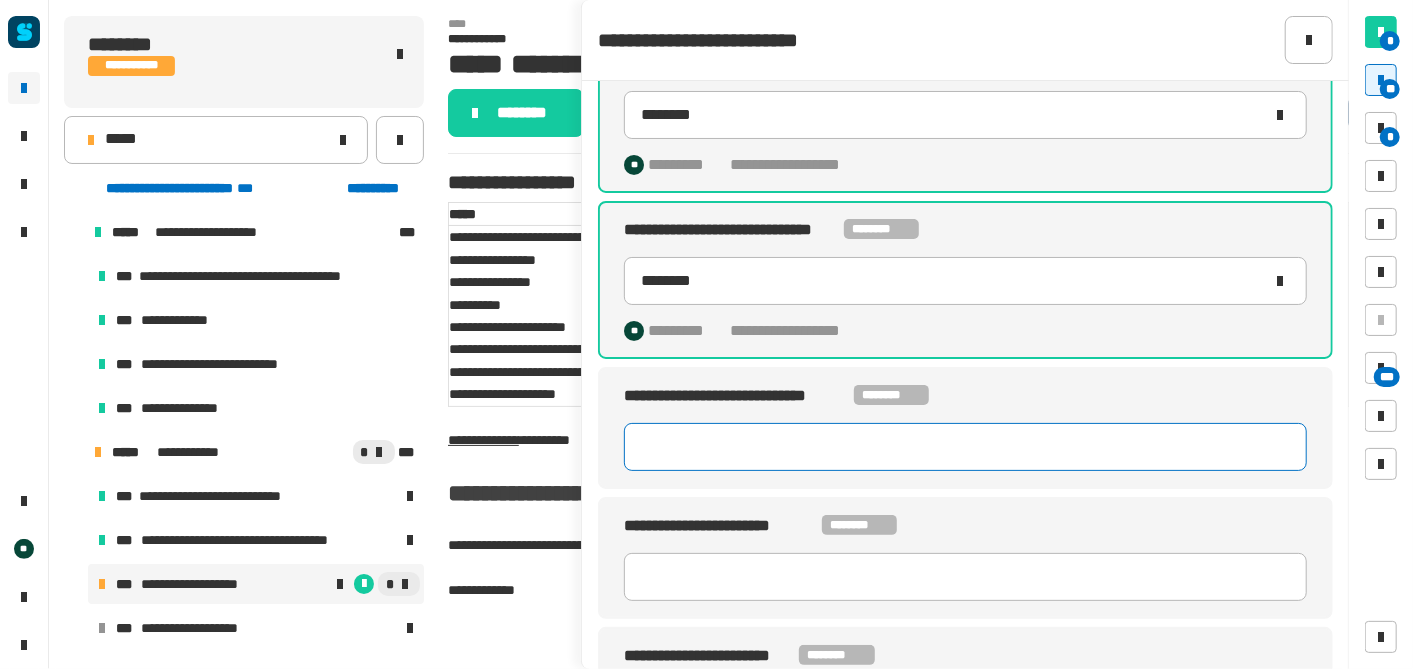 paste on "********" 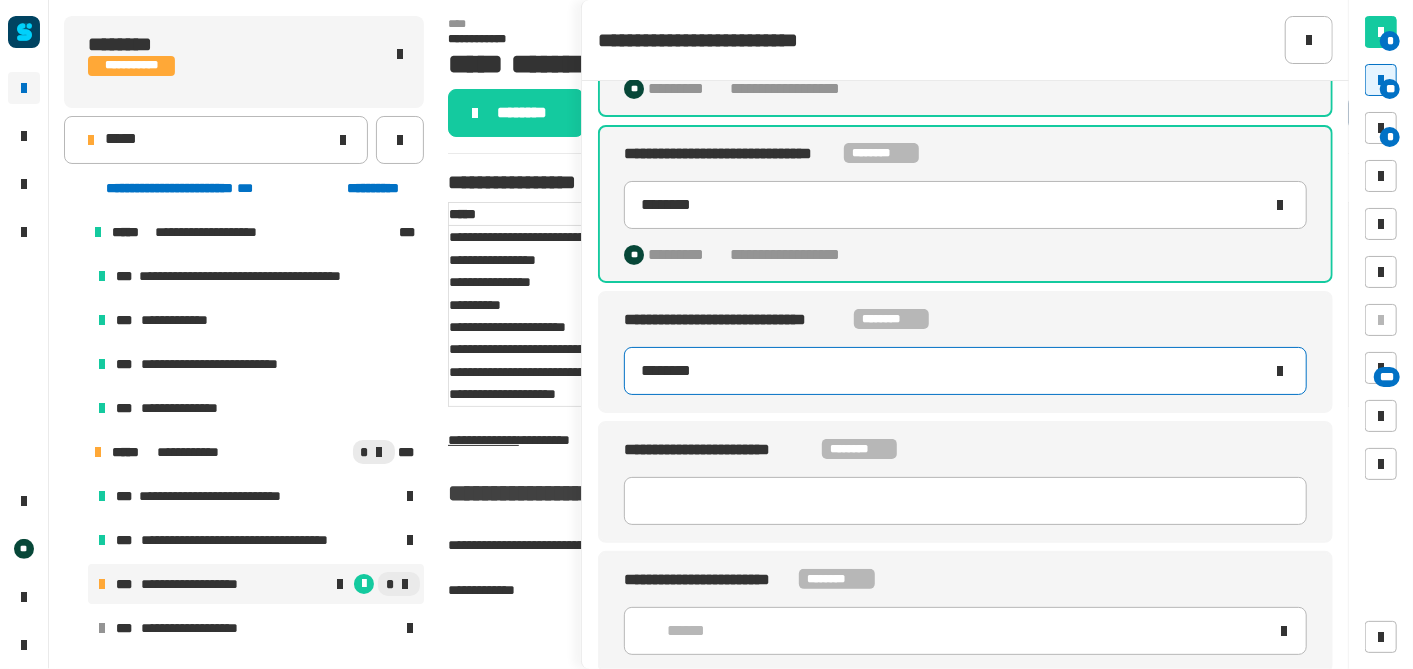 scroll, scrollTop: 306, scrollLeft: 0, axis: vertical 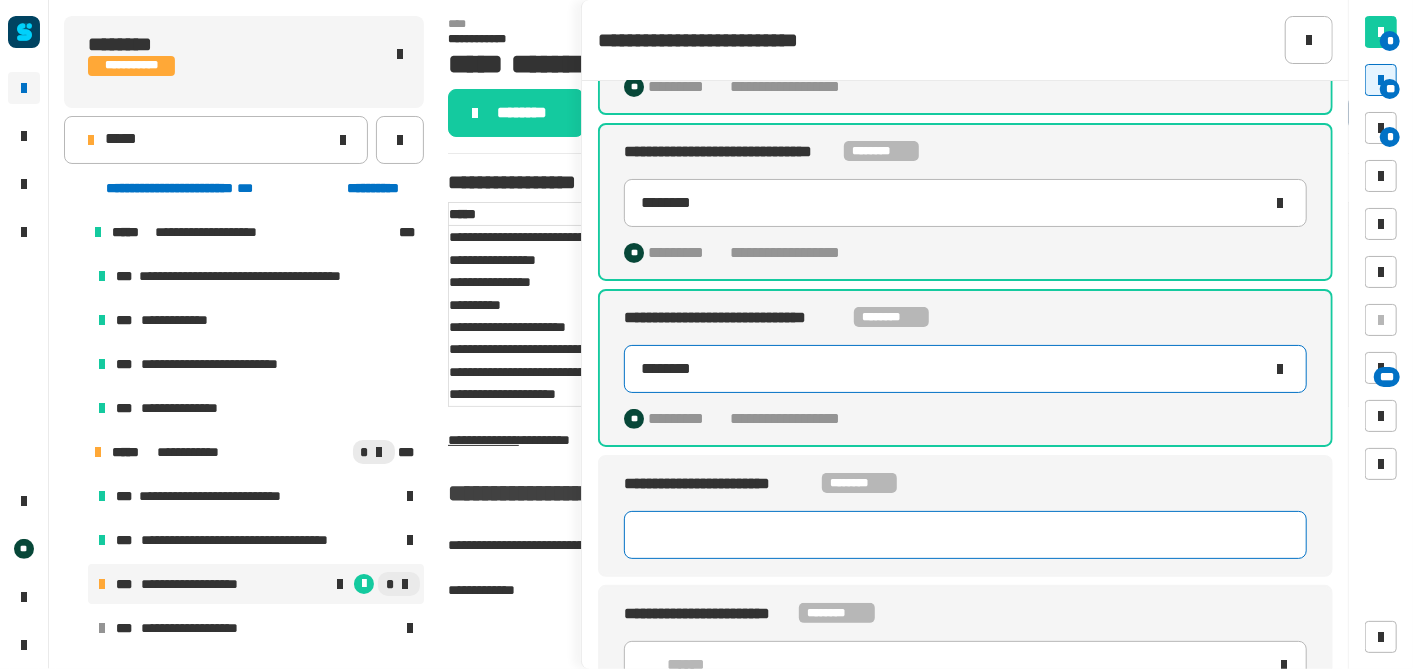 type on "********" 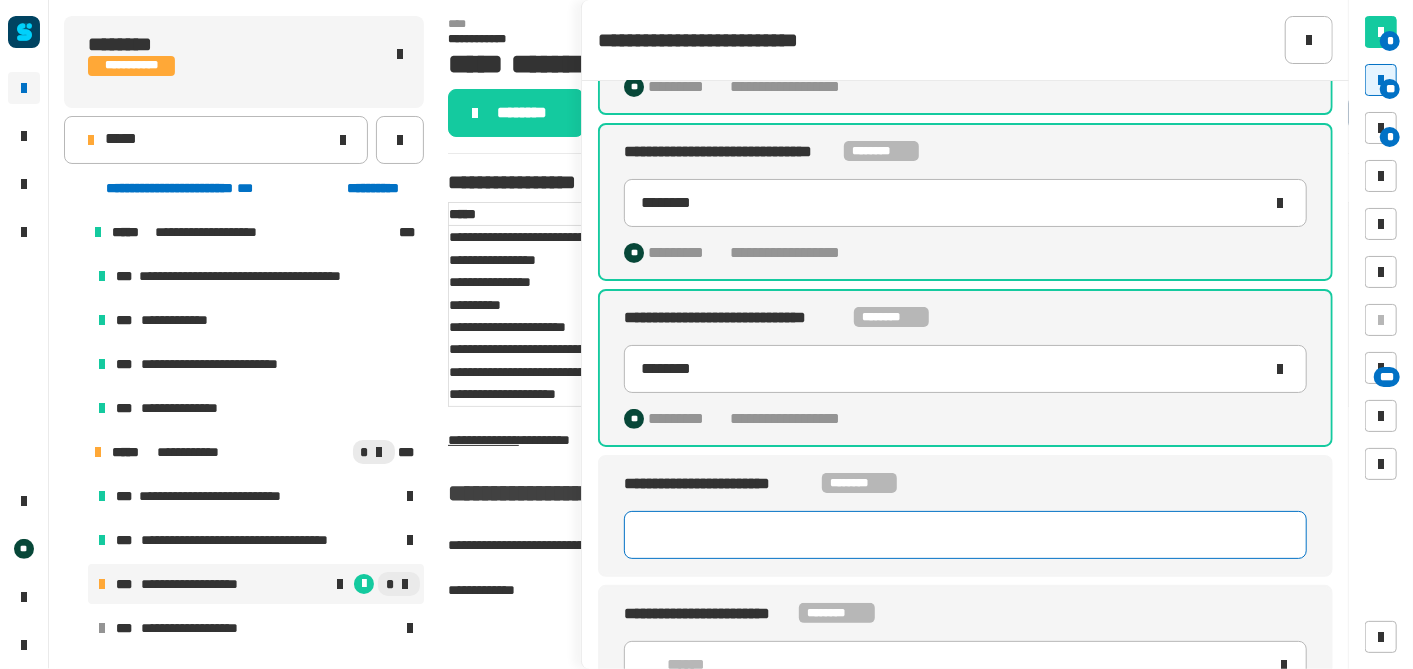 click 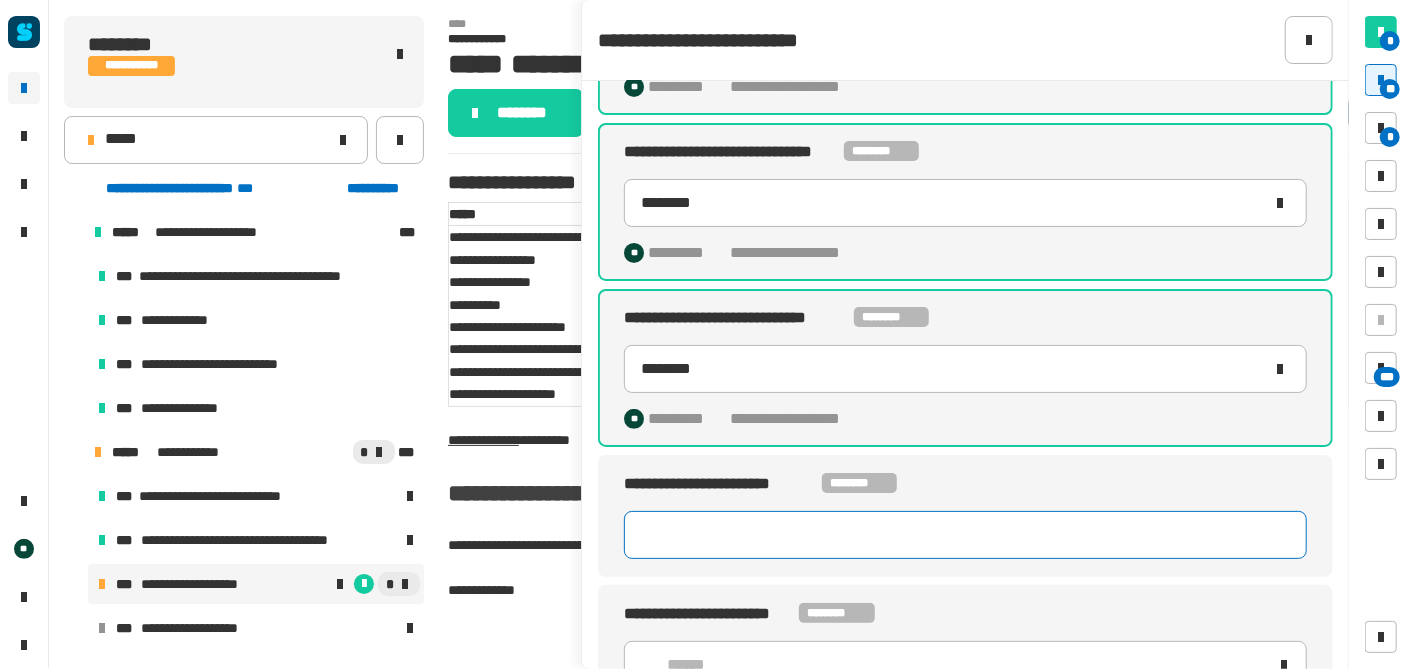 paste on "********" 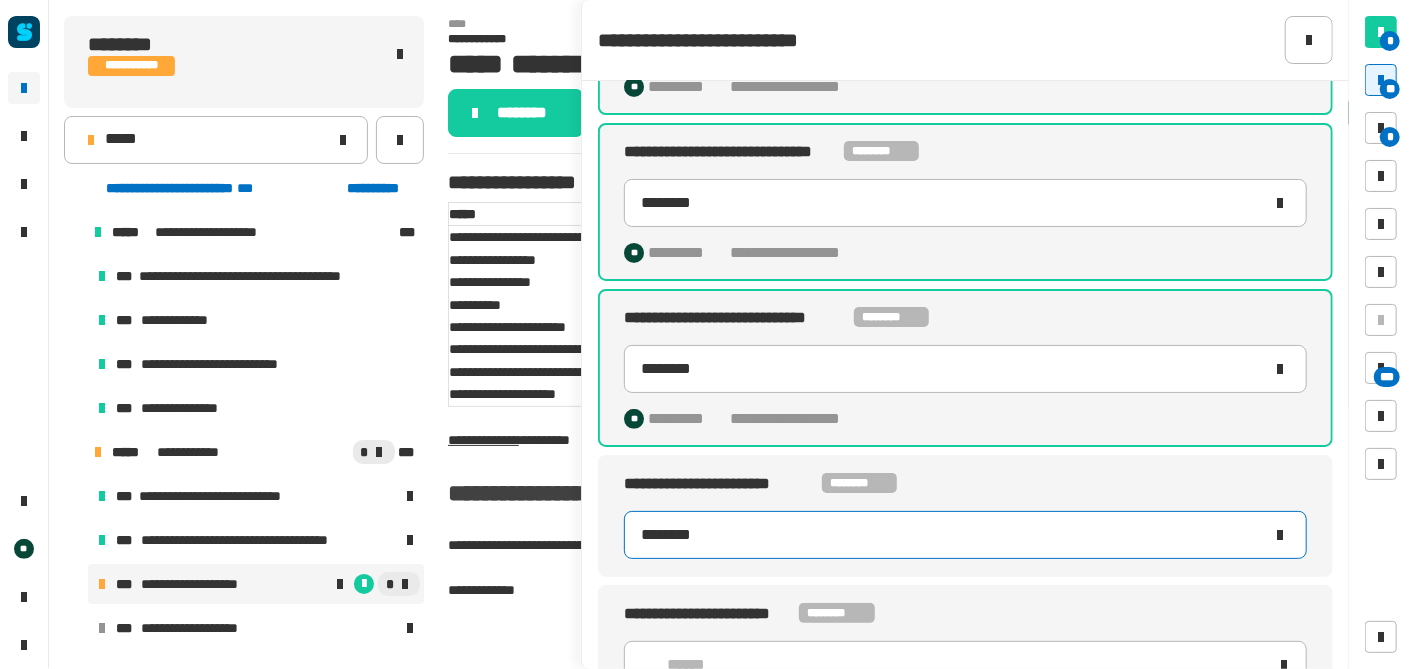 scroll, scrollTop: 368, scrollLeft: 0, axis: vertical 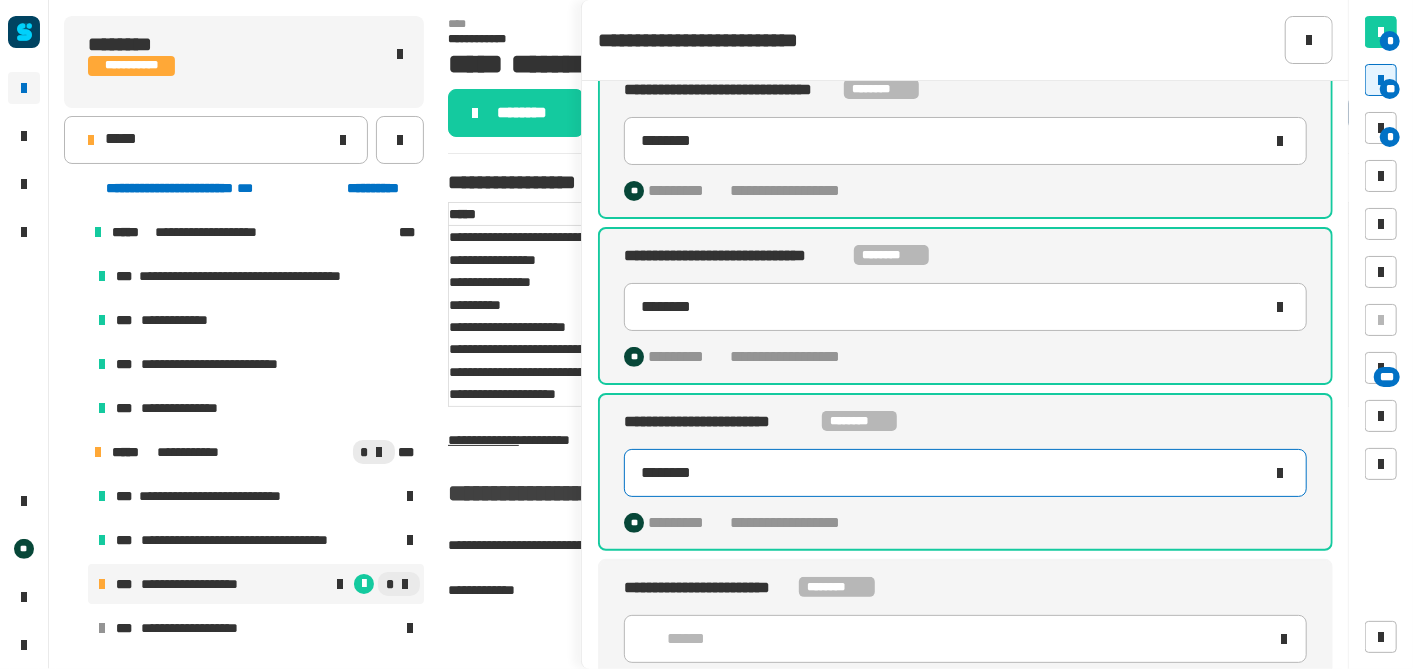 type on "********" 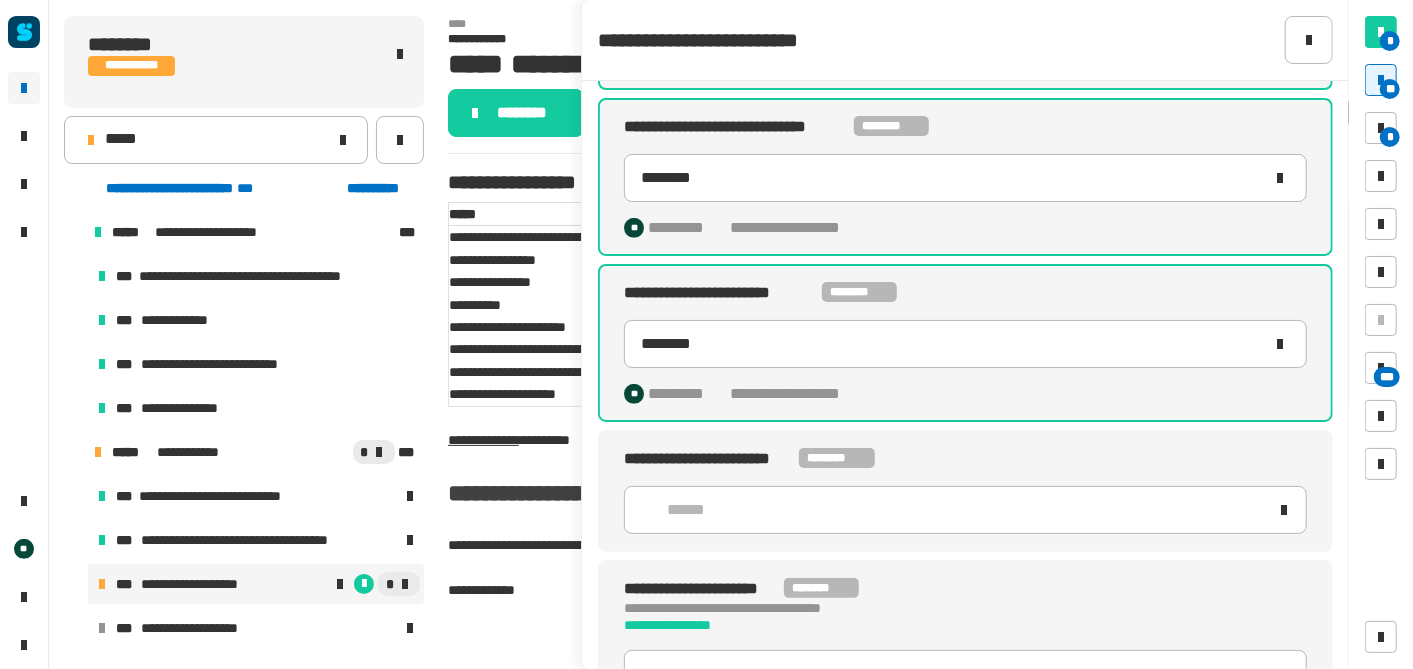 scroll, scrollTop: 499, scrollLeft: 0, axis: vertical 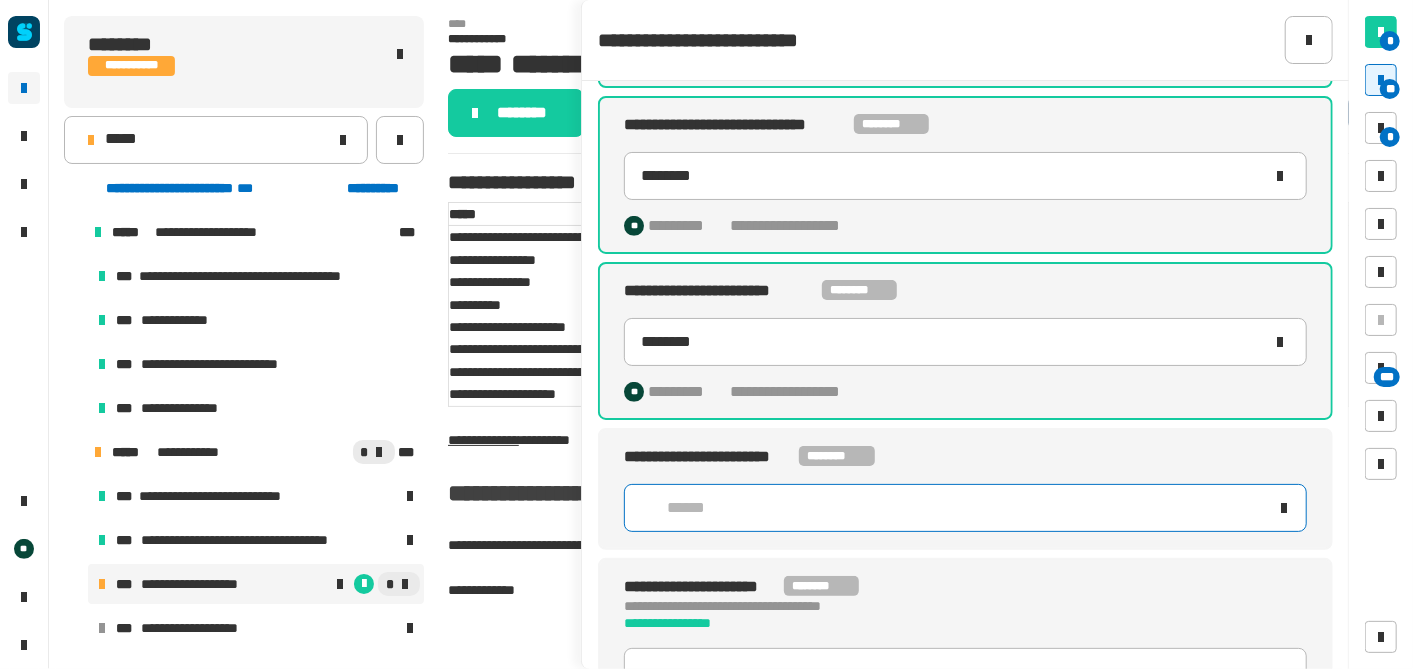 click on "******" 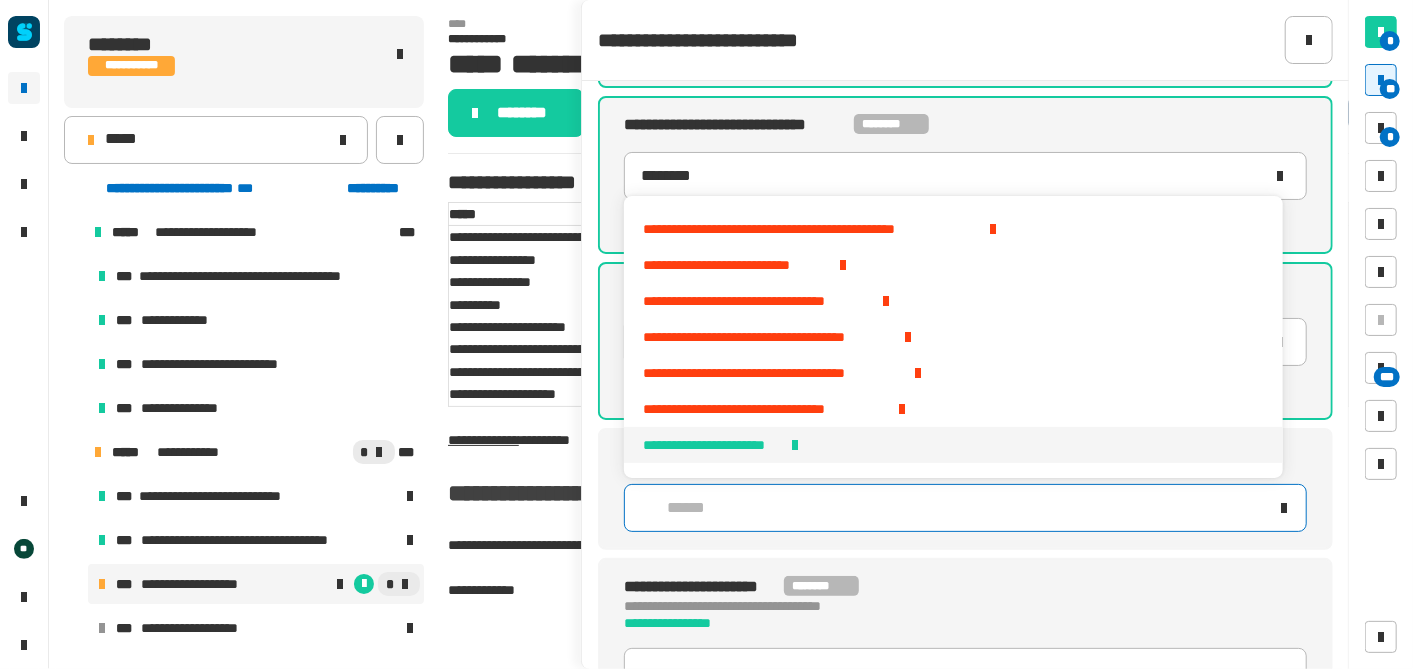 click on "**********" at bounding box center (712, 445) 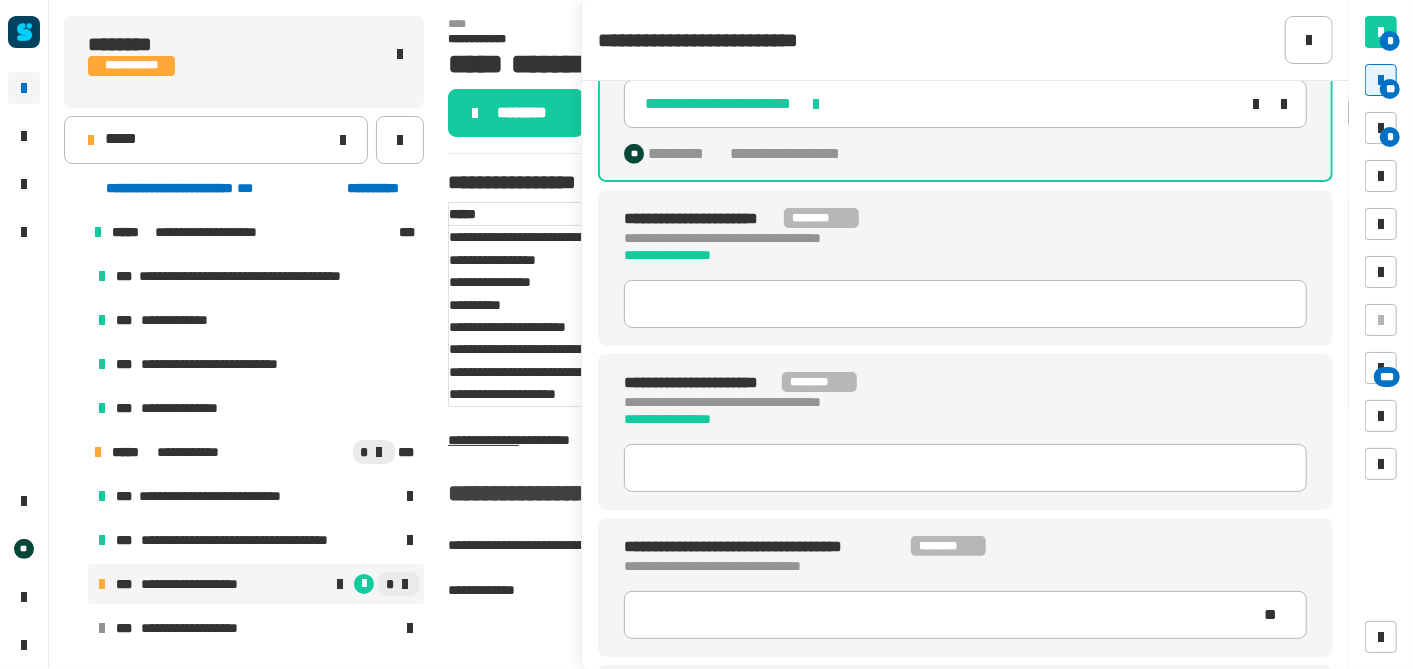 scroll, scrollTop: 922, scrollLeft: 0, axis: vertical 